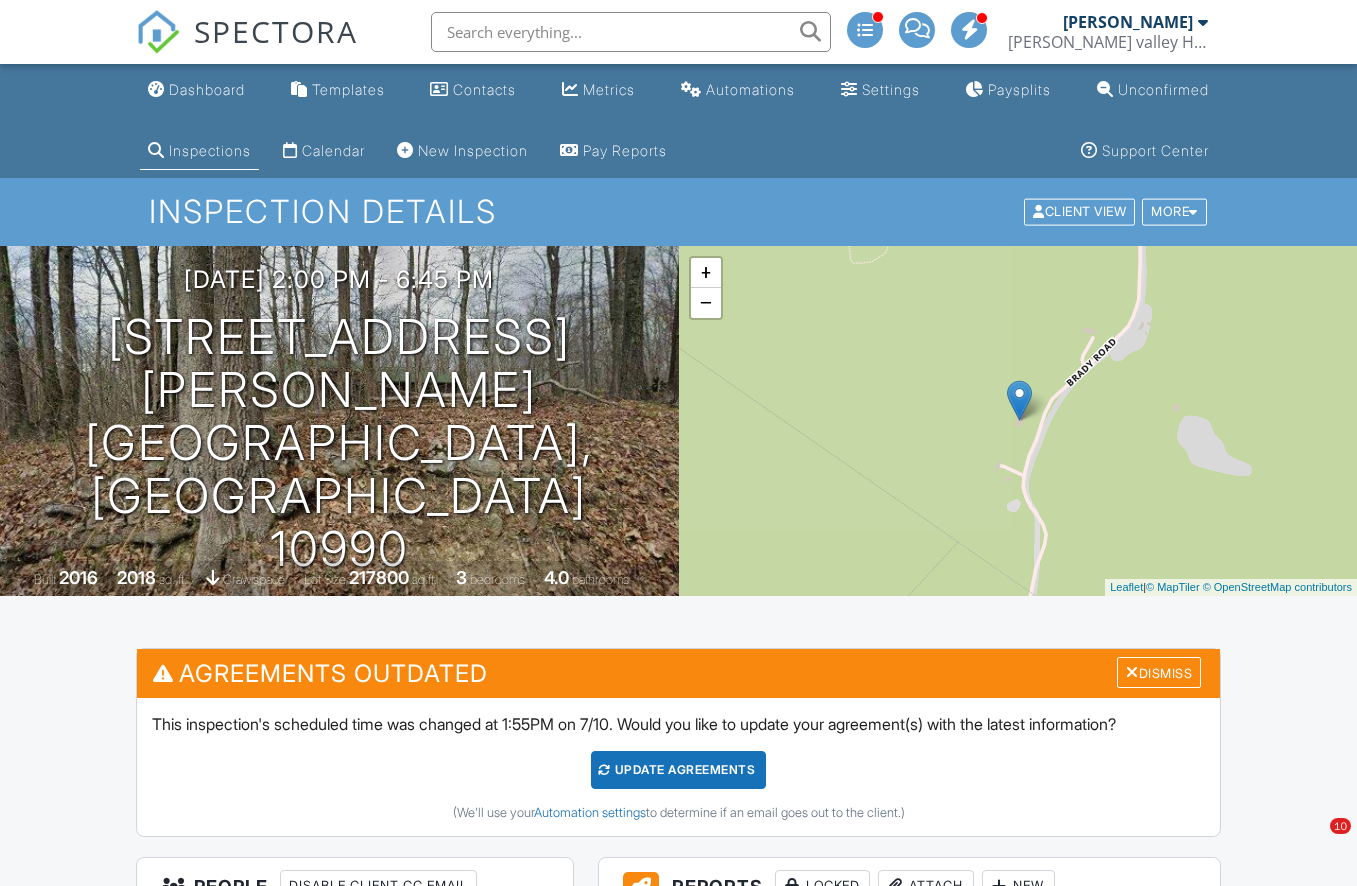 scroll, scrollTop: 0, scrollLeft: 0, axis: both 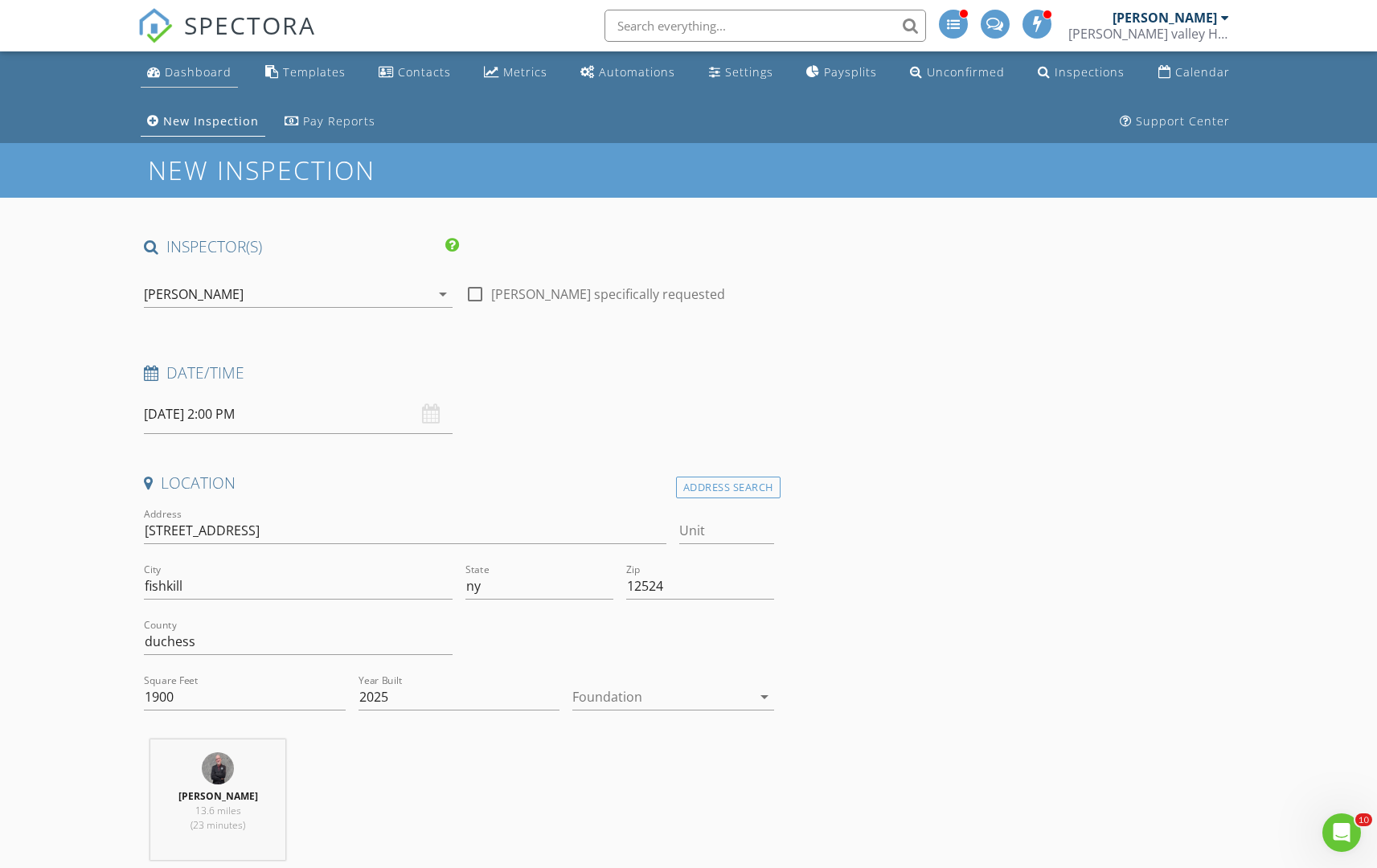 click on "Dashboard" at bounding box center [198, 72] 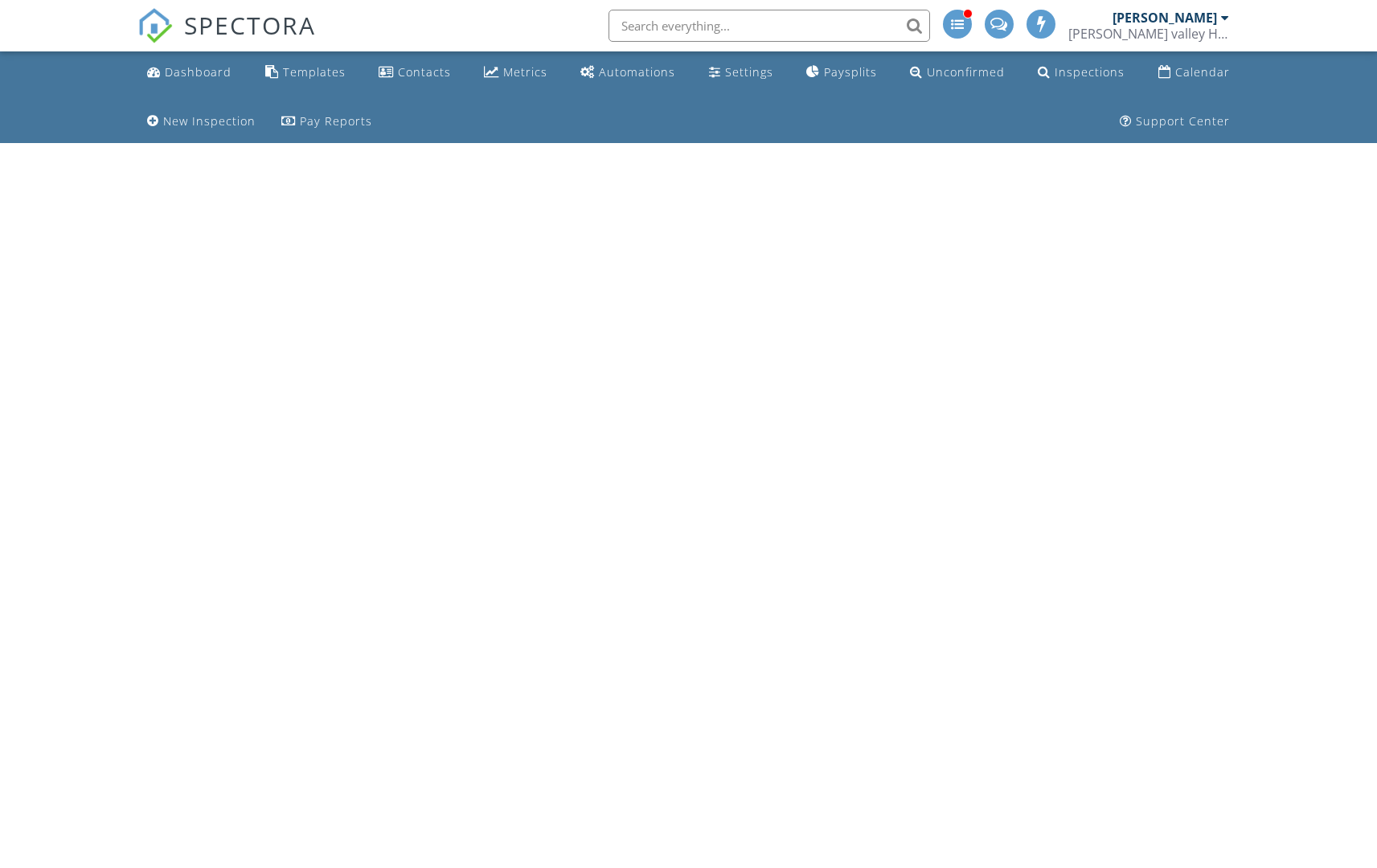 scroll, scrollTop: 0, scrollLeft: 0, axis: both 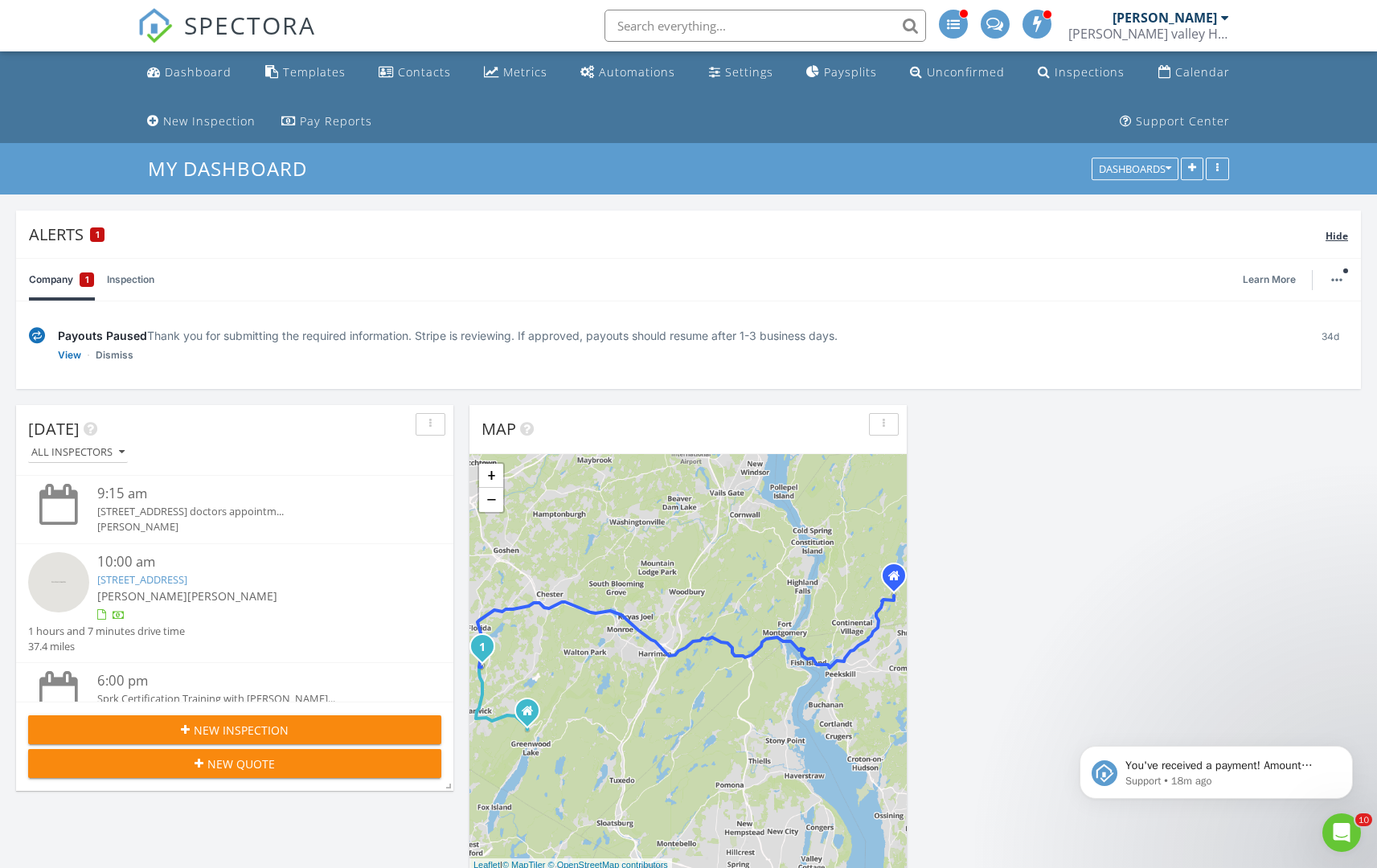click on "Hide" at bounding box center (1337, 235) 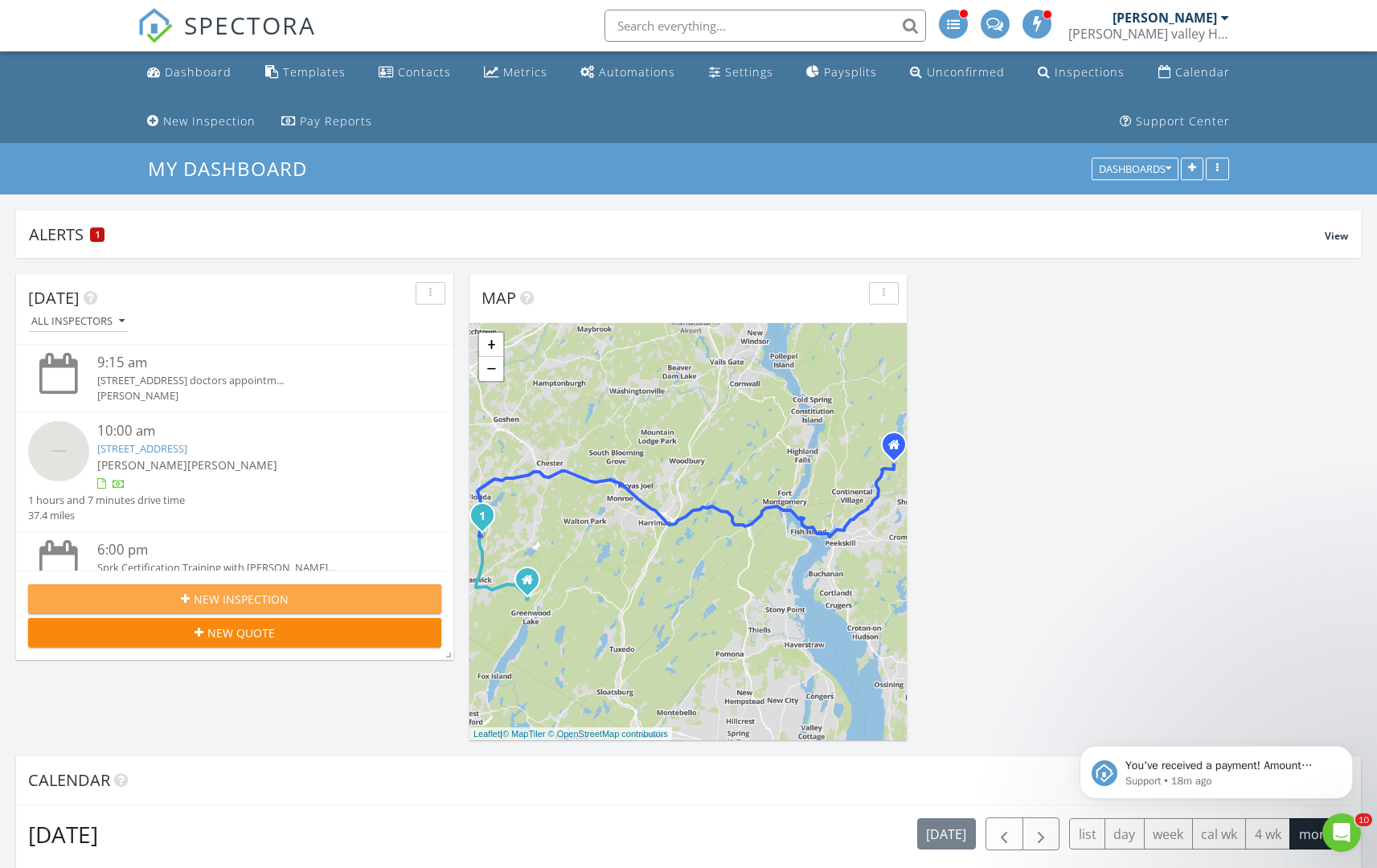 click on "New Inspection" at bounding box center [241, 599] 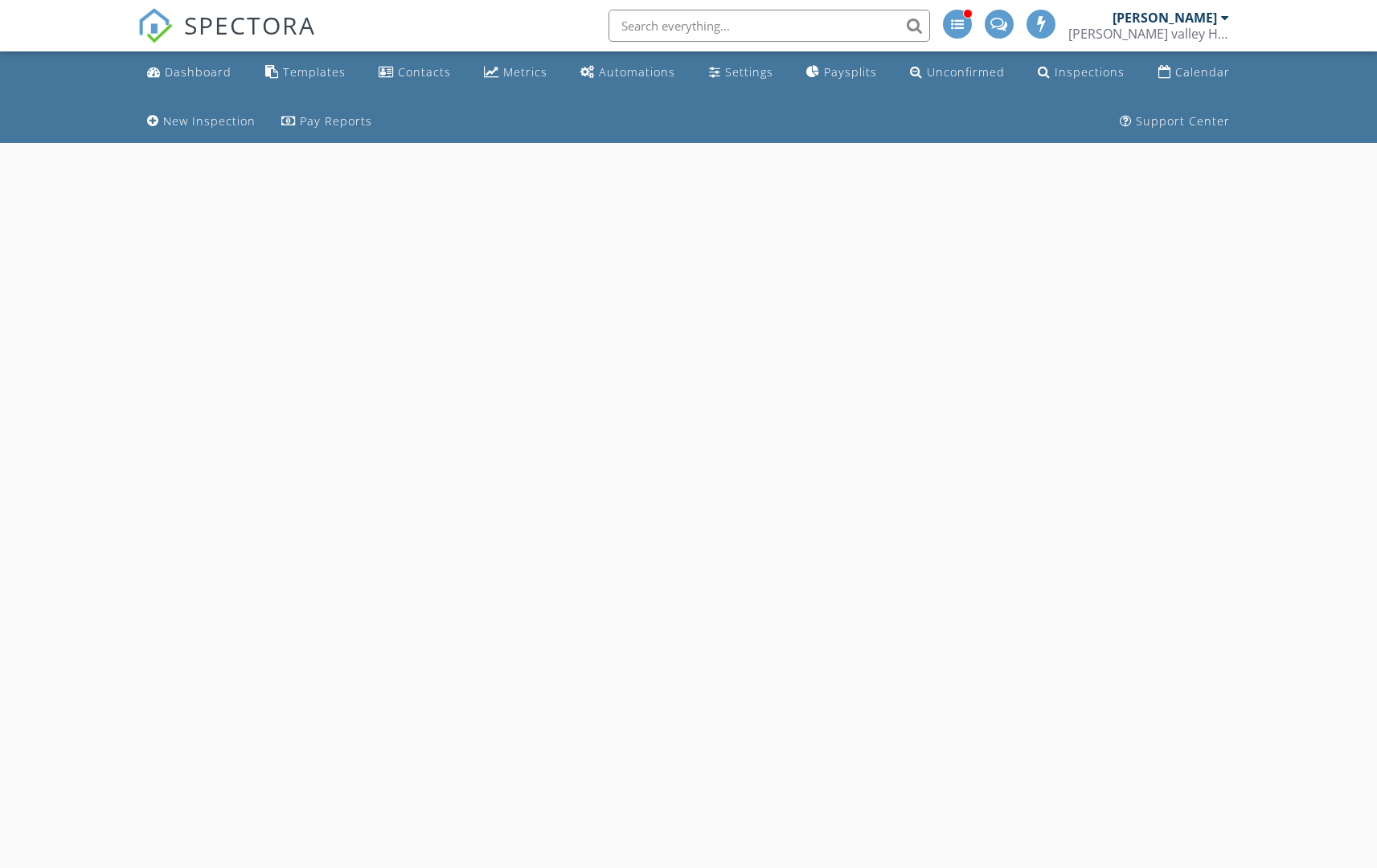 scroll, scrollTop: 0, scrollLeft: 0, axis: both 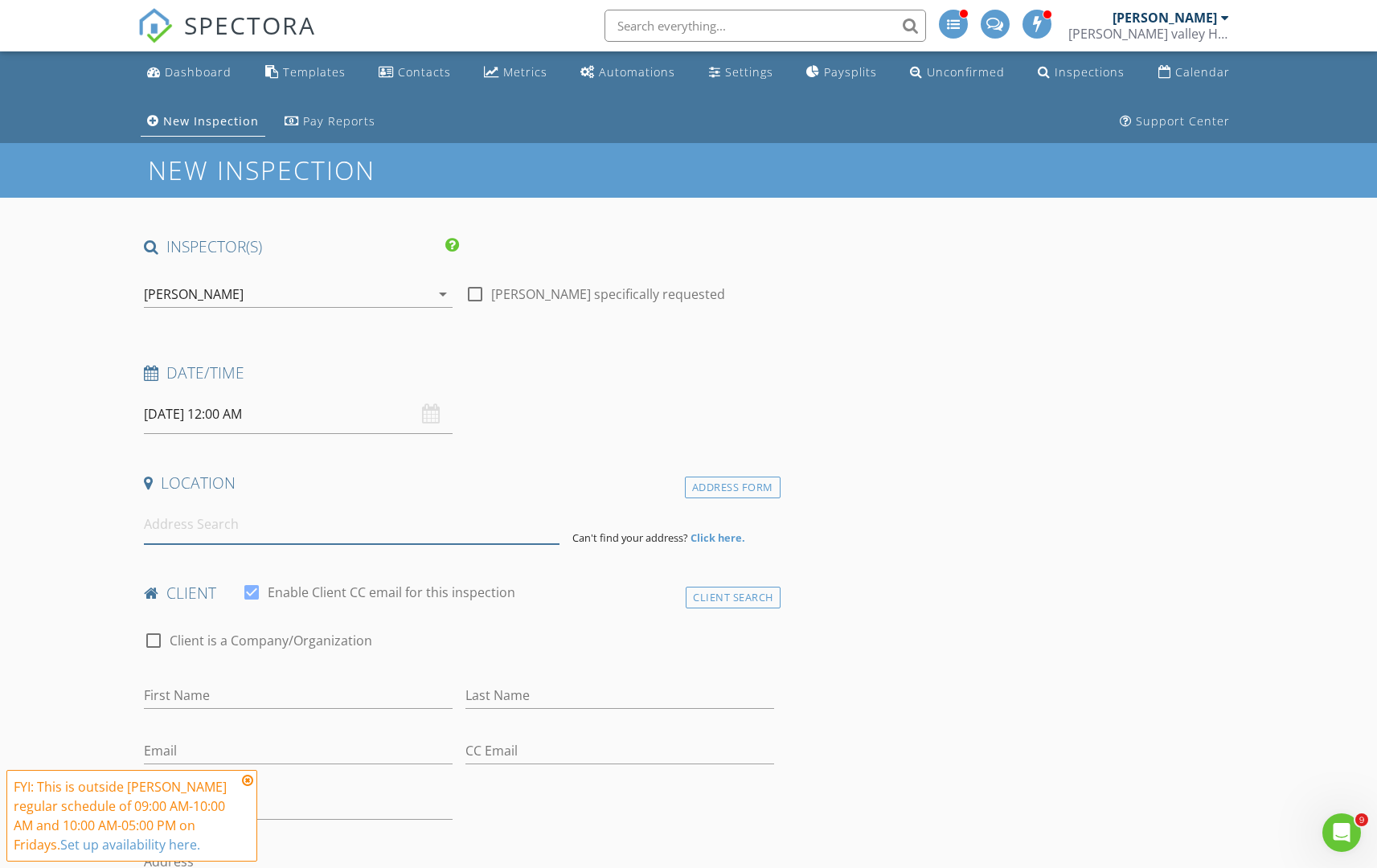 click at bounding box center [351, 524] 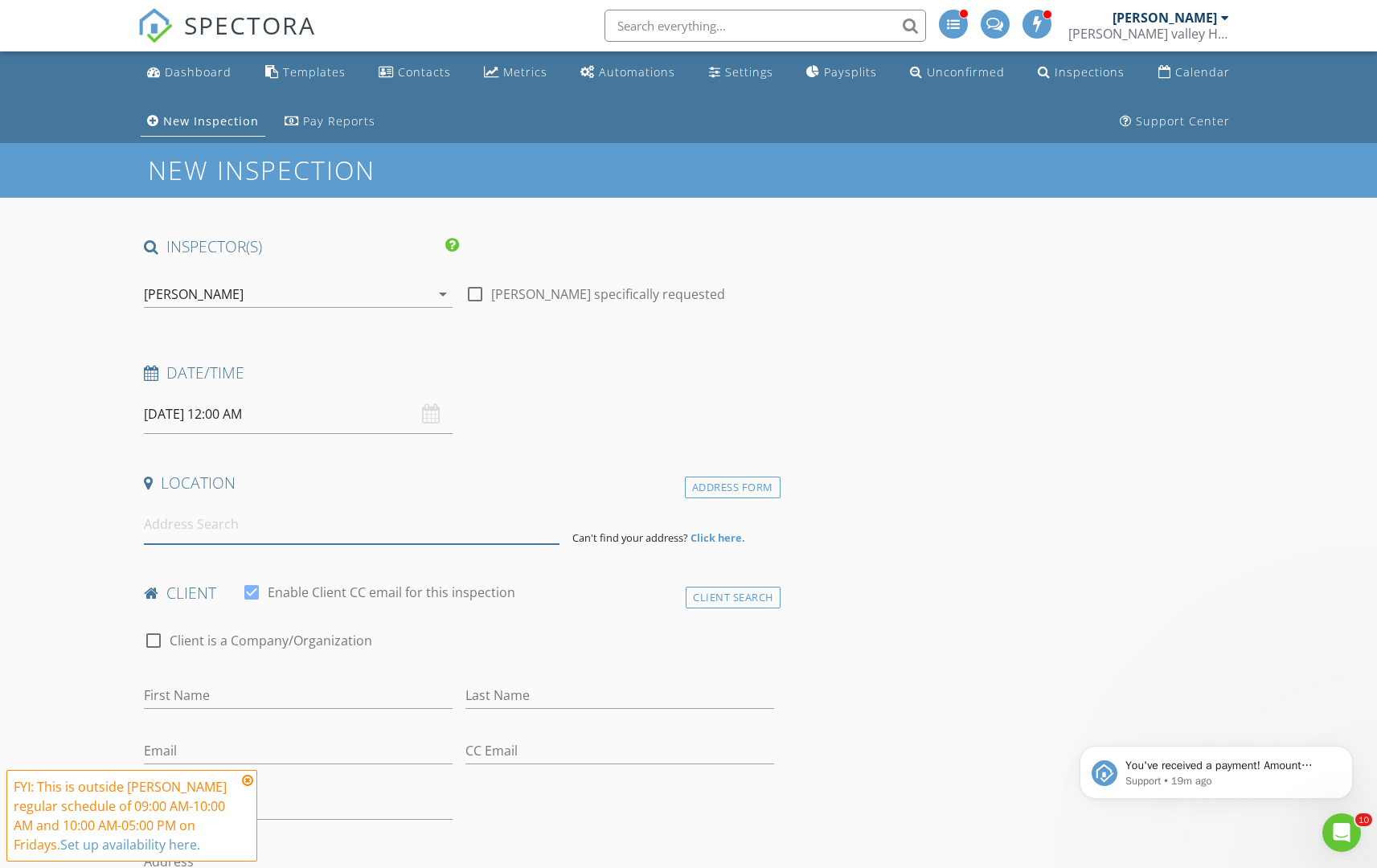 scroll, scrollTop: 0, scrollLeft: 0, axis: both 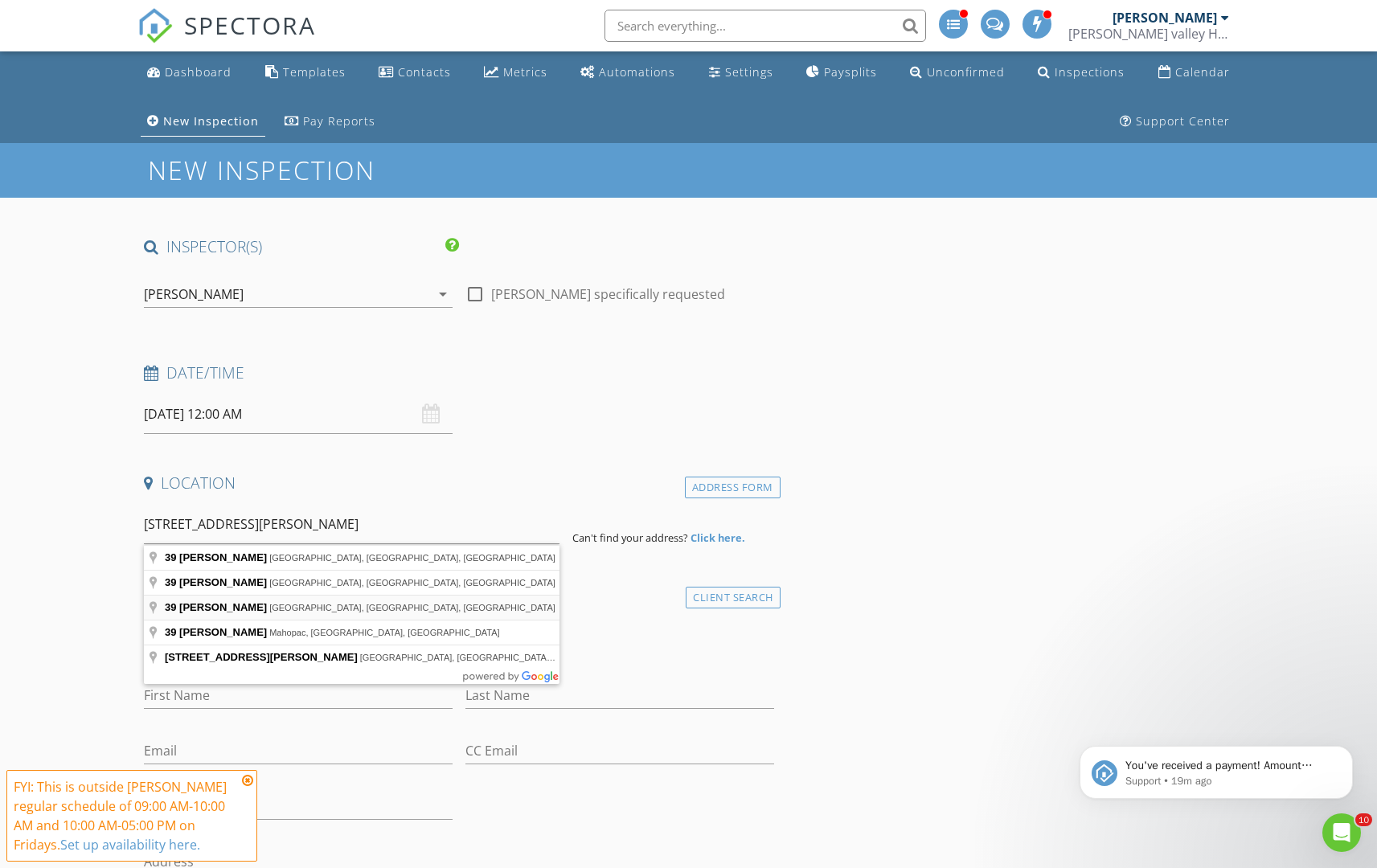 type on "39 Secor Rd, Ossining, NY, USA" 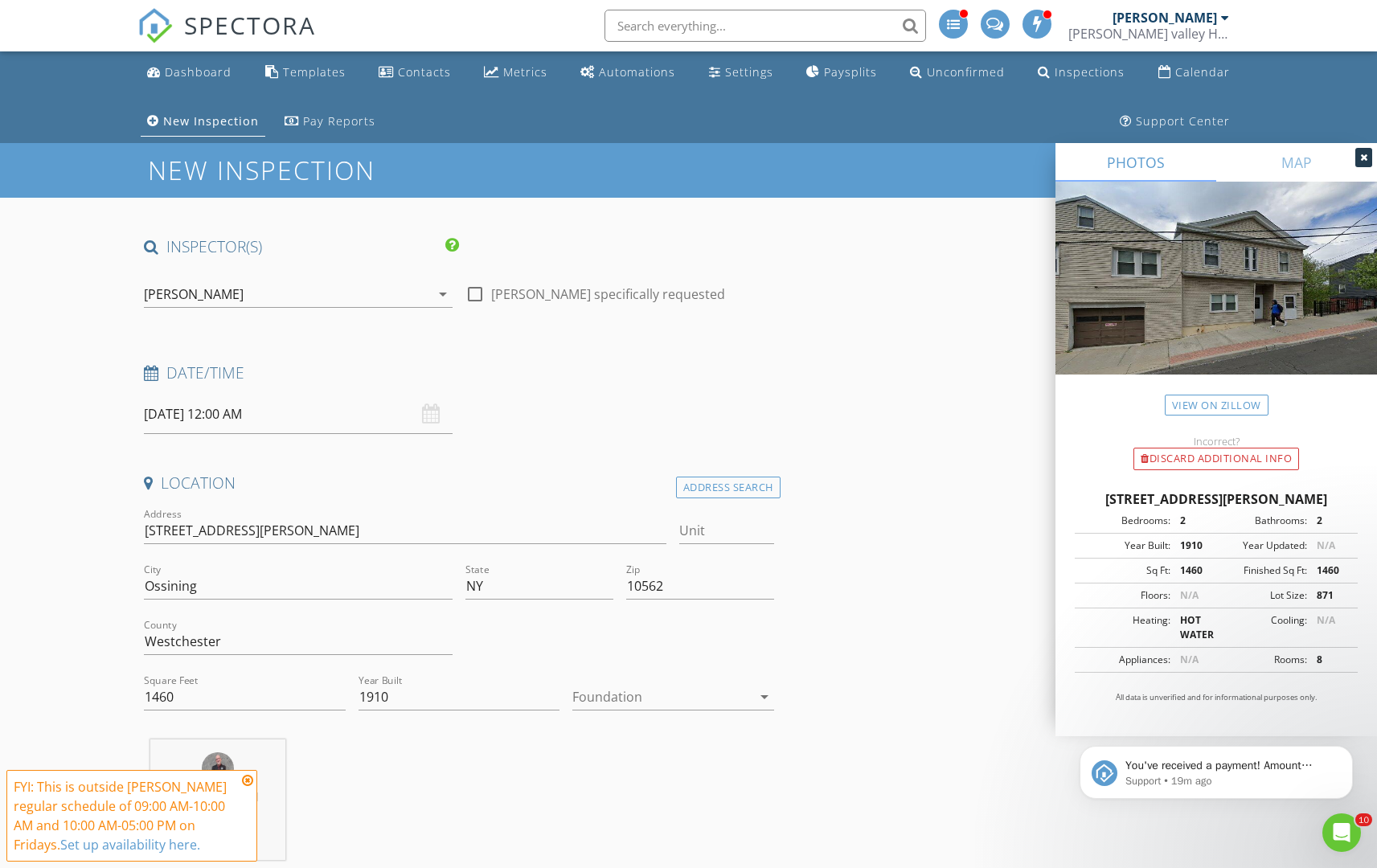 click on "arrow_drop_down" at bounding box center [764, 697] 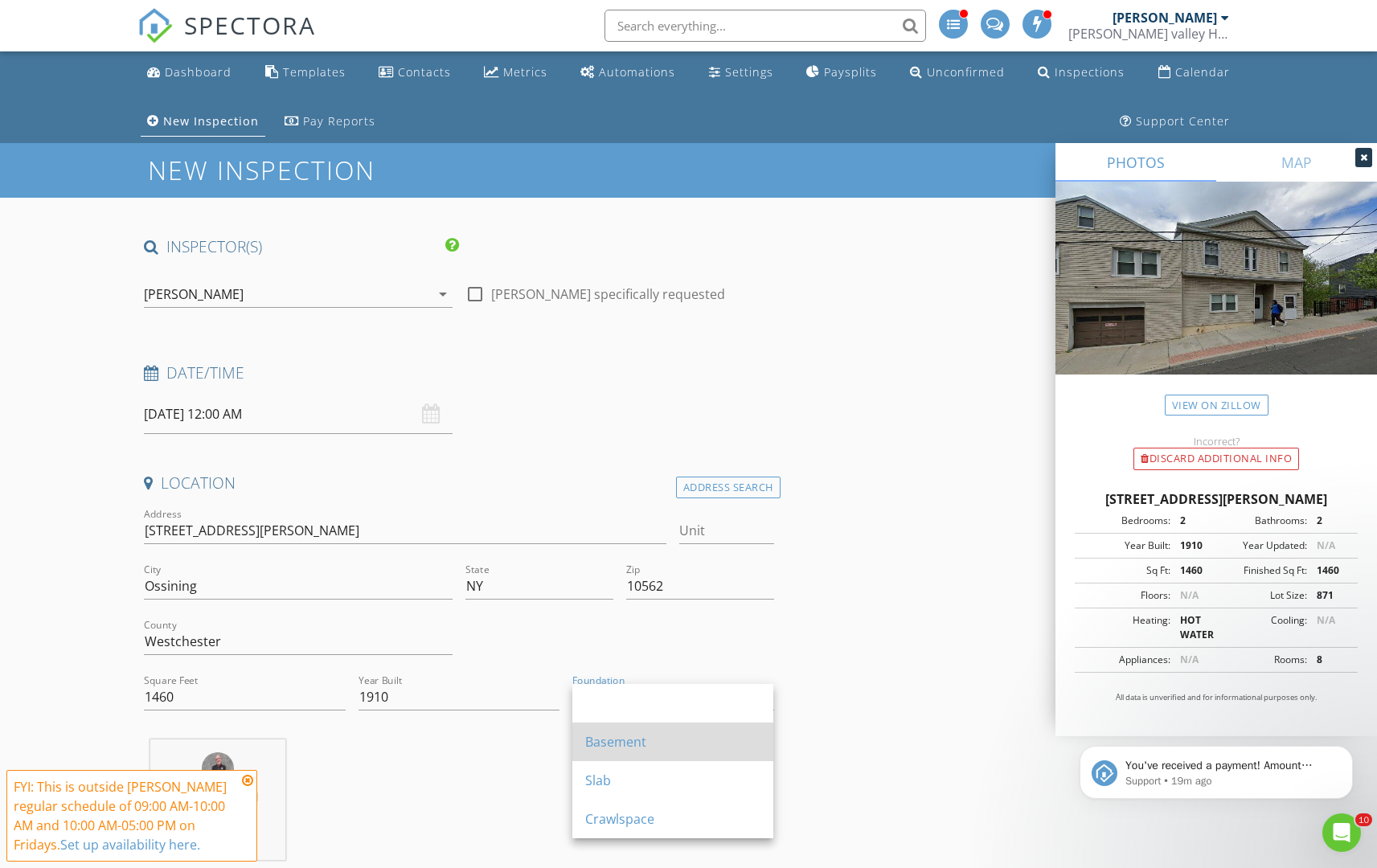 click on "Basement" at bounding box center (673, 742) 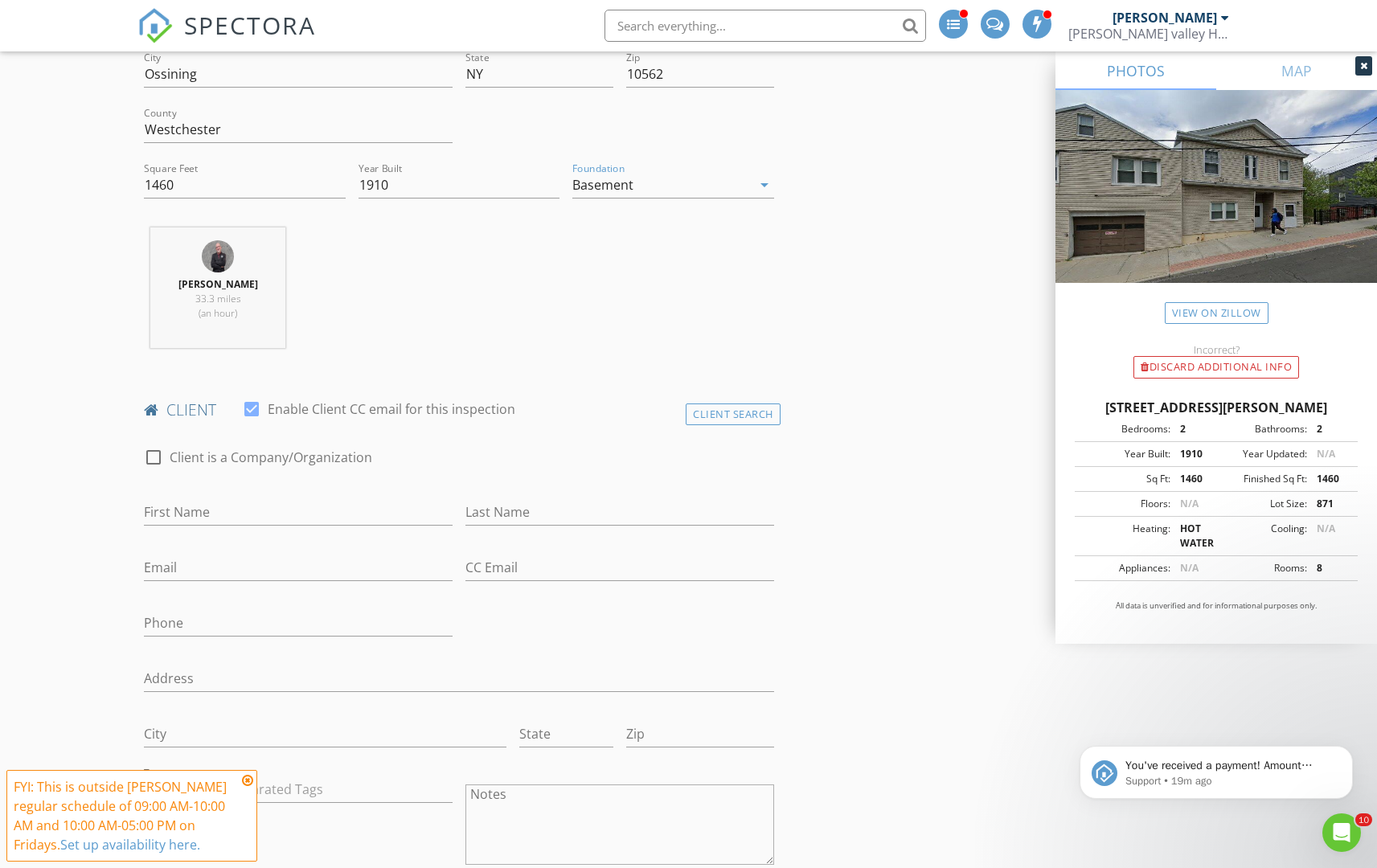 scroll, scrollTop: 690, scrollLeft: 0, axis: vertical 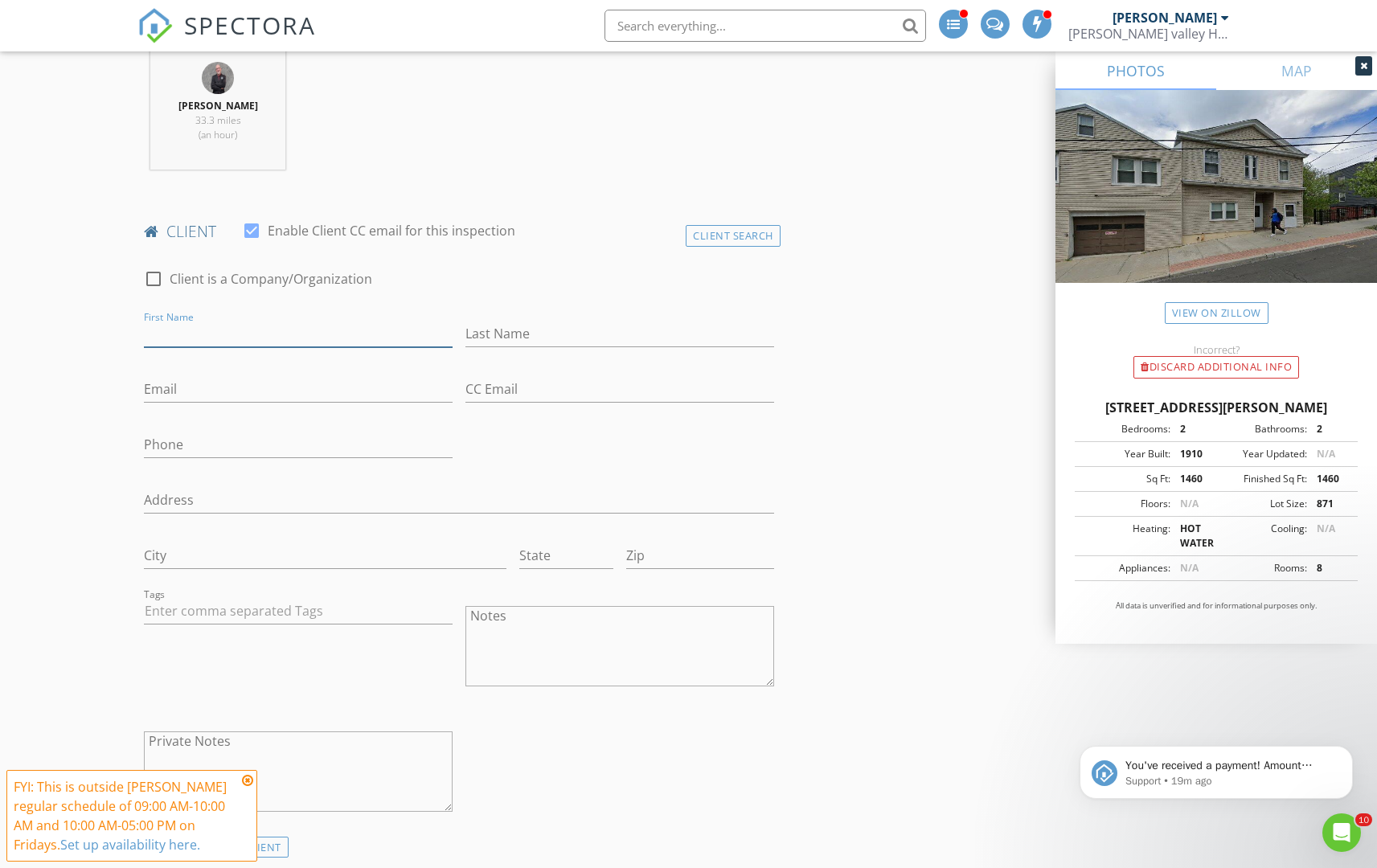 click on "First Name" at bounding box center (298, 334) 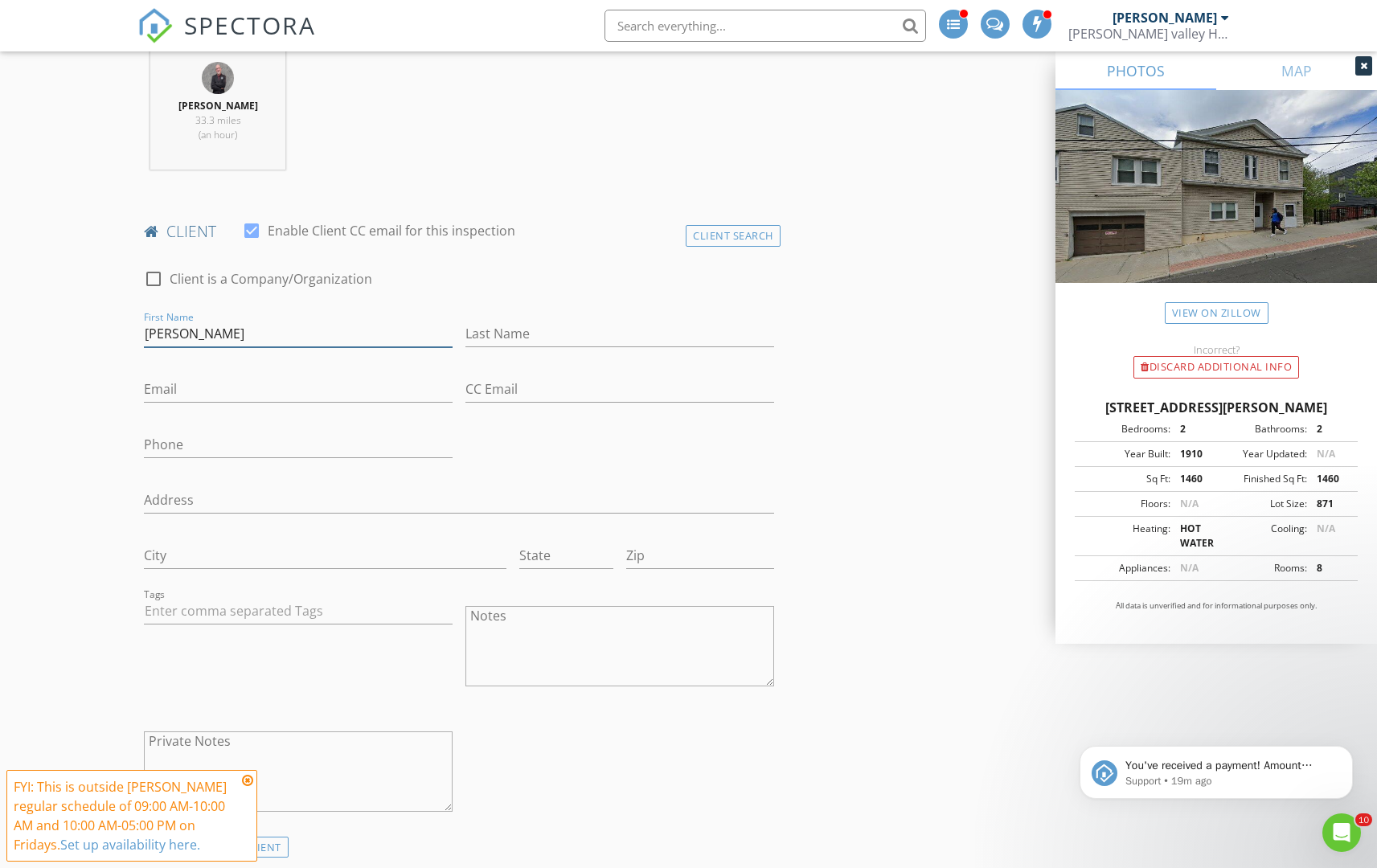 type on "[PERSON_NAME]" 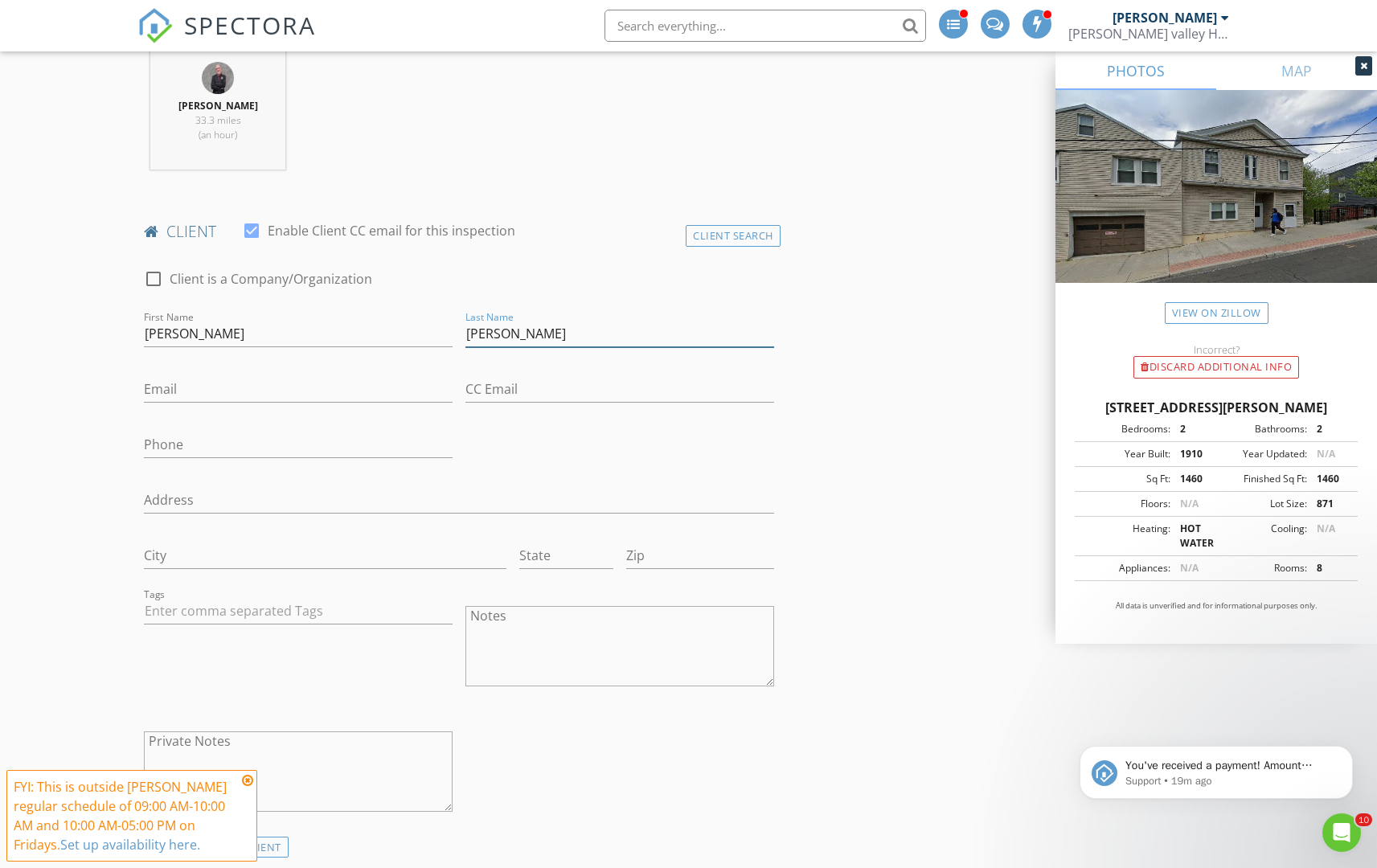 type on "Mcneal" 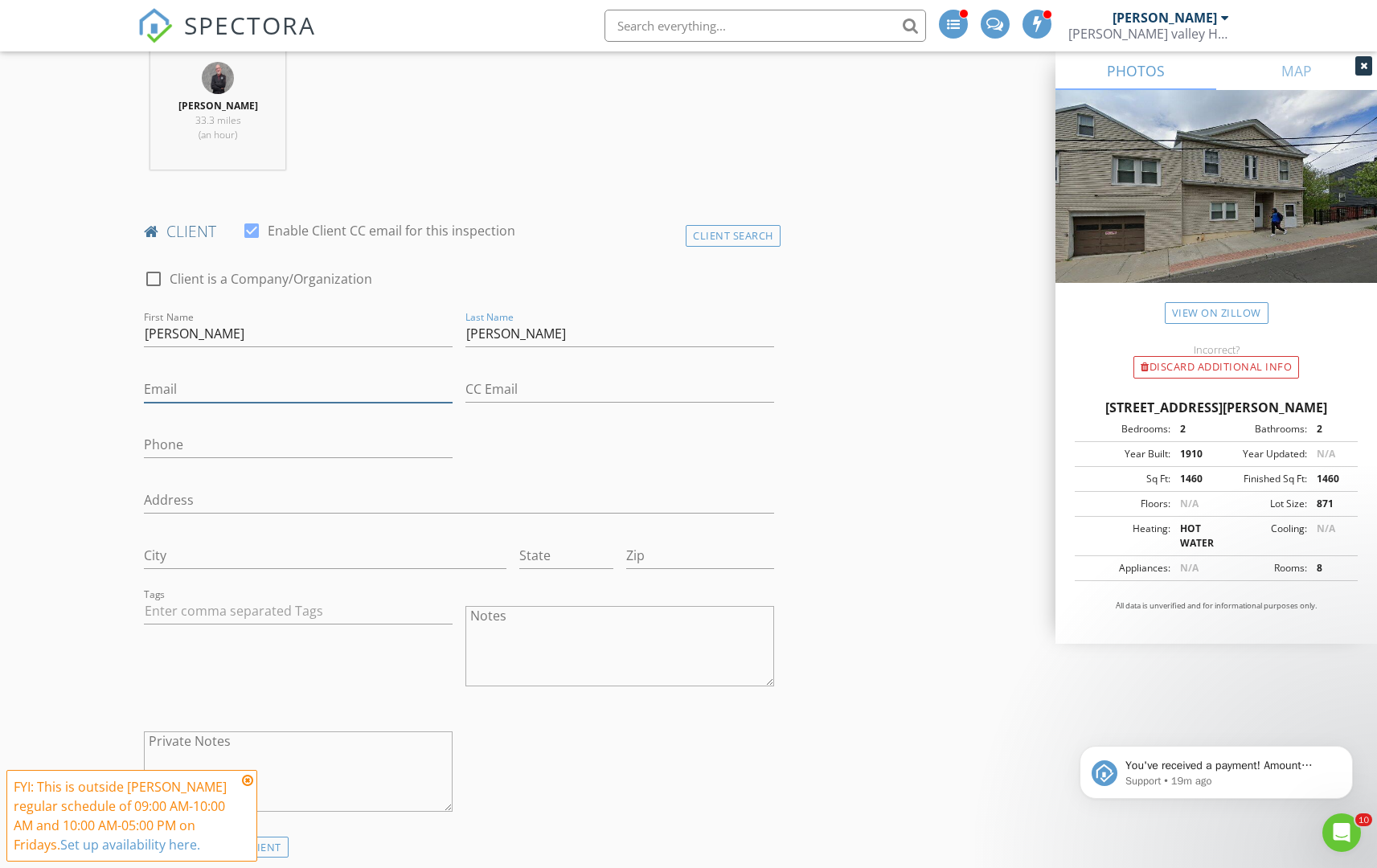 click on "Email" at bounding box center (298, 389) 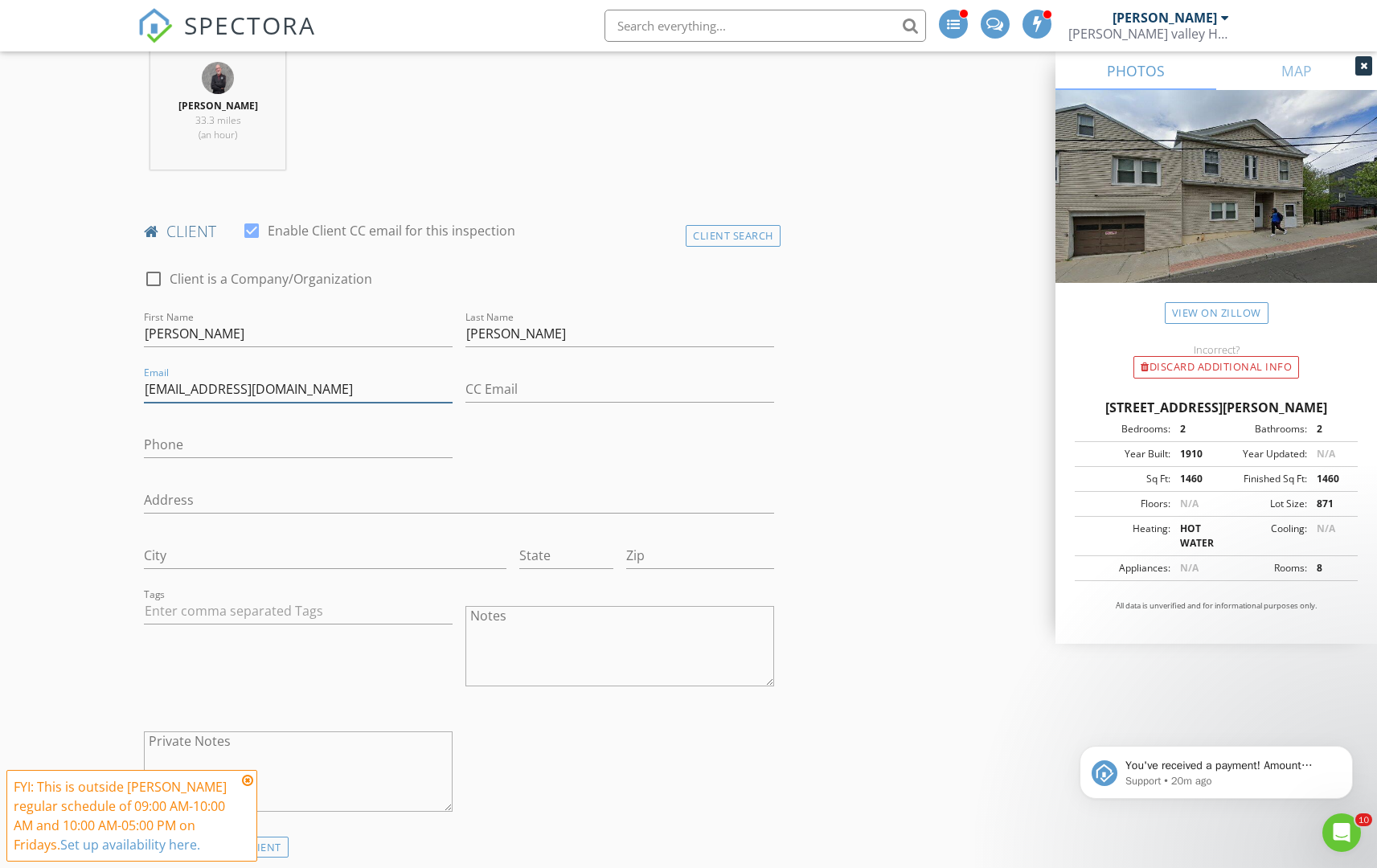 type on "dianemcneal9@GMAIL.COM" 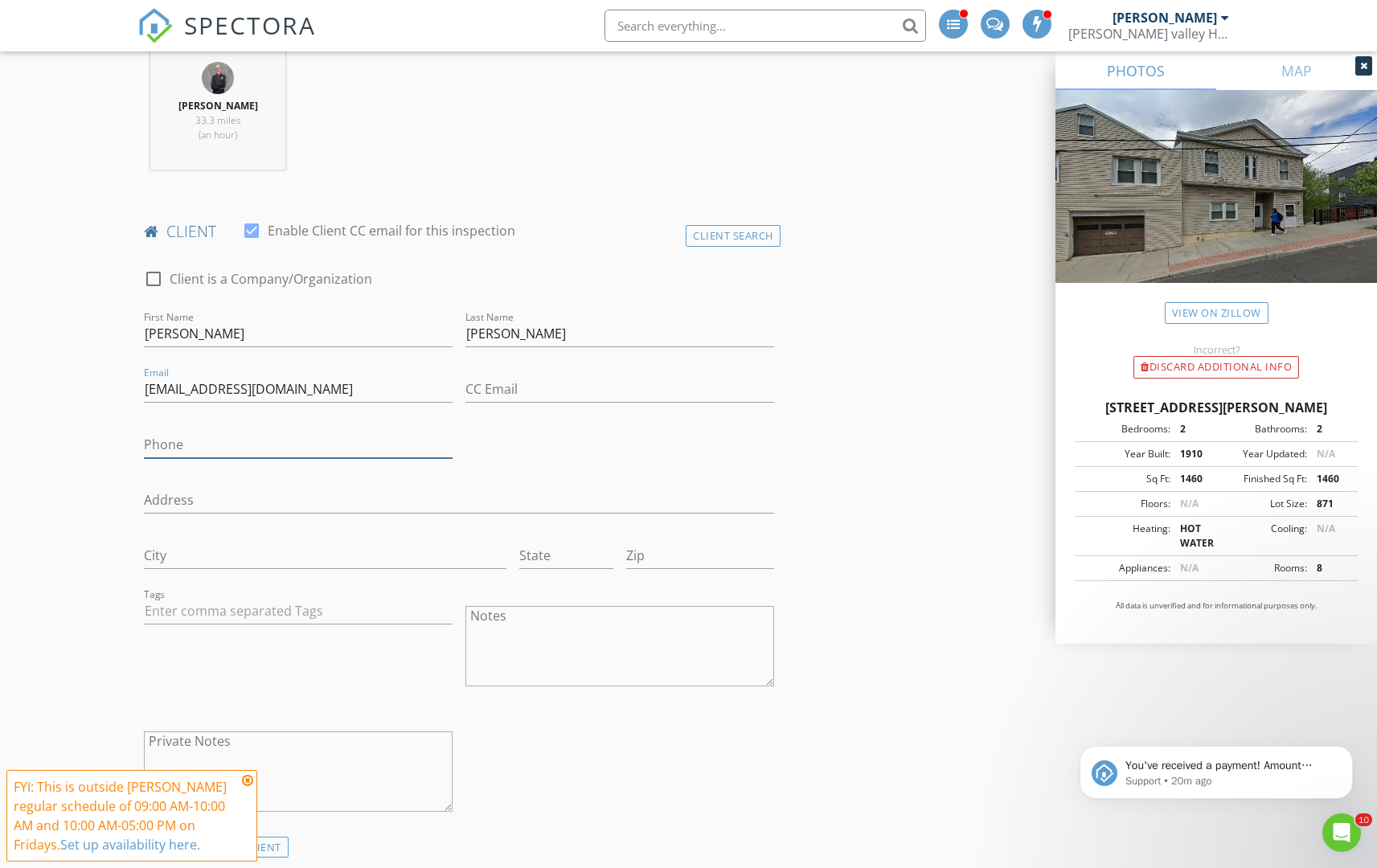 click on "Phone" at bounding box center [298, 444] 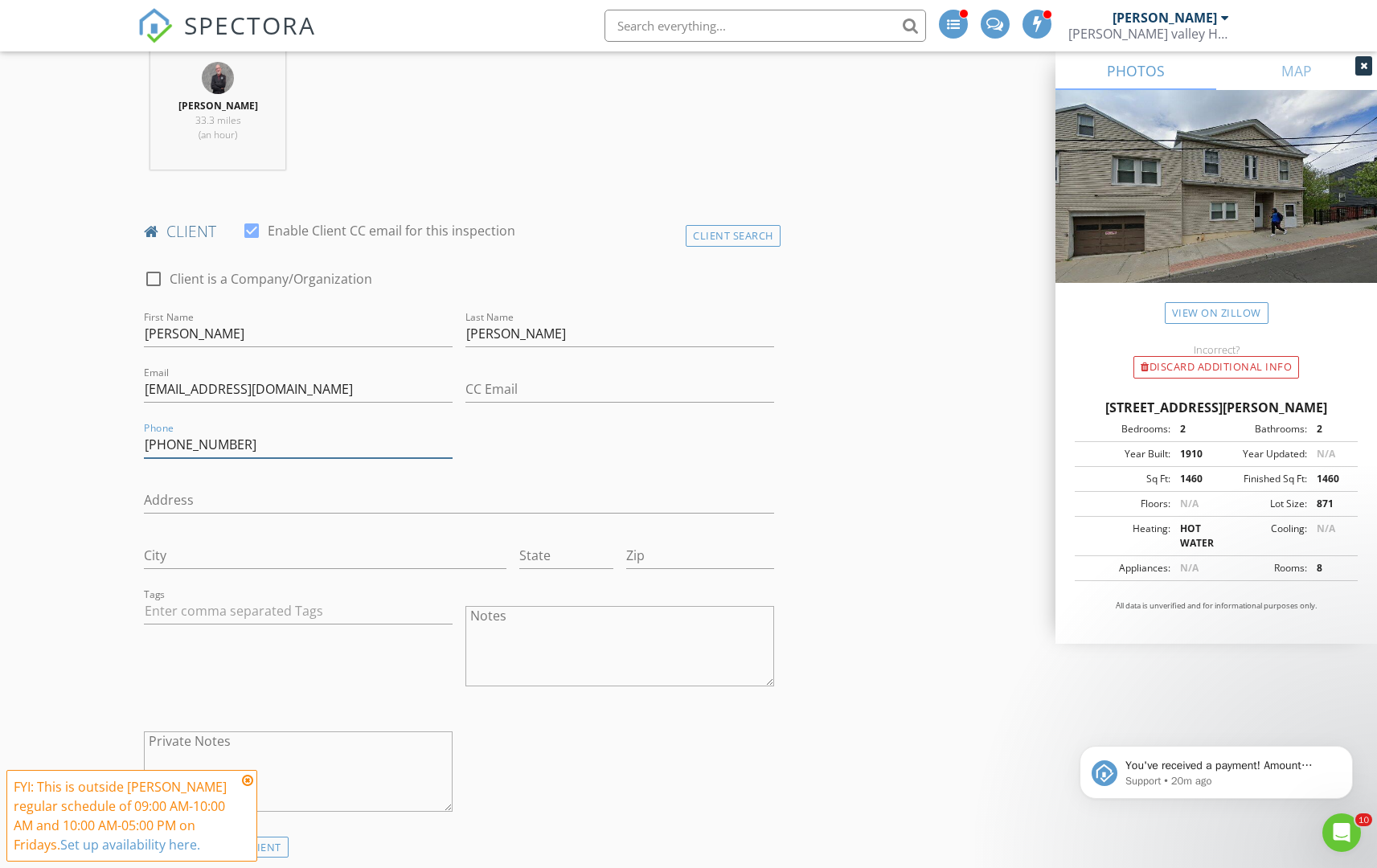 type on "914-426-1299" 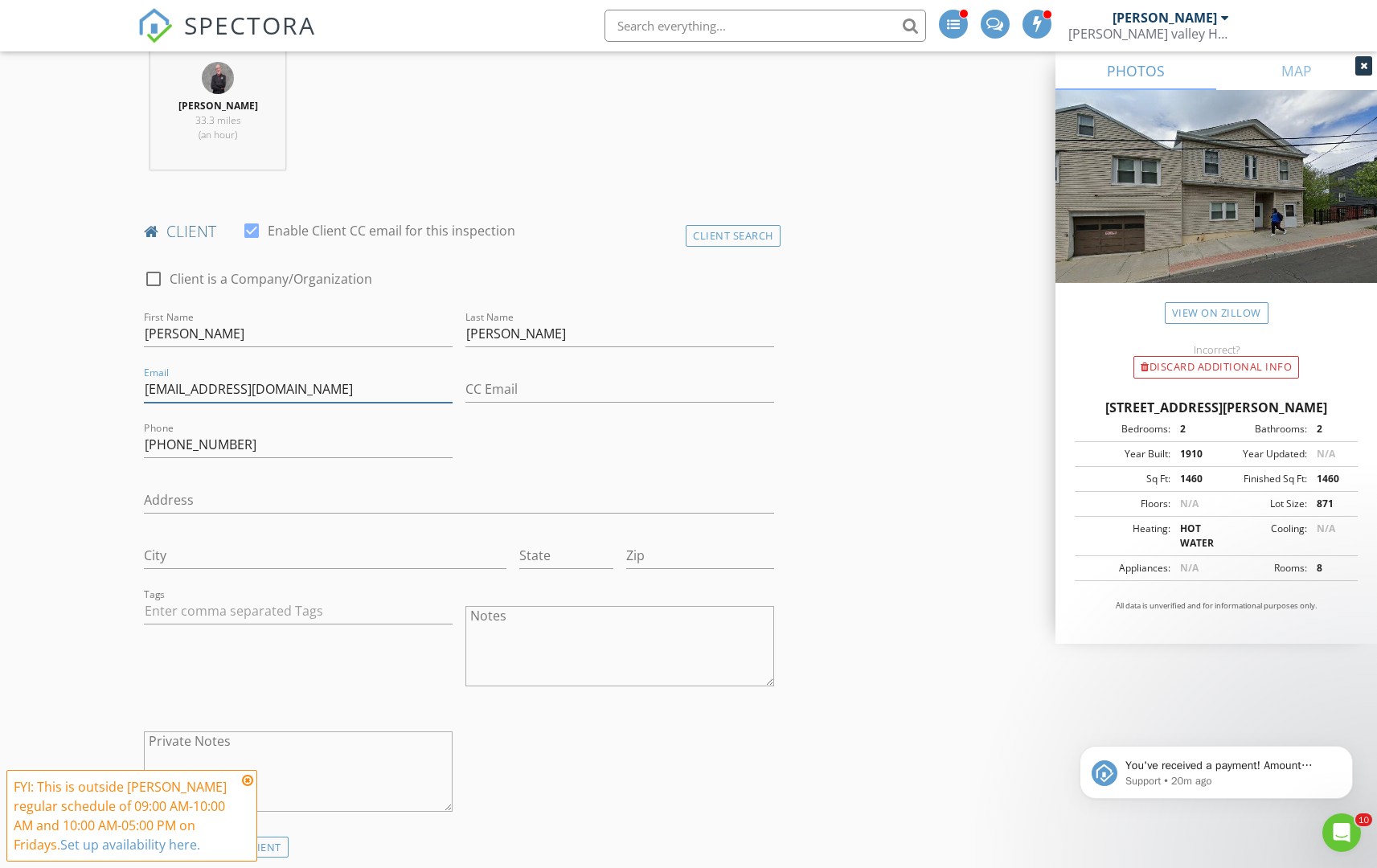 click on "dianemcneal9@GMAIL.COM" at bounding box center (298, 389) 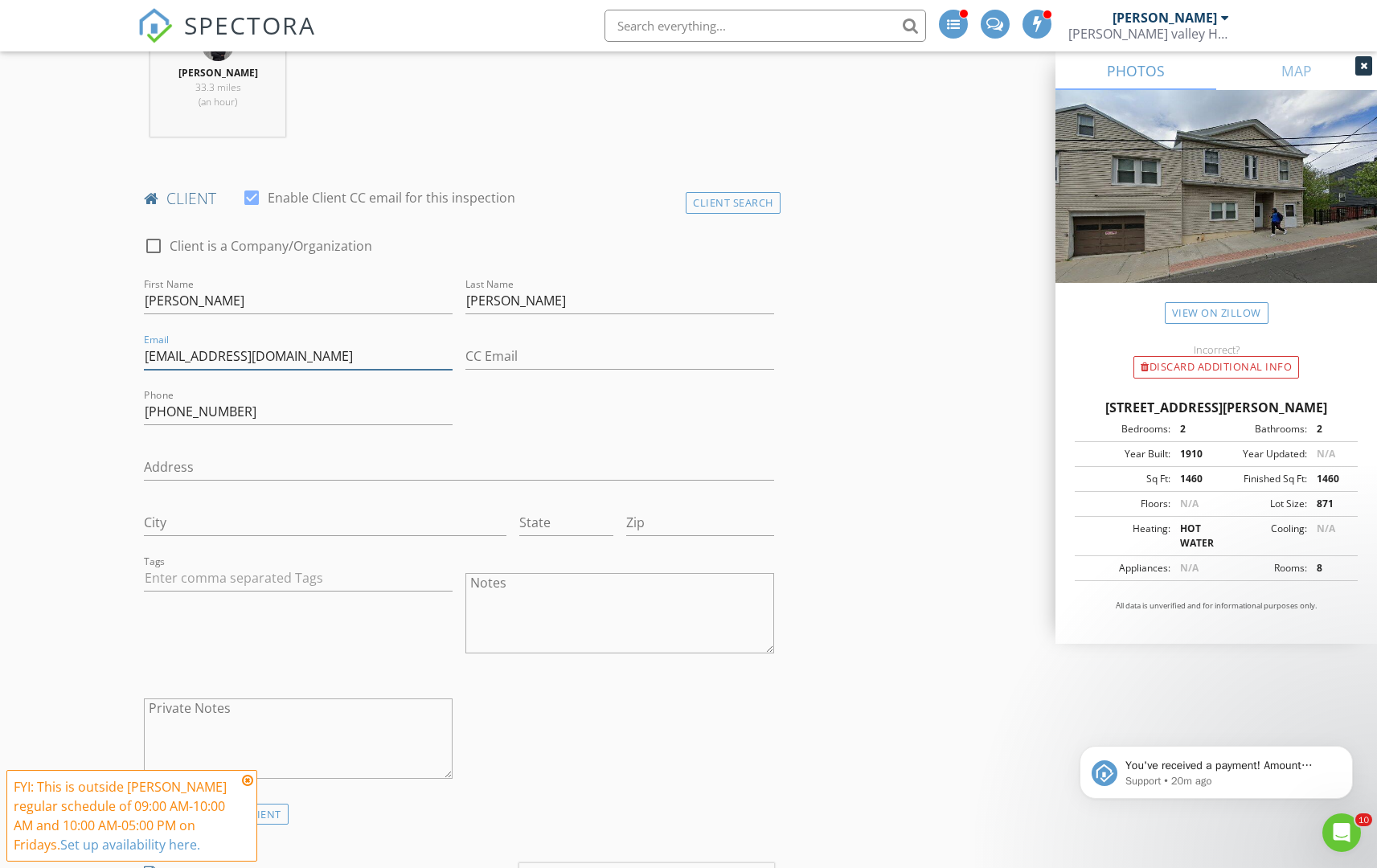 scroll, scrollTop: 1161, scrollLeft: 0, axis: vertical 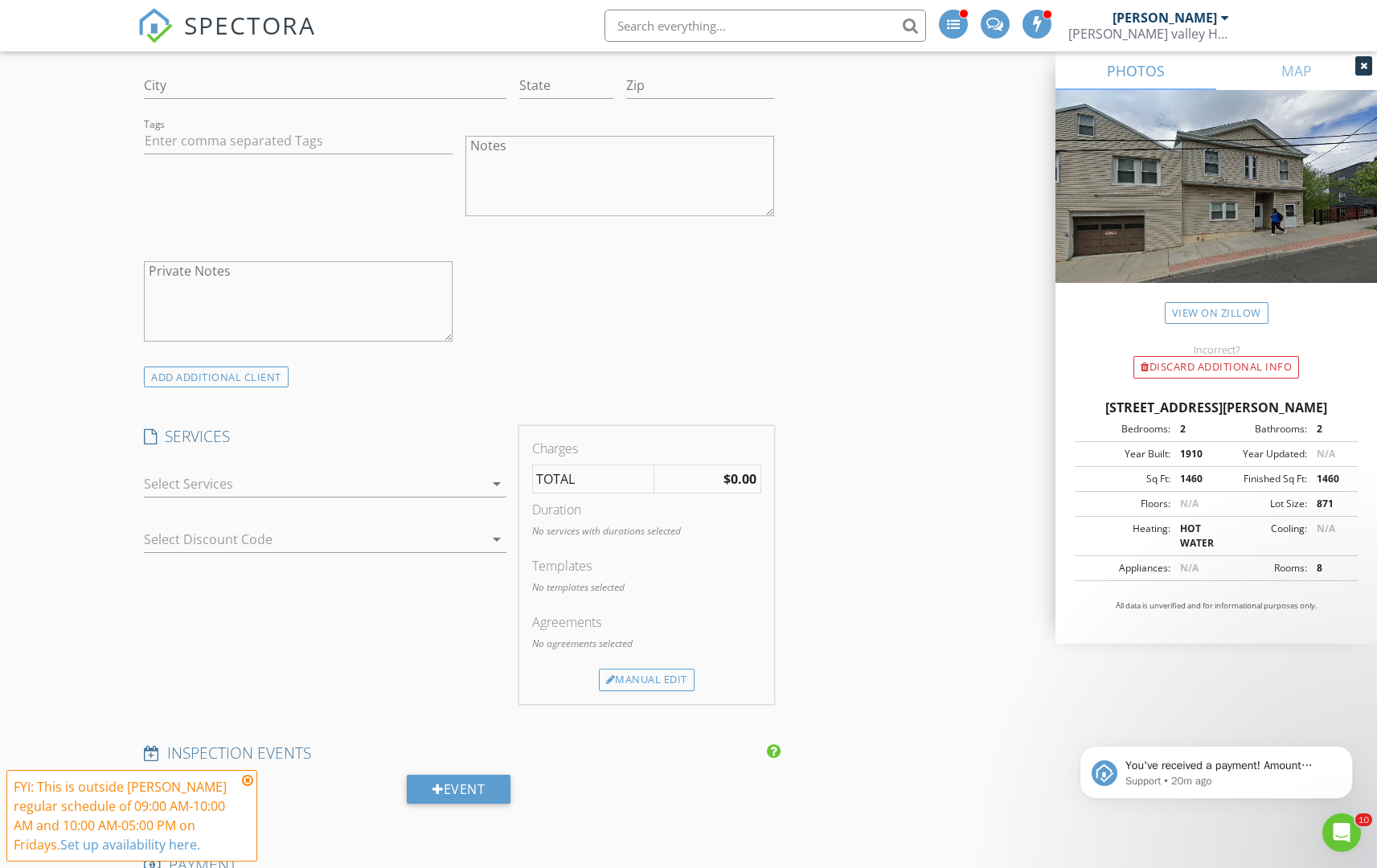 type on "dianemcneal9@gmail.com" 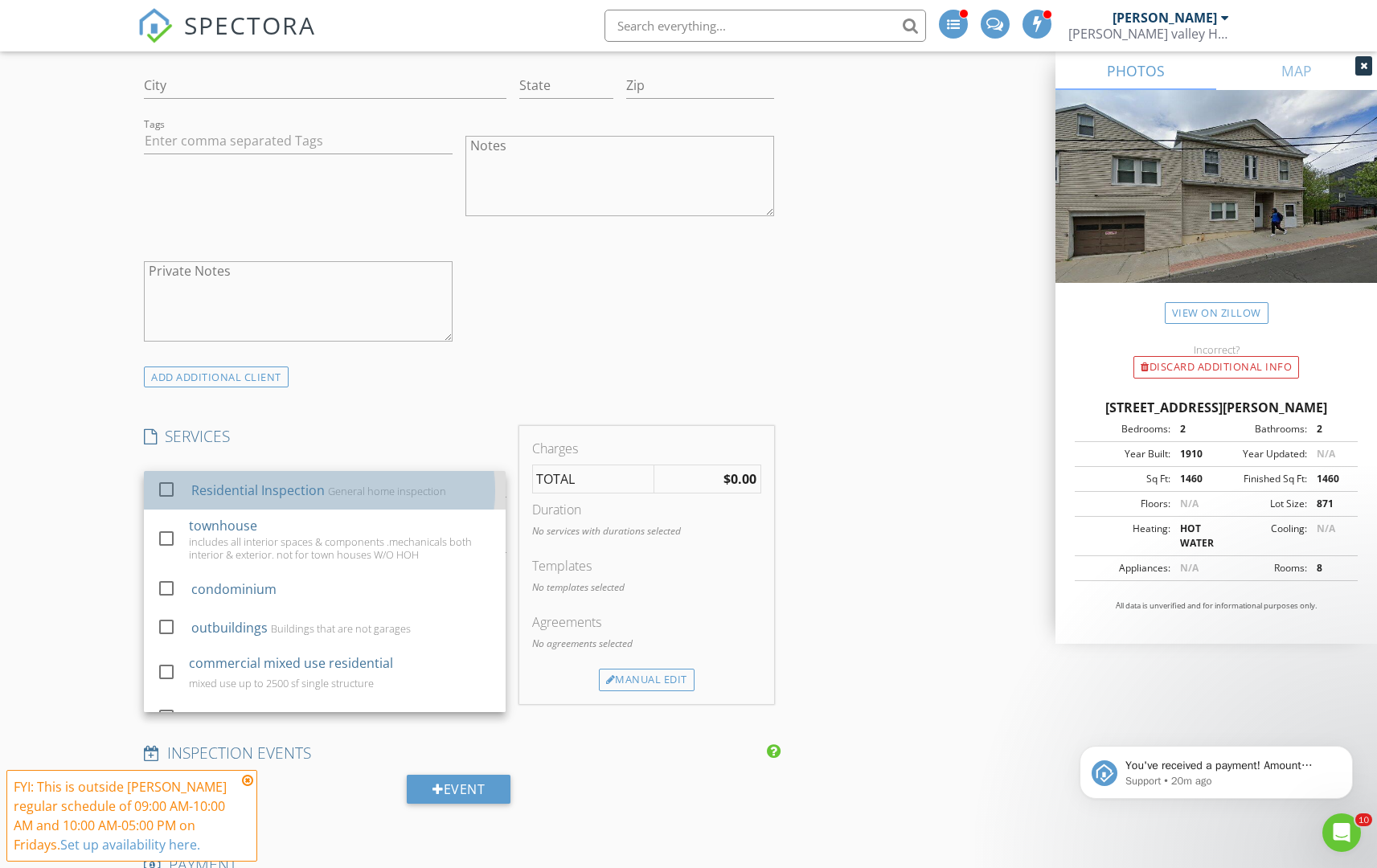 click on "Residential Inspection   General home inspection" at bounding box center [342, 490] 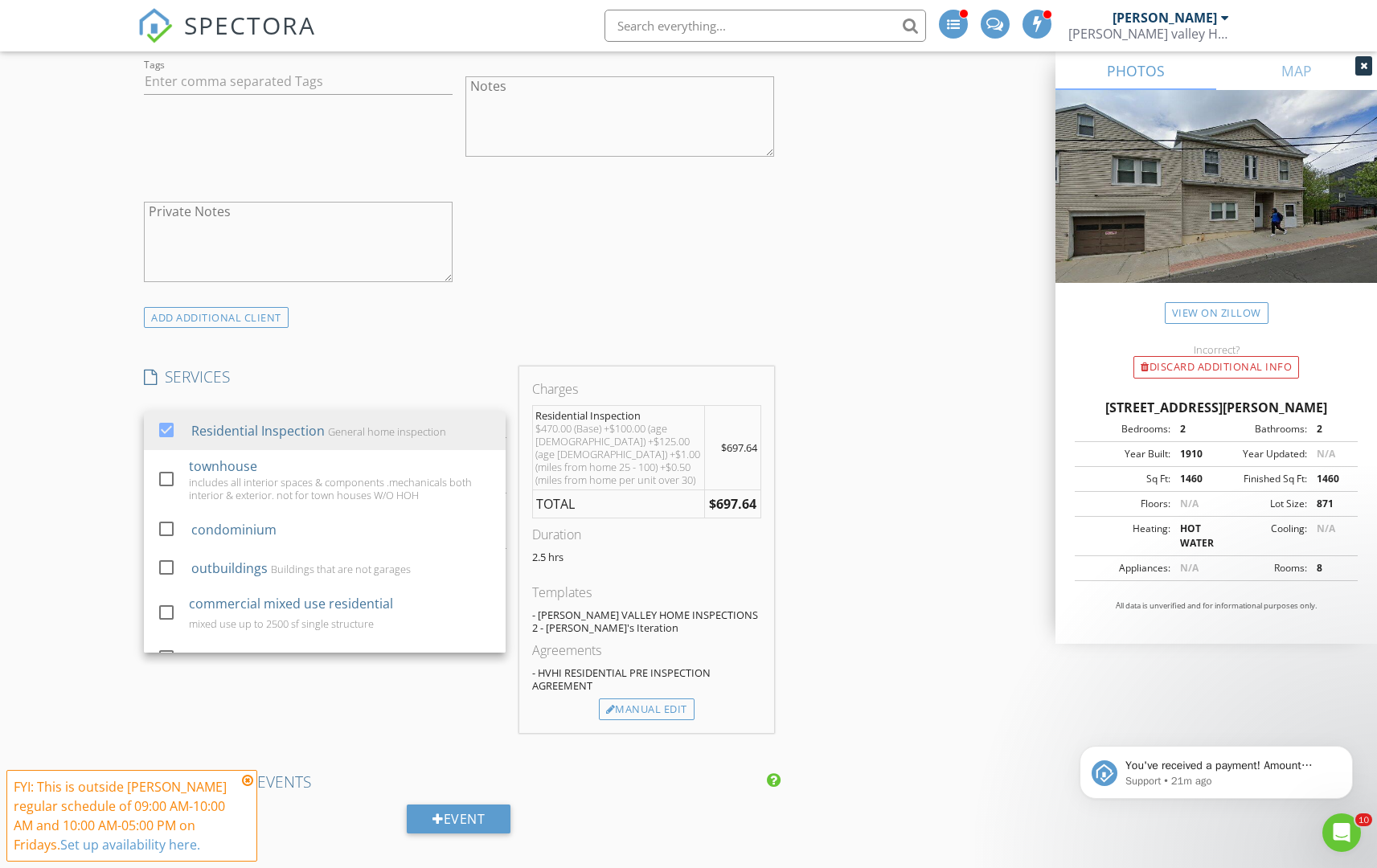 scroll, scrollTop: 1233, scrollLeft: 0, axis: vertical 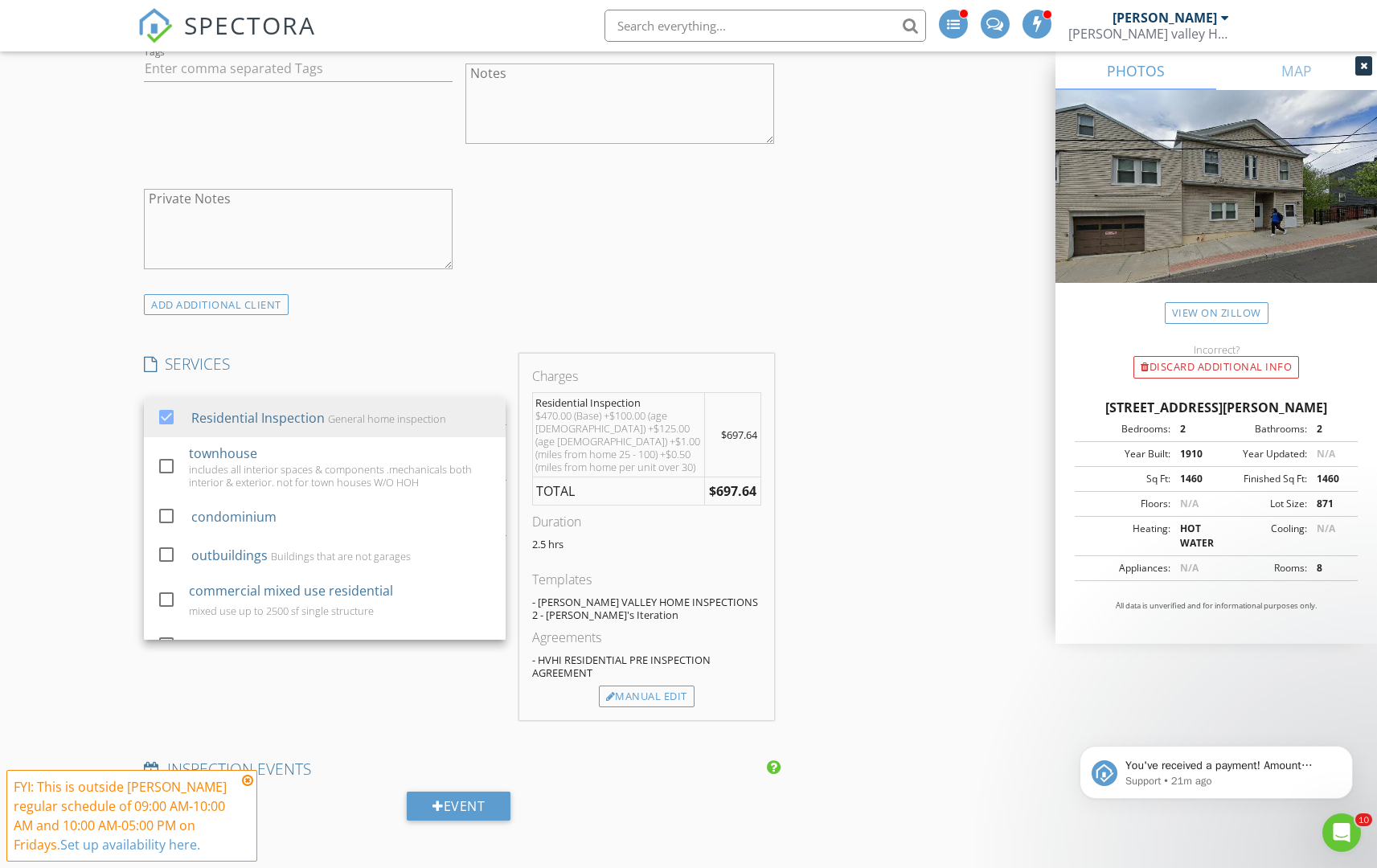 click on "SERVICES
check_box    Residential Inspection   General home inspection check_box_outline_blank   townhouse   includes all interior spaces & components .mechanicals both interior & exterior. not for town houses W/O HOH check_box_outline_blank   condominium   check_box_outline_blank   outbuildings   Buildings that are not garages  check_box_outline_blank   commercial mixed use residential   mixed use up to 2500 sf single structure check_box_outline_blank   CRM  Radon test   2 day  residential real estate test check_box_outline_blank   Canister  Radon test   2 day real estate testing  drop off only check_box_outline_blank   Water test FHA   check_box_outline_blank   stand alone service charge   forall ancillary services  check_box_outline_blank   Fixle   Appliance data collection for age and brand check_box_outline_blank   Mold assesment abbreviated   testing for presence of mold in isolated area with known event check_box_outline_blank   basic water test" at bounding box center (325, 537) 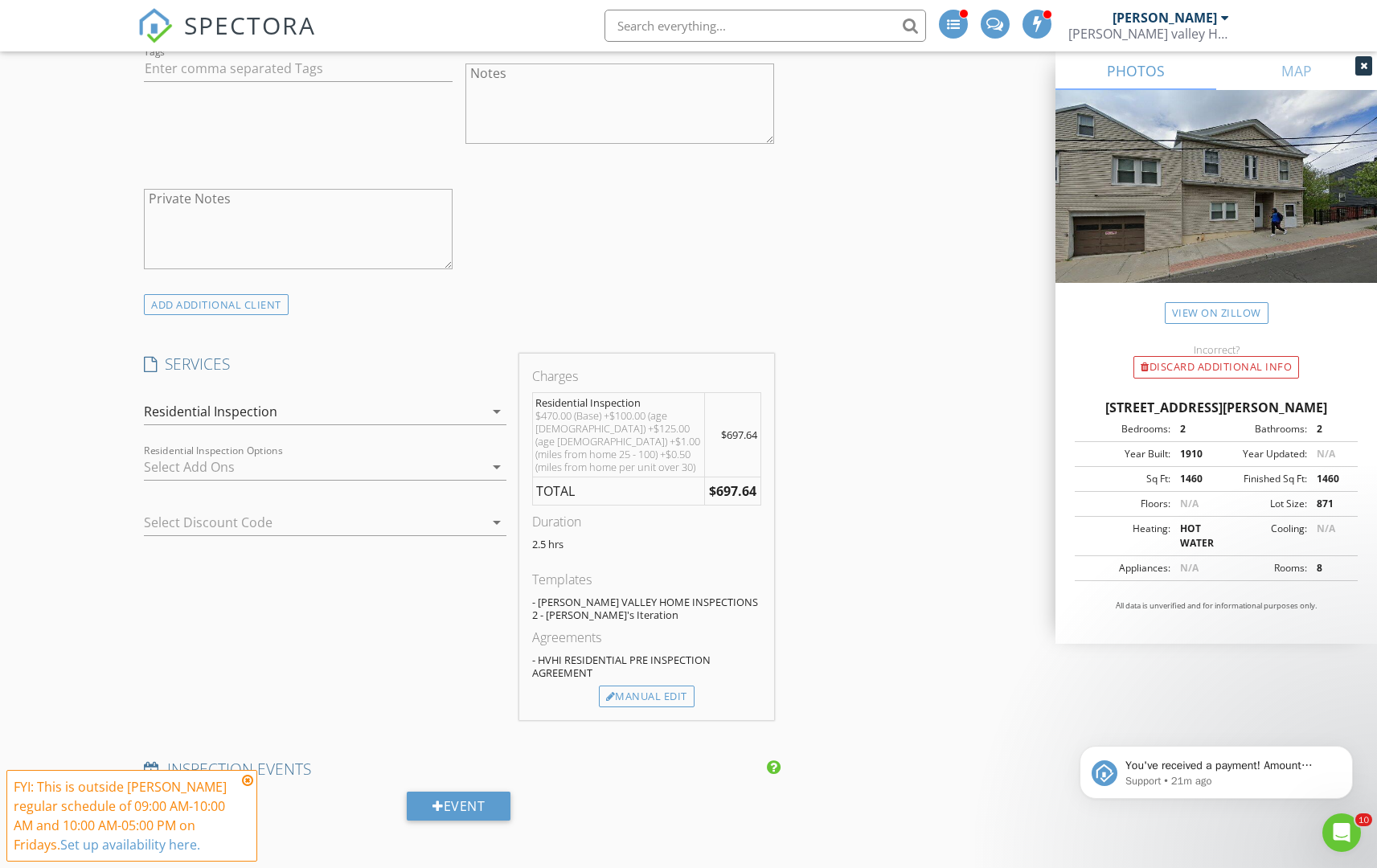 click on "arrow_drop_down" at bounding box center (497, 467) 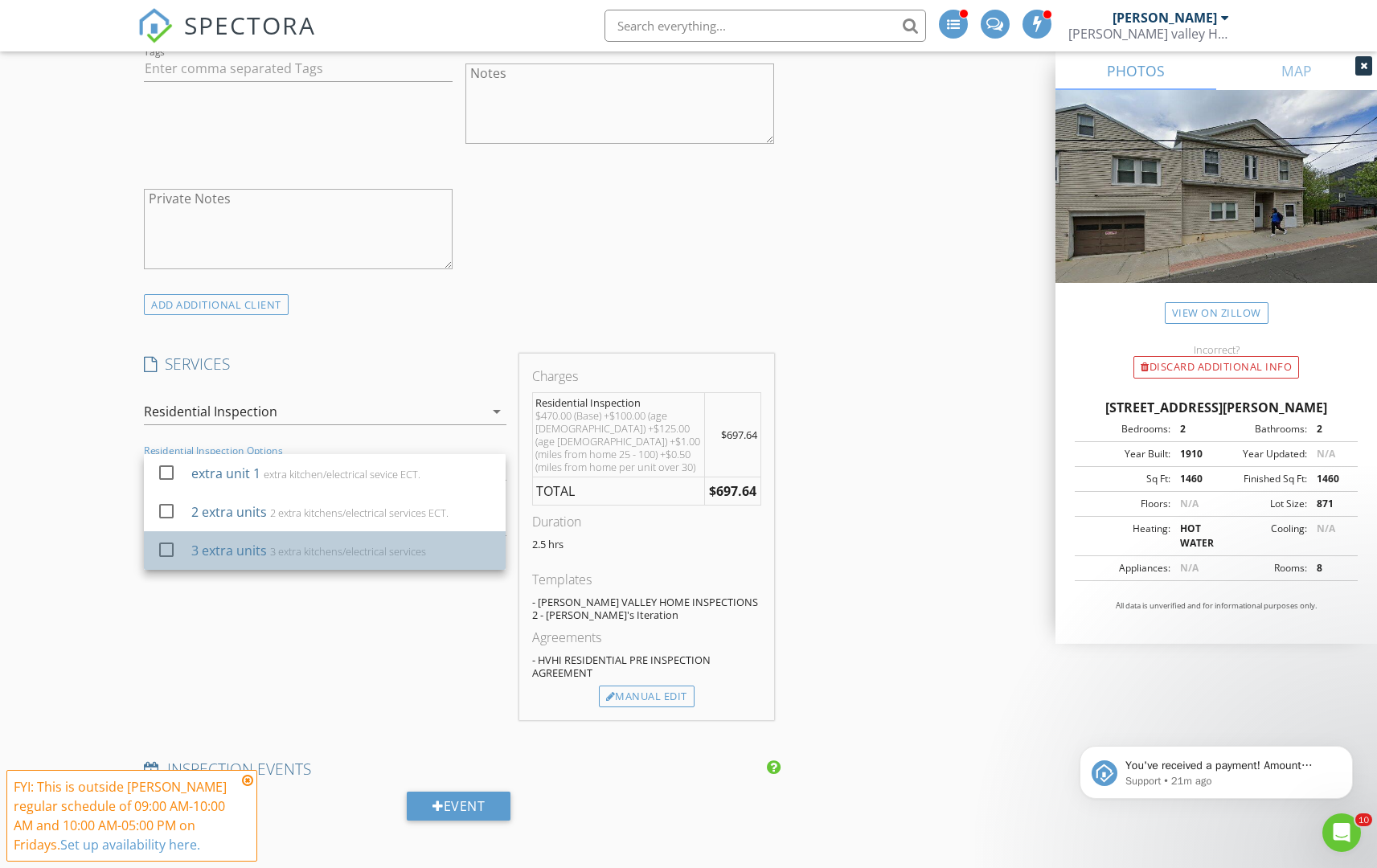 click on "3 extra units   3 extra kitchens/electrical services" at bounding box center (342, 551) 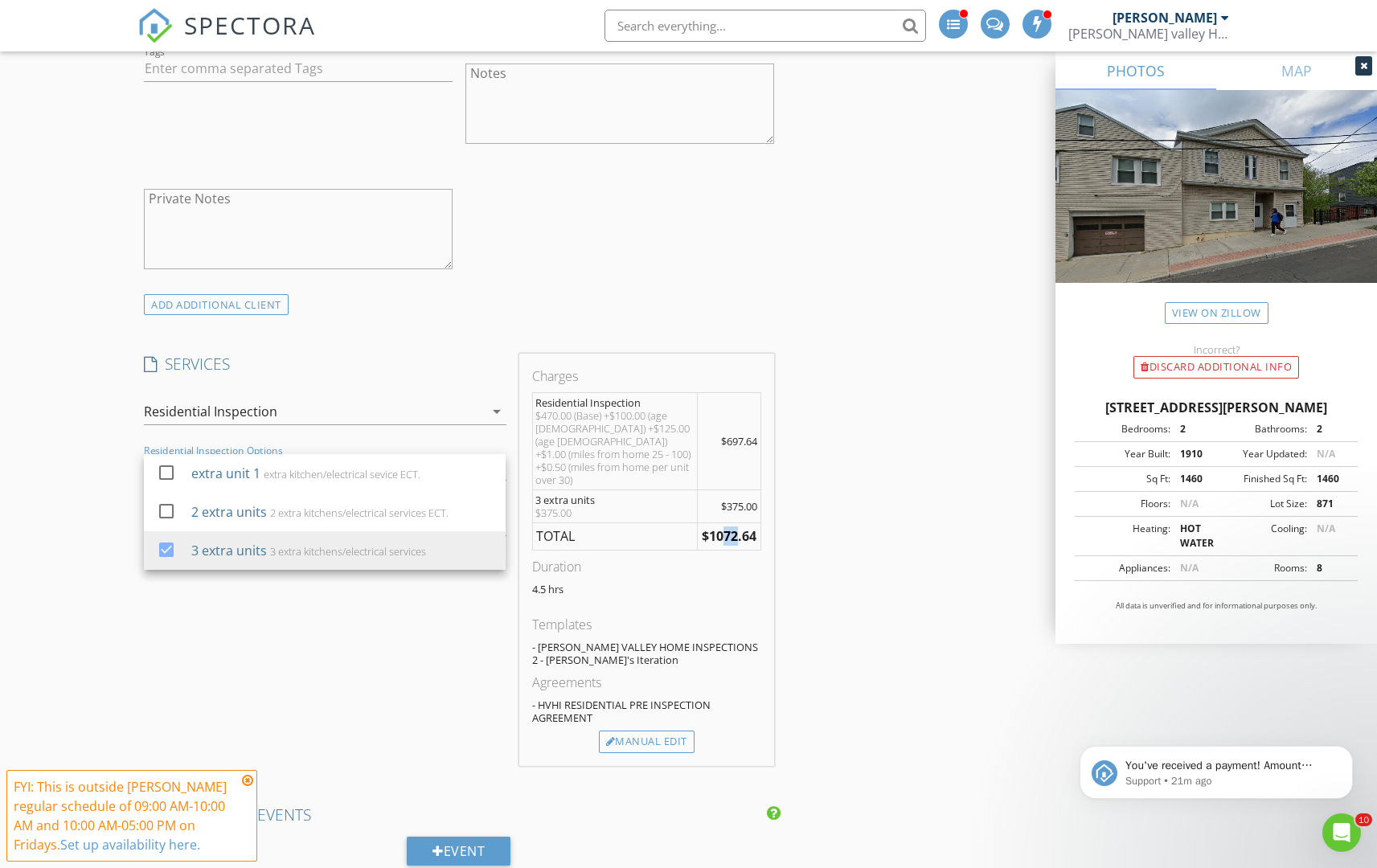 drag, startPoint x: 723, startPoint y: 525, endPoint x: 736, endPoint y: 526, distance: 13.038405 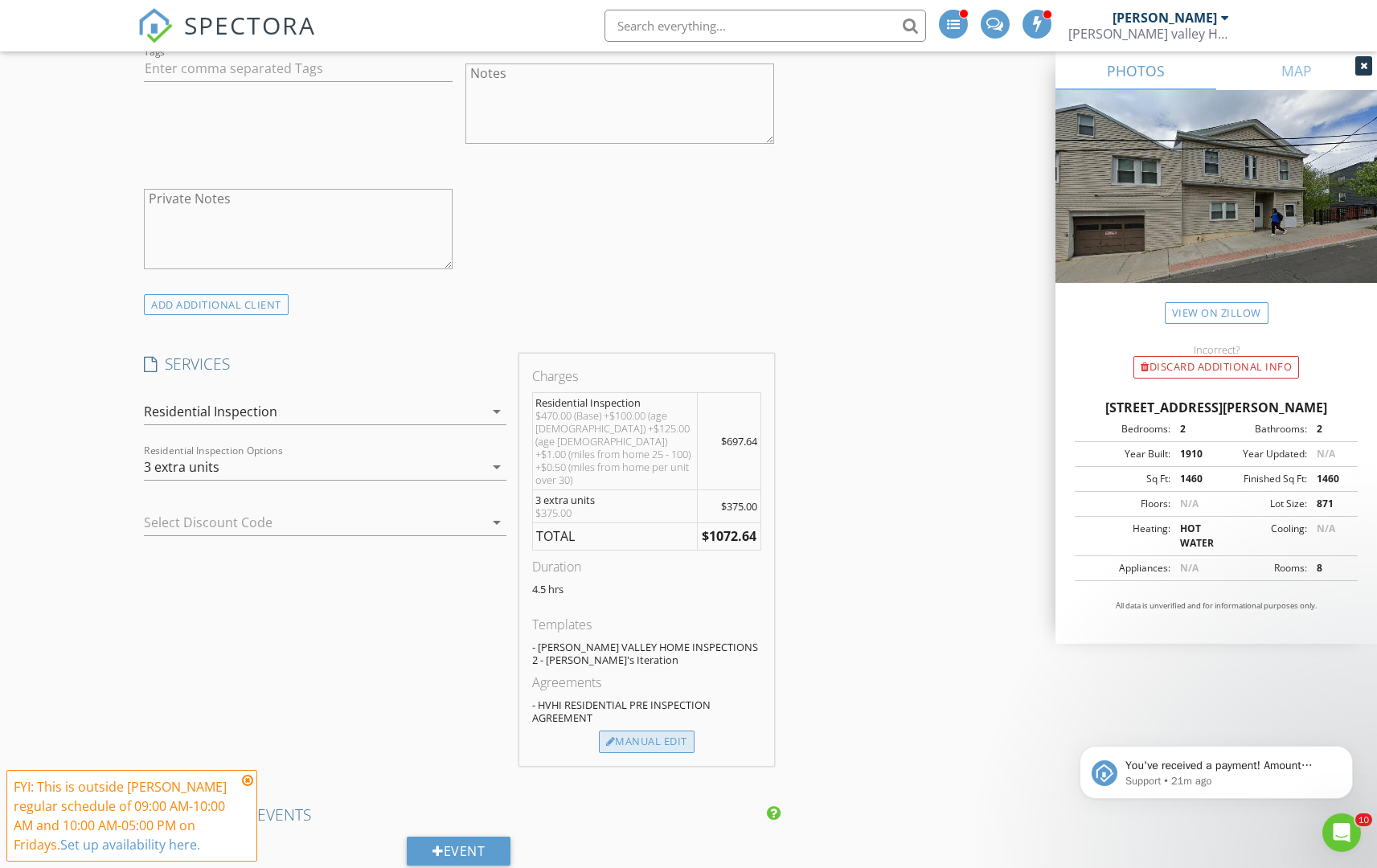 click on "Manual Edit" at bounding box center (646, 742) 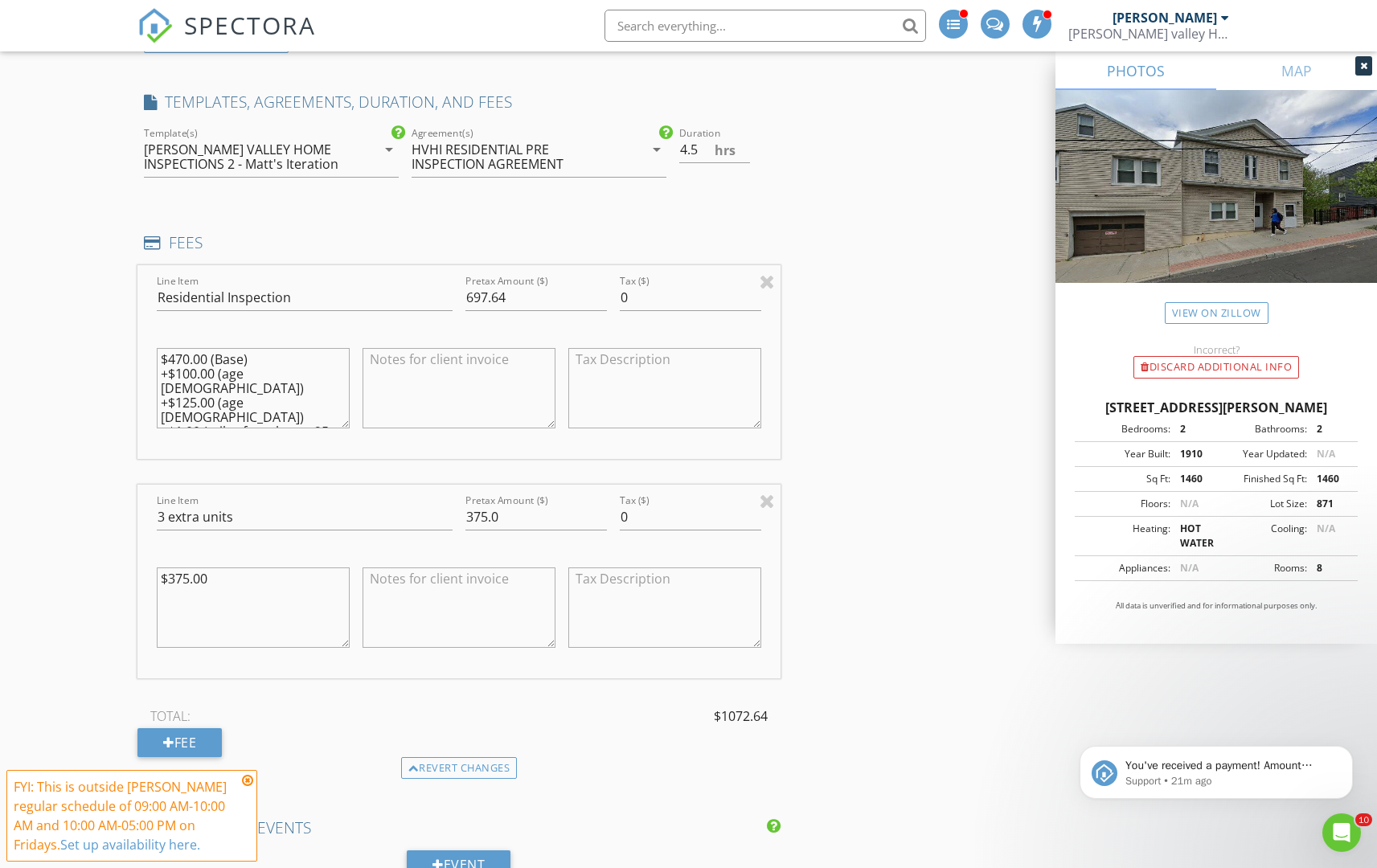 scroll, scrollTop: 1496, scrollLeft: 0, axis: vertical 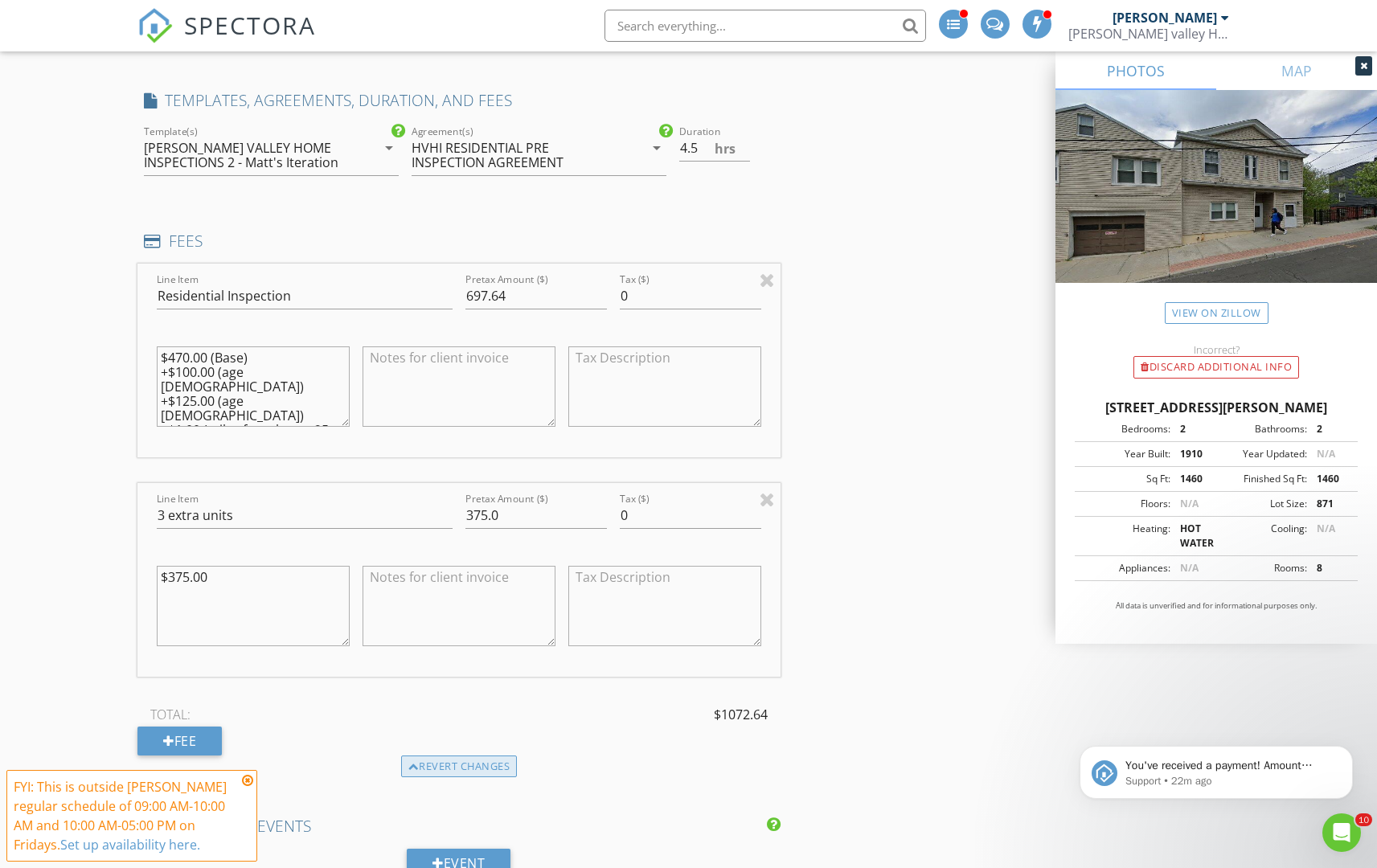 click on "Revert changes" at bounding box center [459, 767] 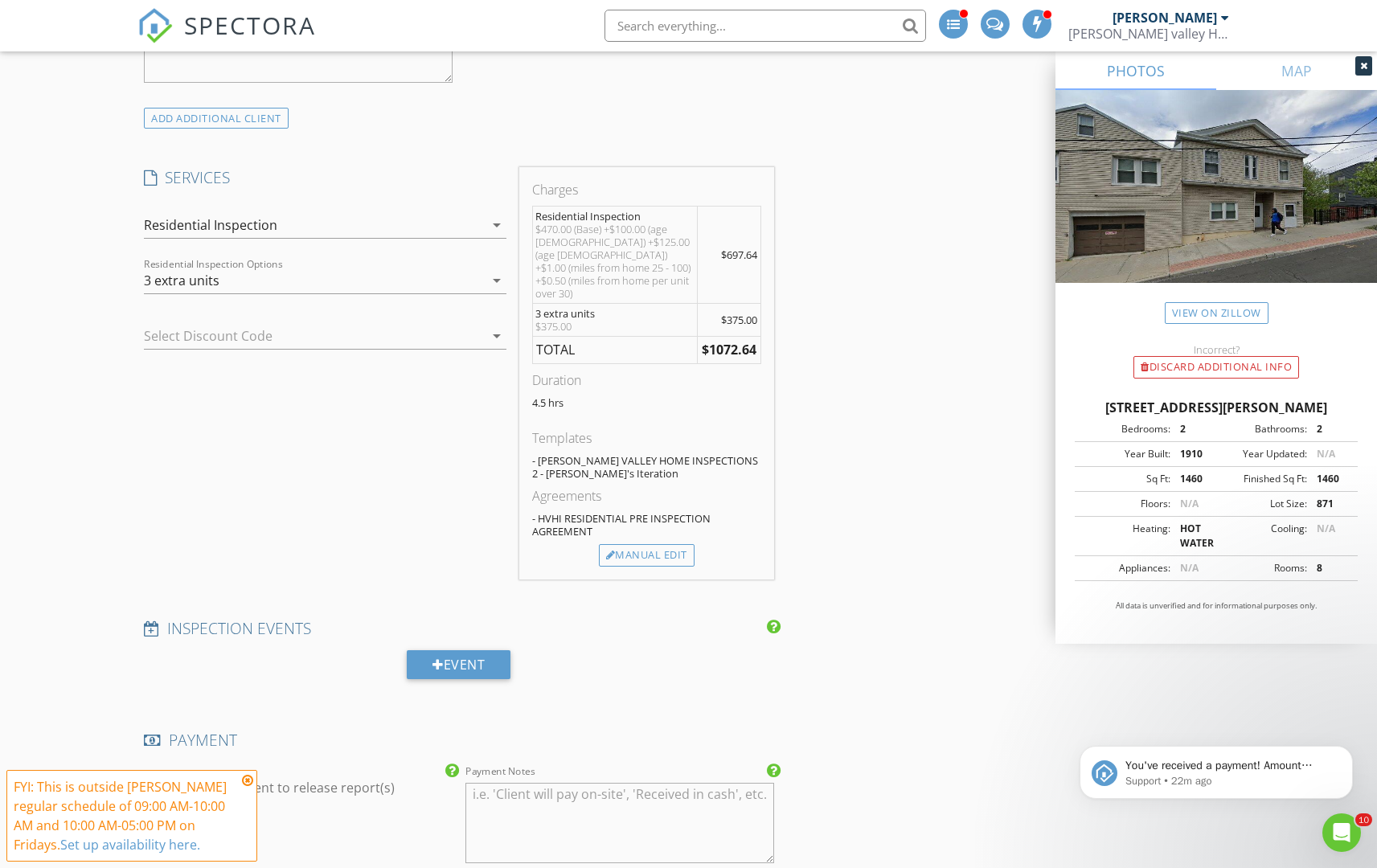 scroll, scrollTop: 1084, scrollLeft: 0, axis: vertical 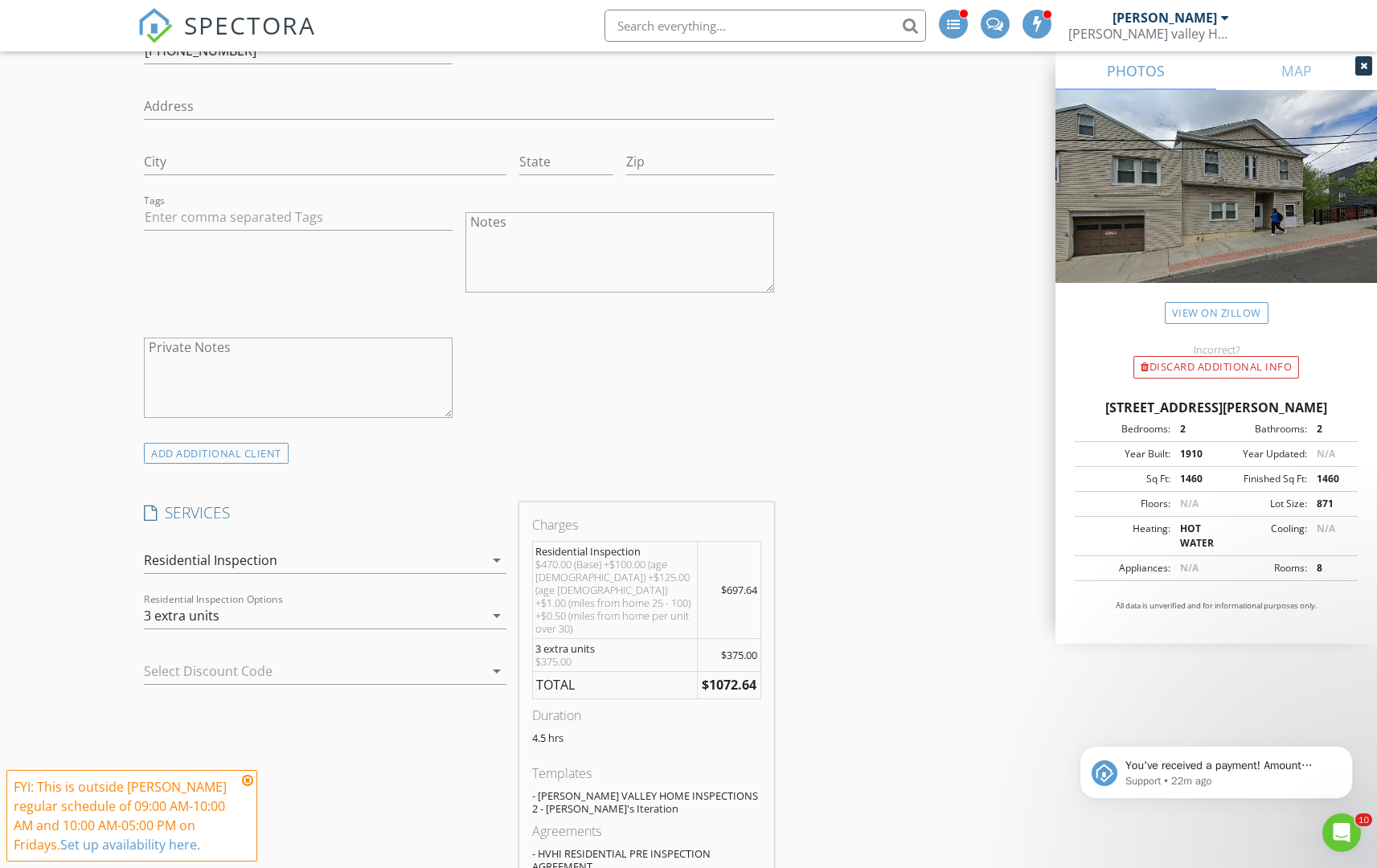 click on "arrow_drop_down" at bounding box center (497, 560) 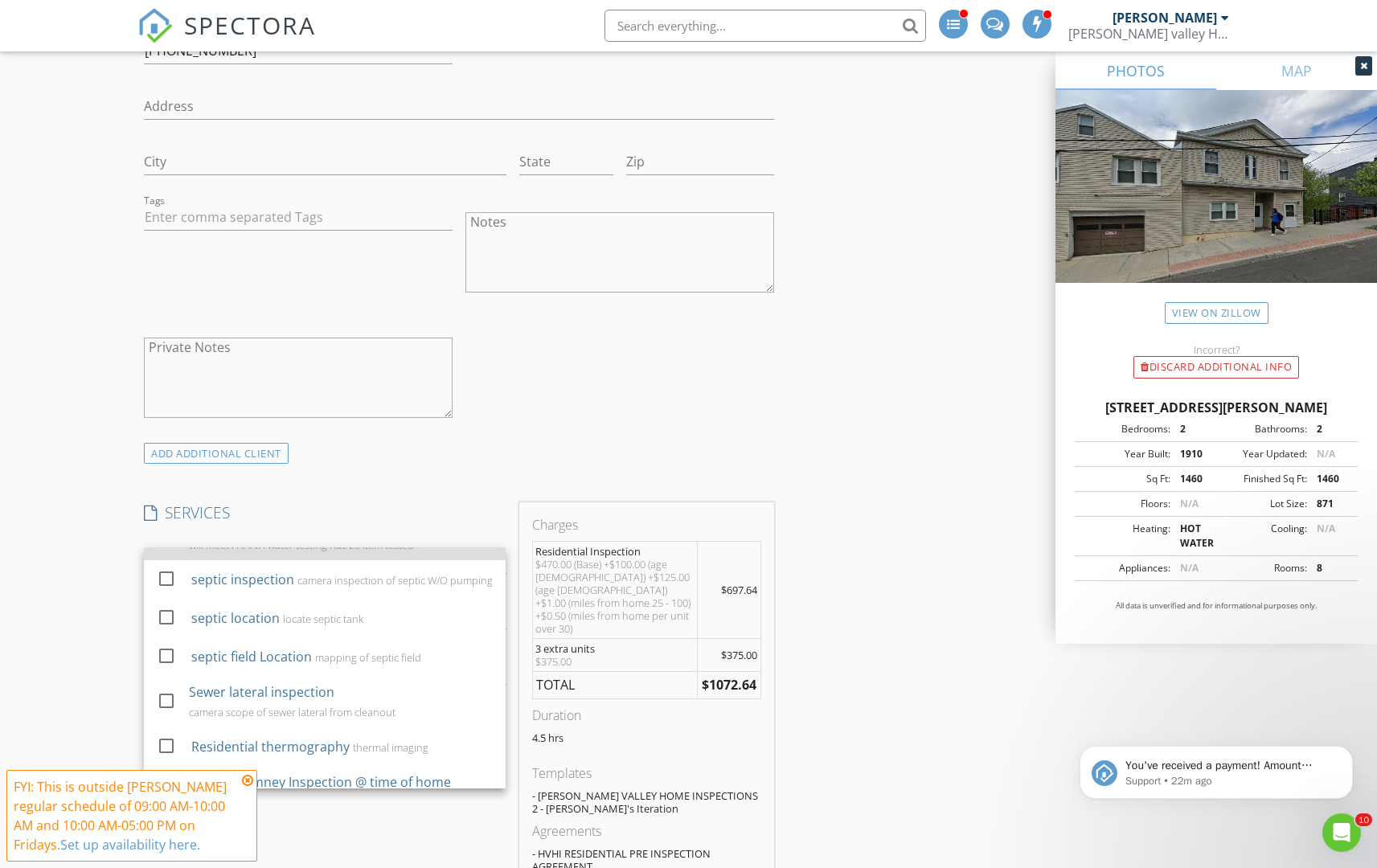 scroll, scrollTop: 613, scrollLeft: 0, axis: vertical 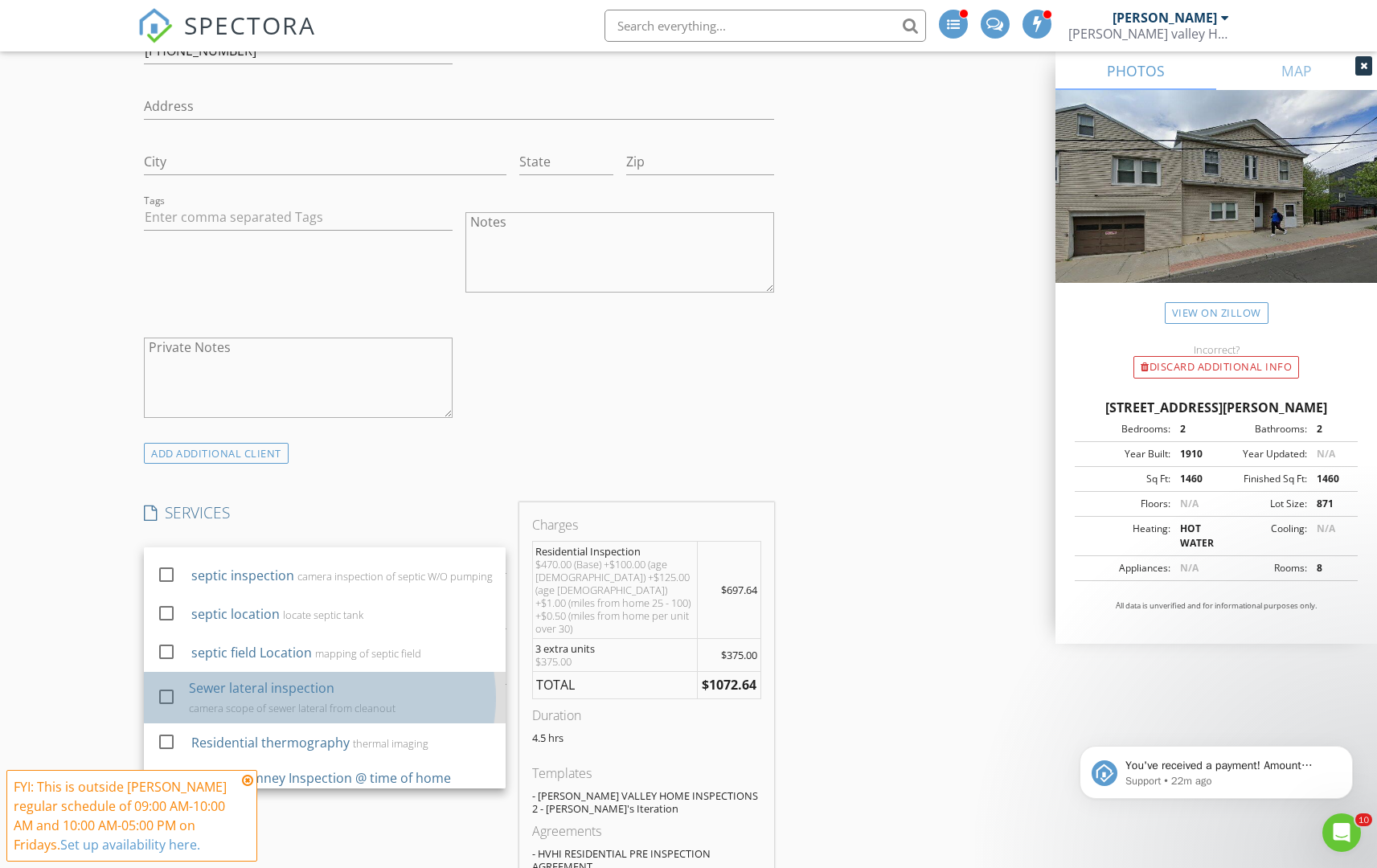 click on "Sewer lateral inspection   camera scope of sewer lateral from cleanout" at bounding box center (341, 698) 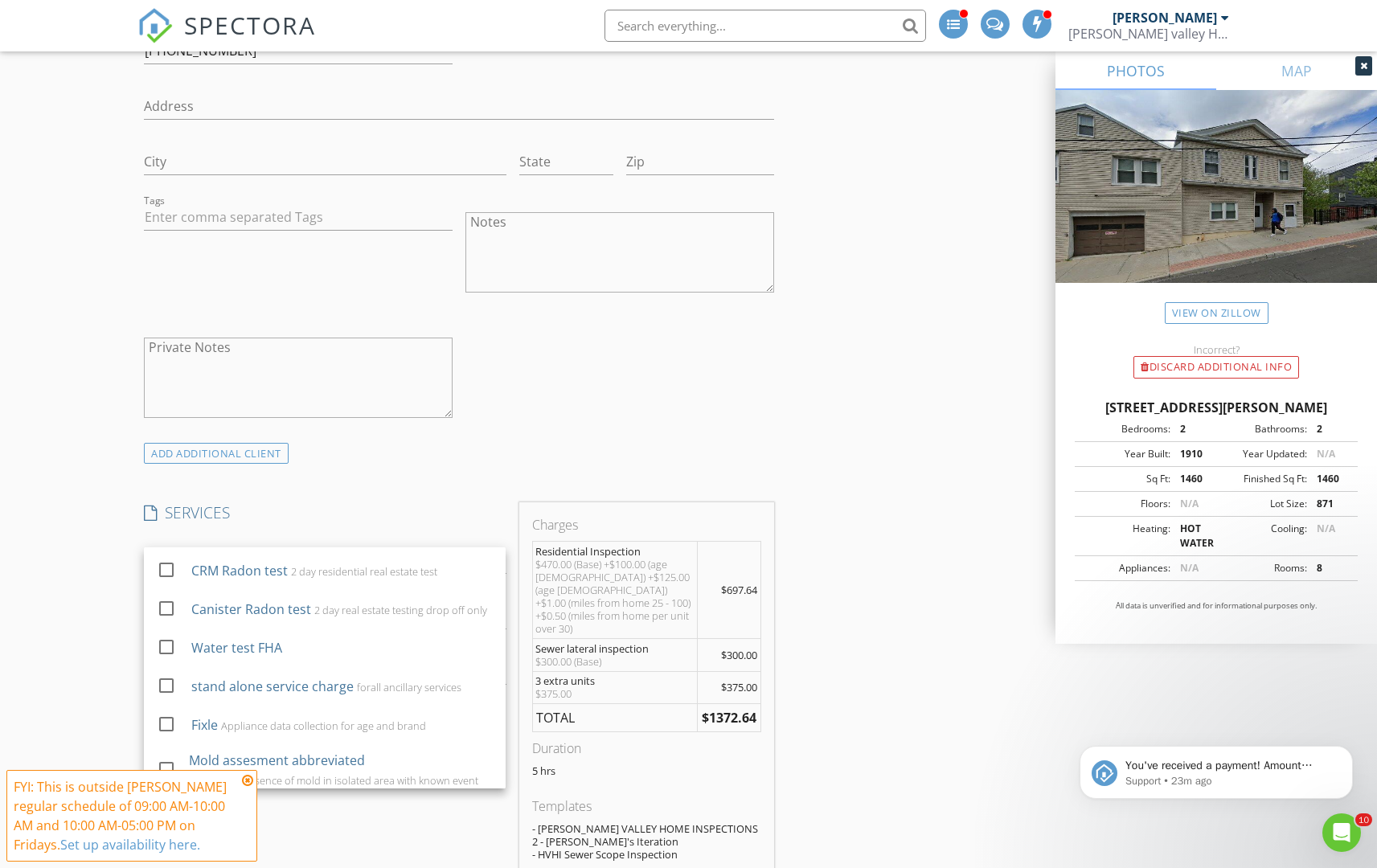 scroll, scrollTop: 220, scrollLeft: 0, axis: vertical 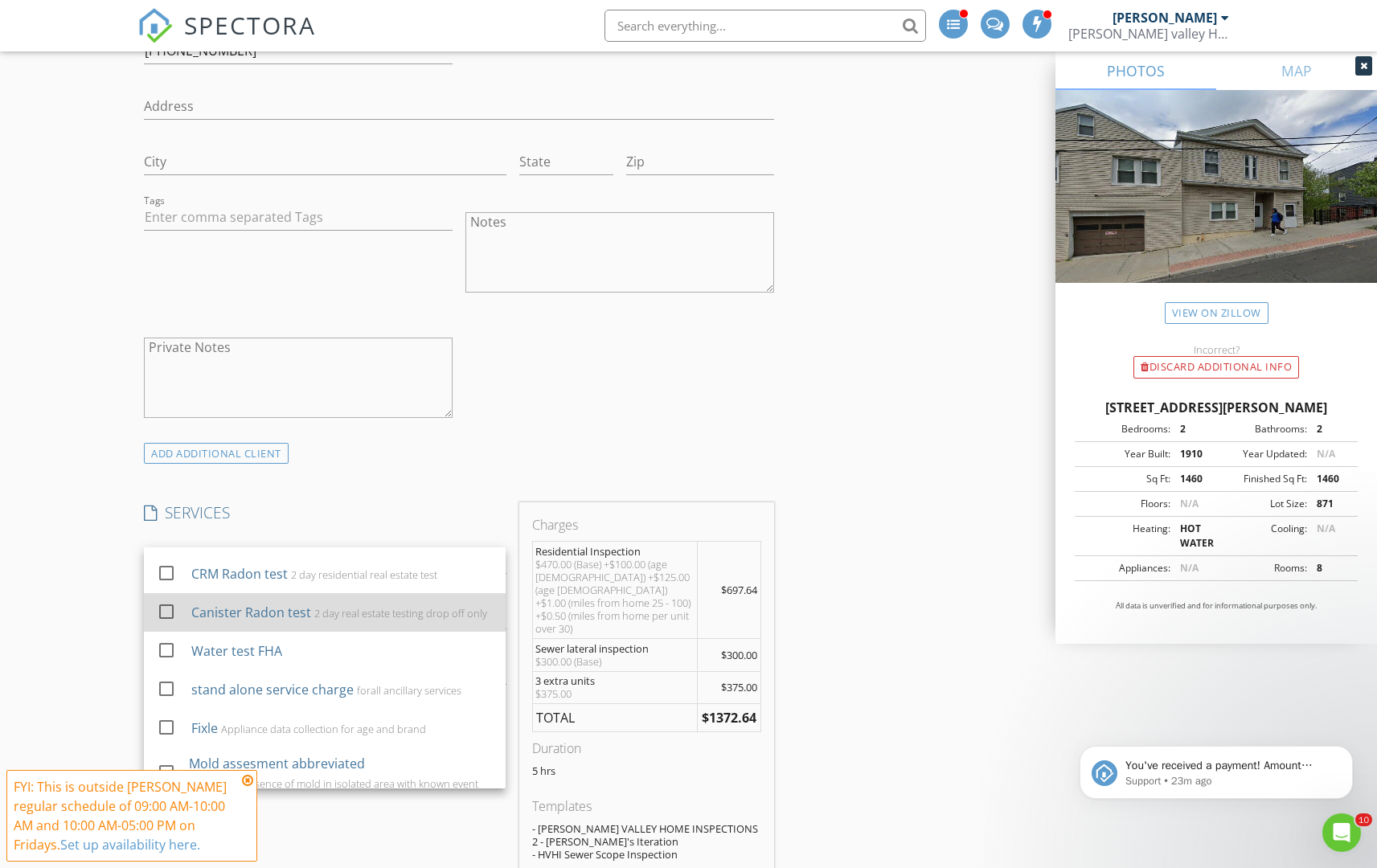 click at bounding box center (166, 612) 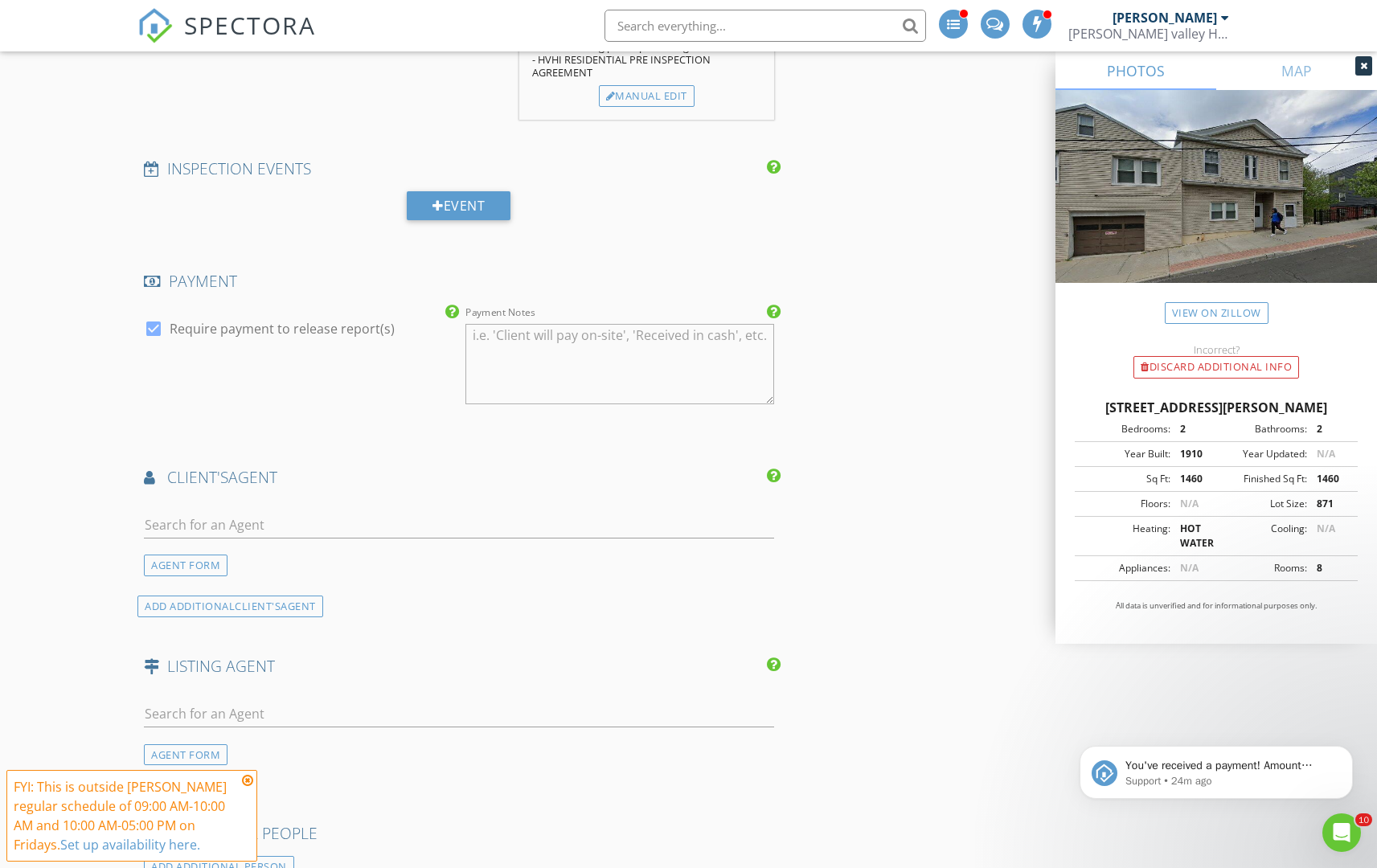 scroll, scrollTop: 1989, scrollLeft: 0, axis: vertical 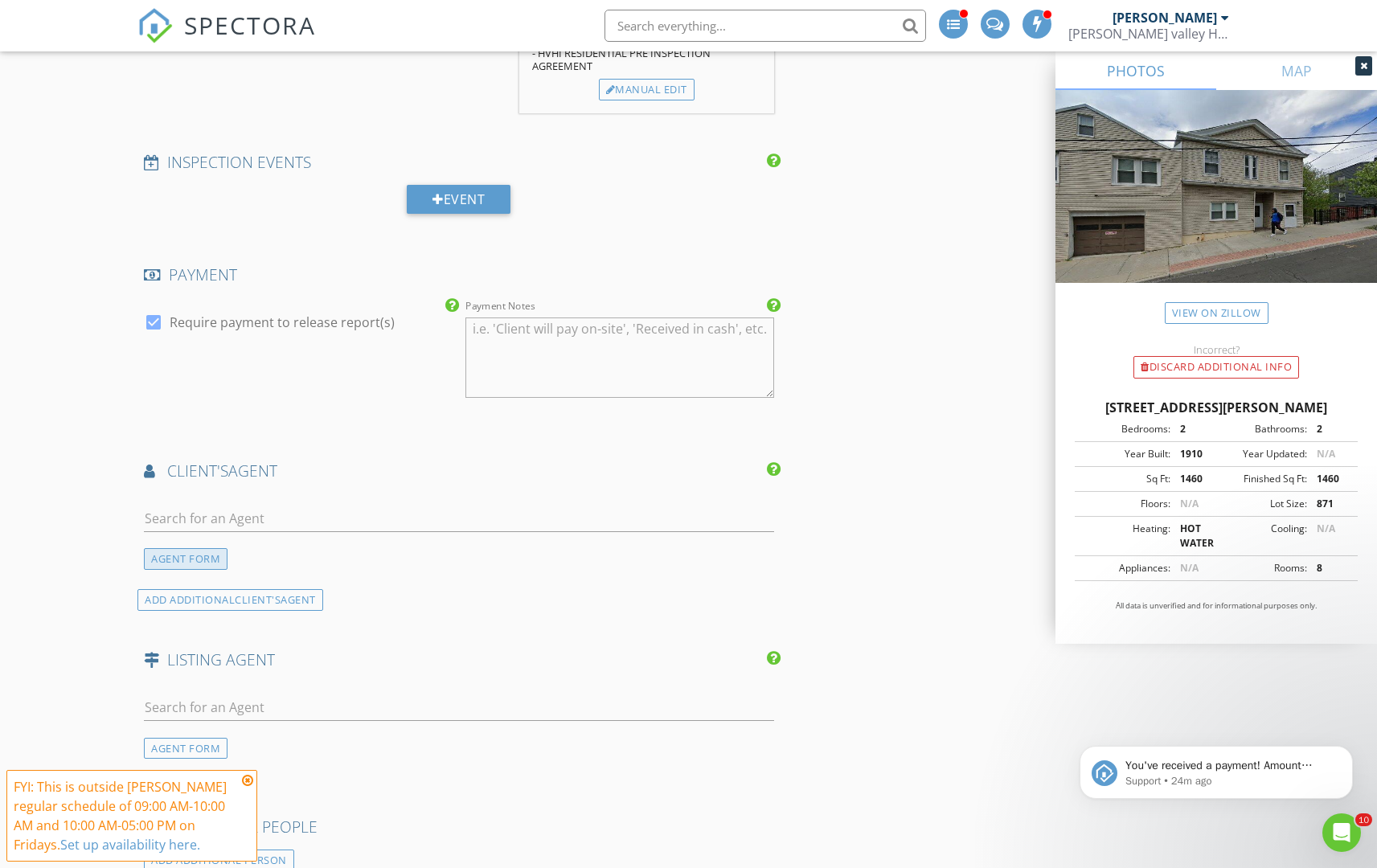 click on "AGENT FORM" at bounding box center [186, 559] 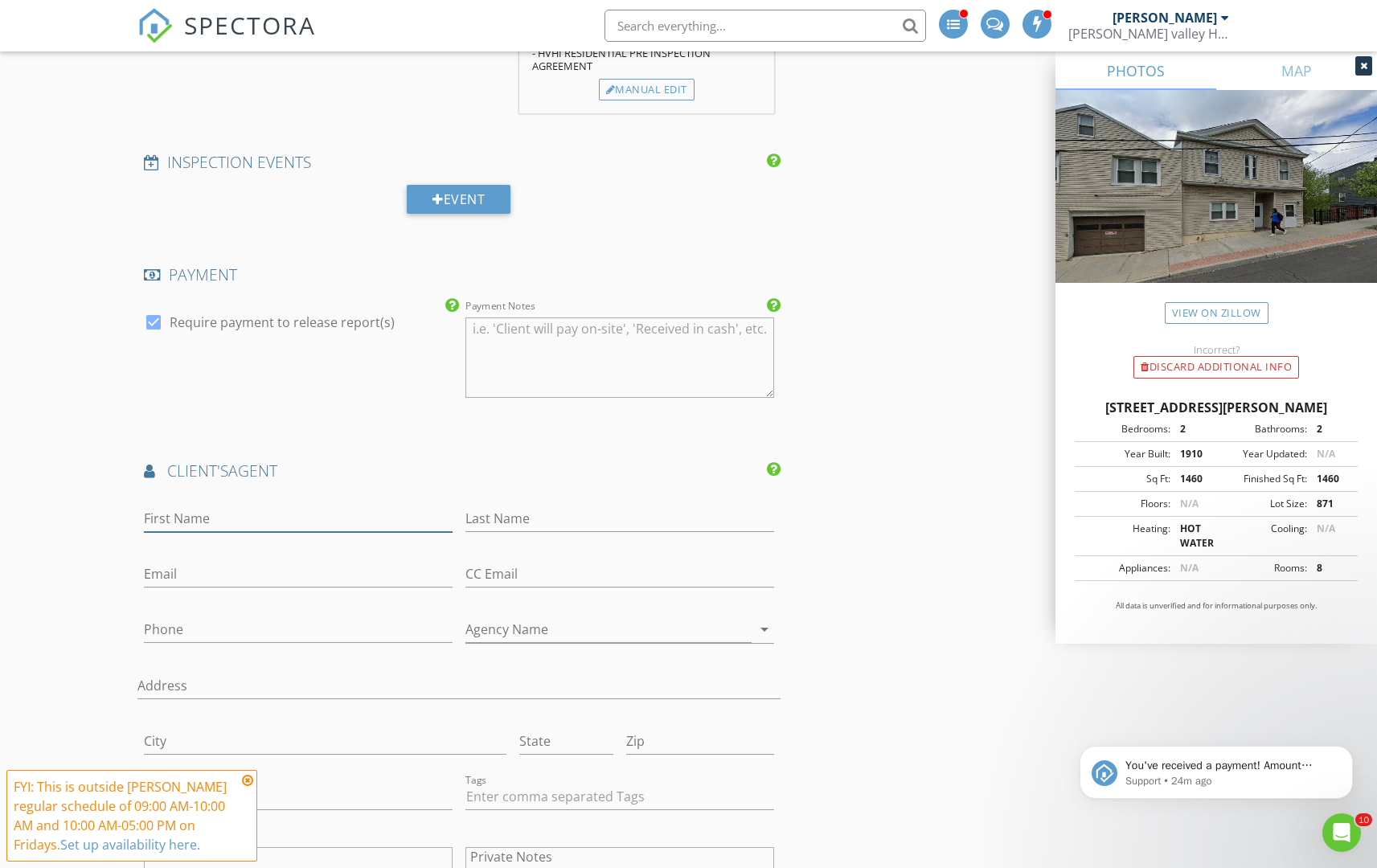 click on "First Name" at bounding box center [298, 518] 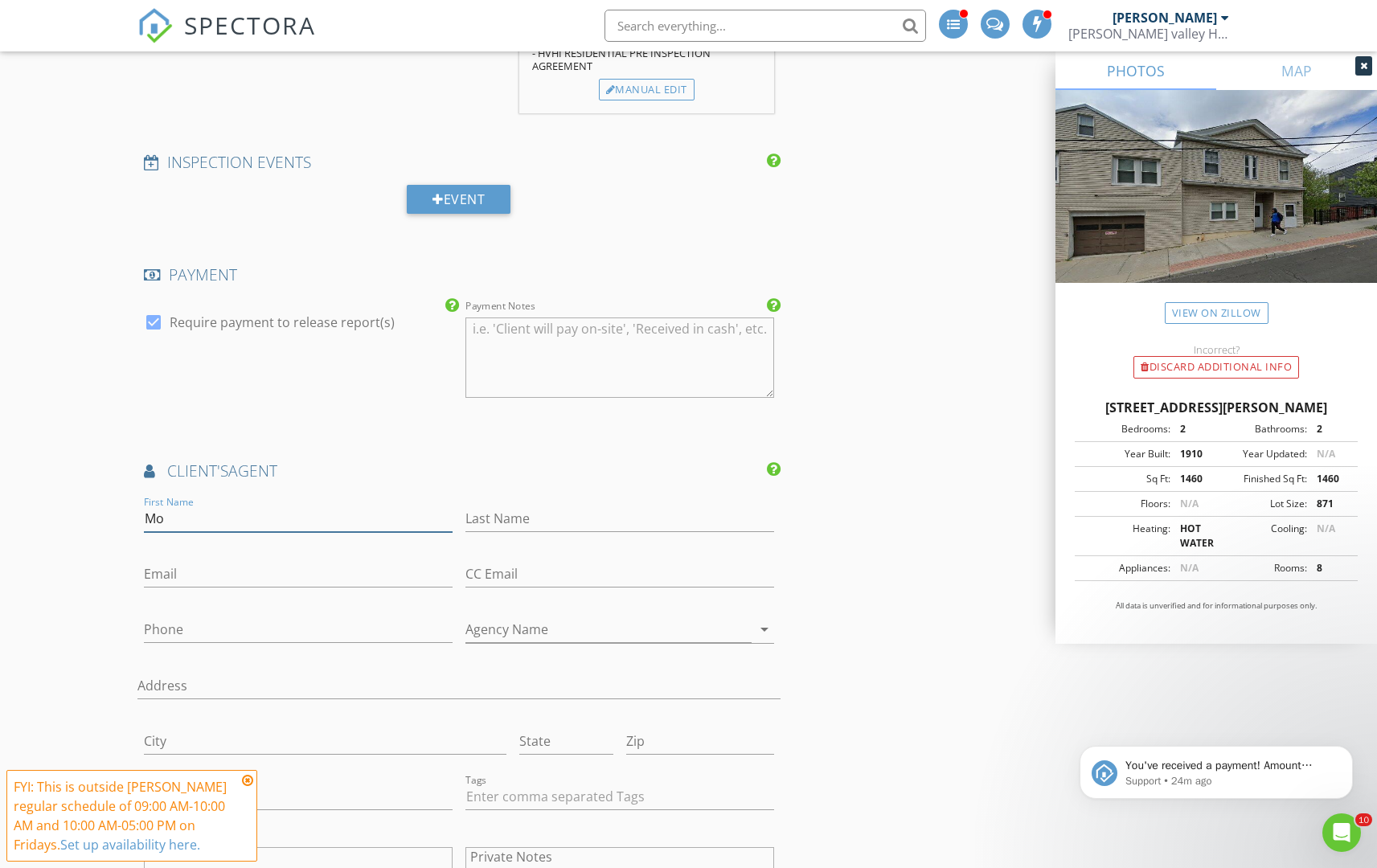 type on "M" 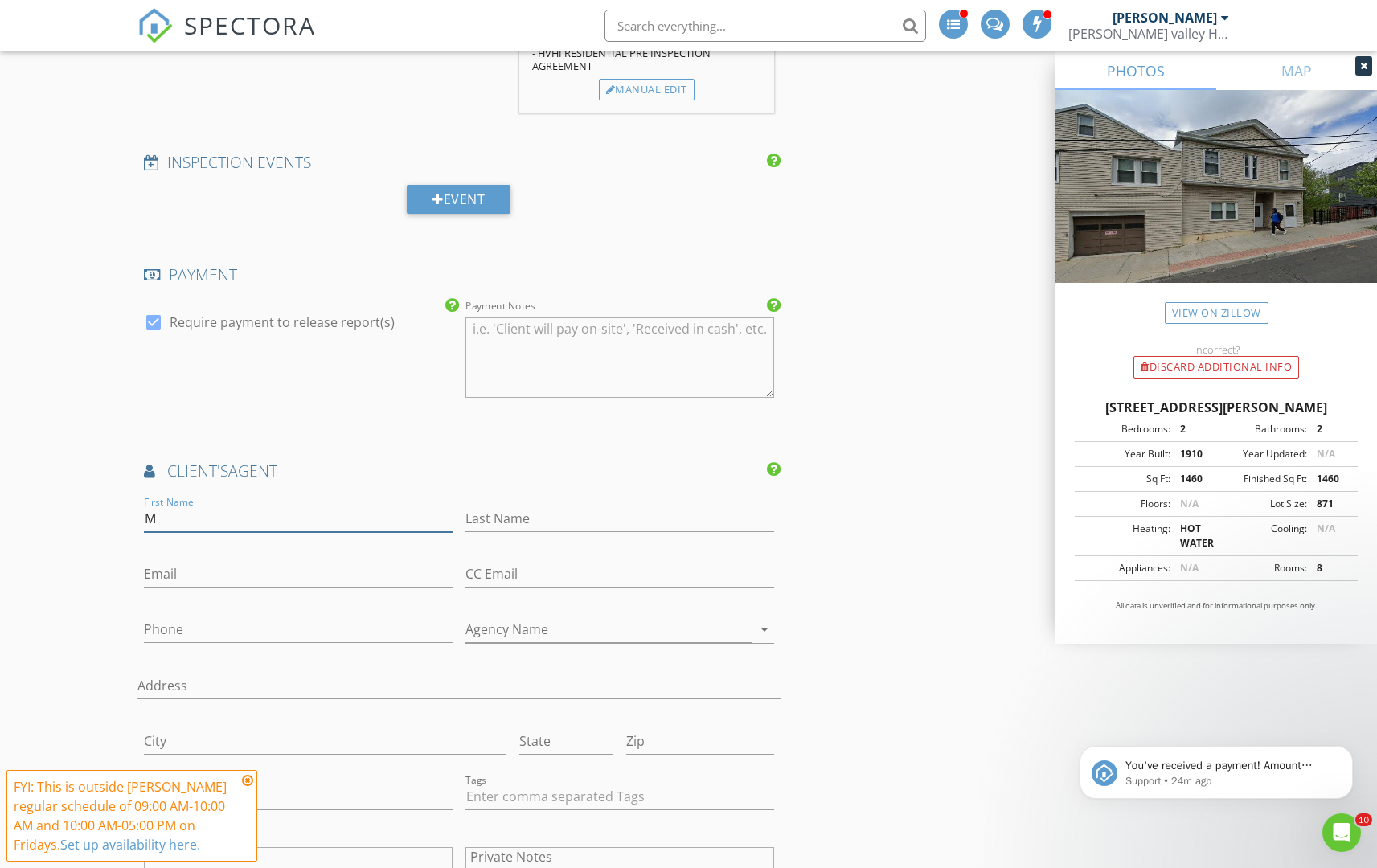 type 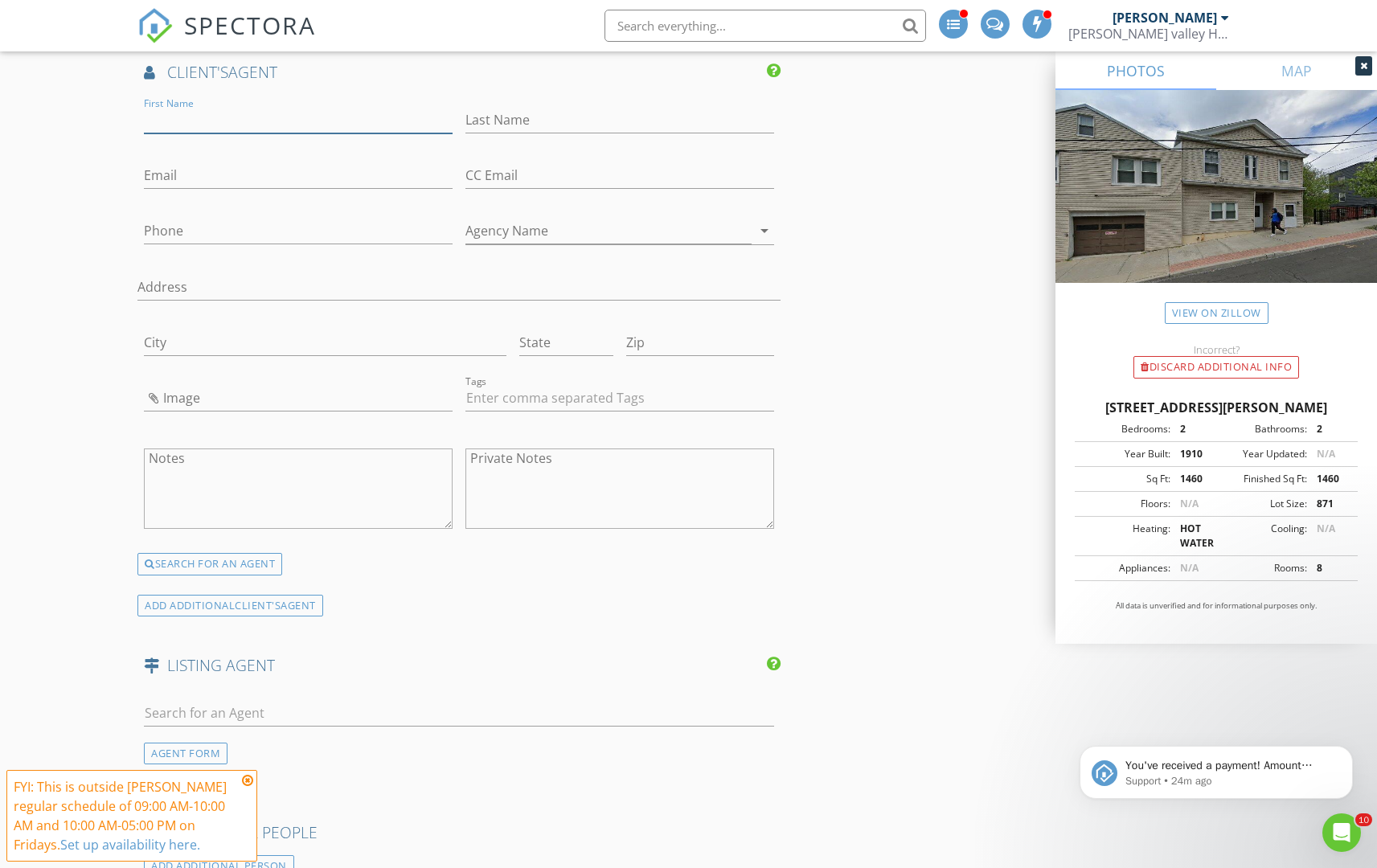 scroll, scrollTop: 2545, scrollLeft: 0, axis: vertical 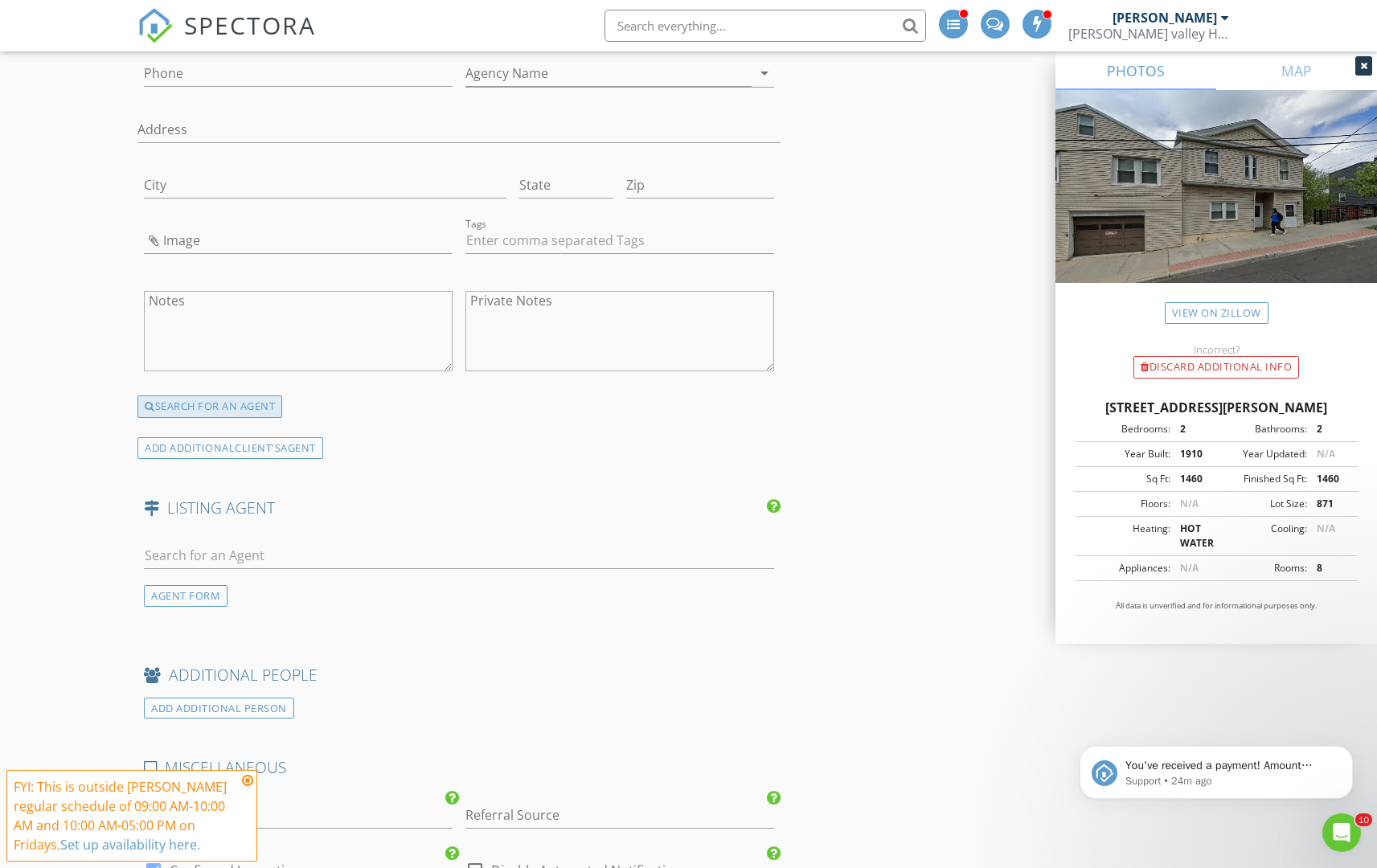 click on "SEARCH FOR AN AGENT" at bounding box center (210, 407) 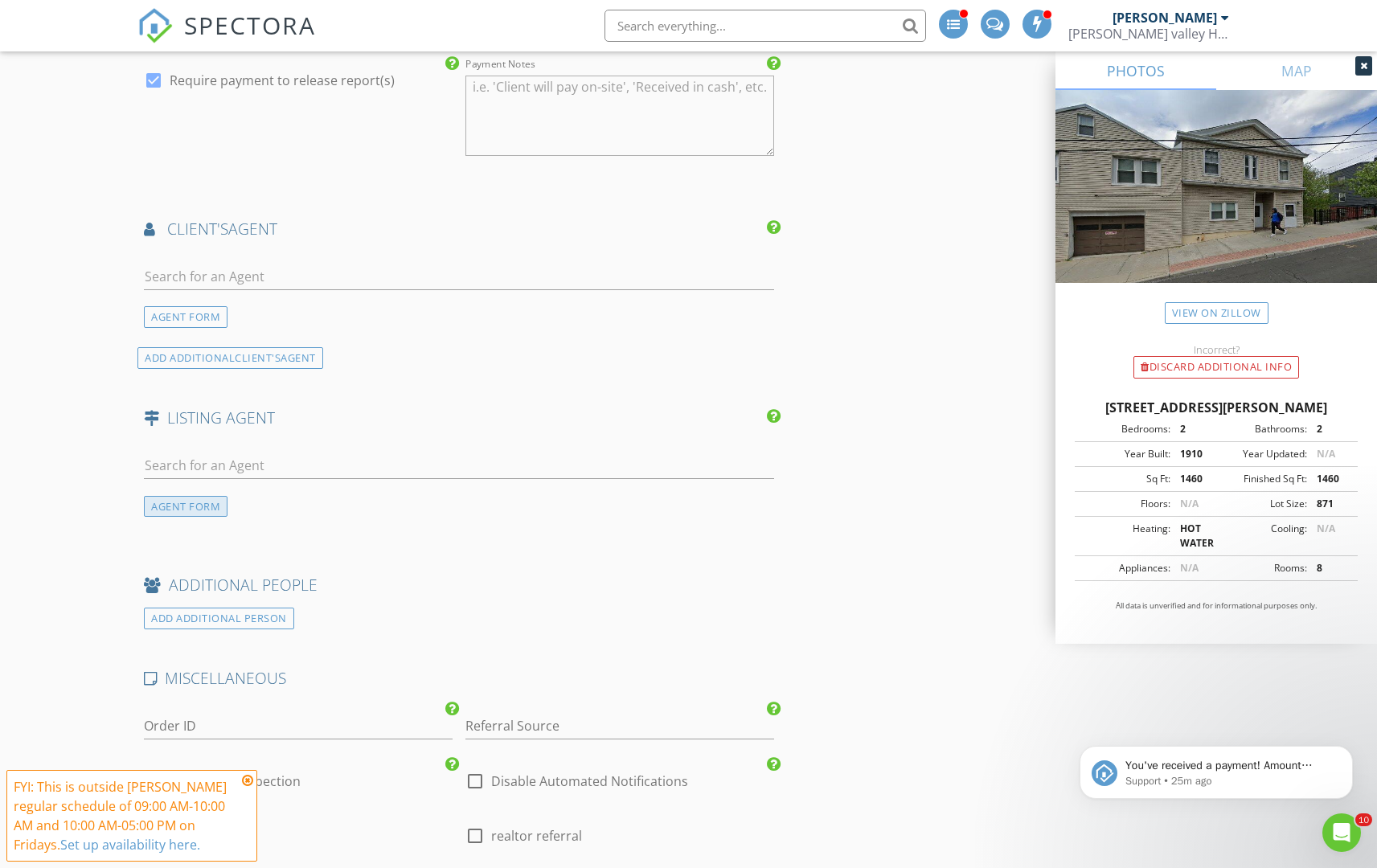 scroll, scrollTop: 2229, scrollLeft: 0, axis: vertical 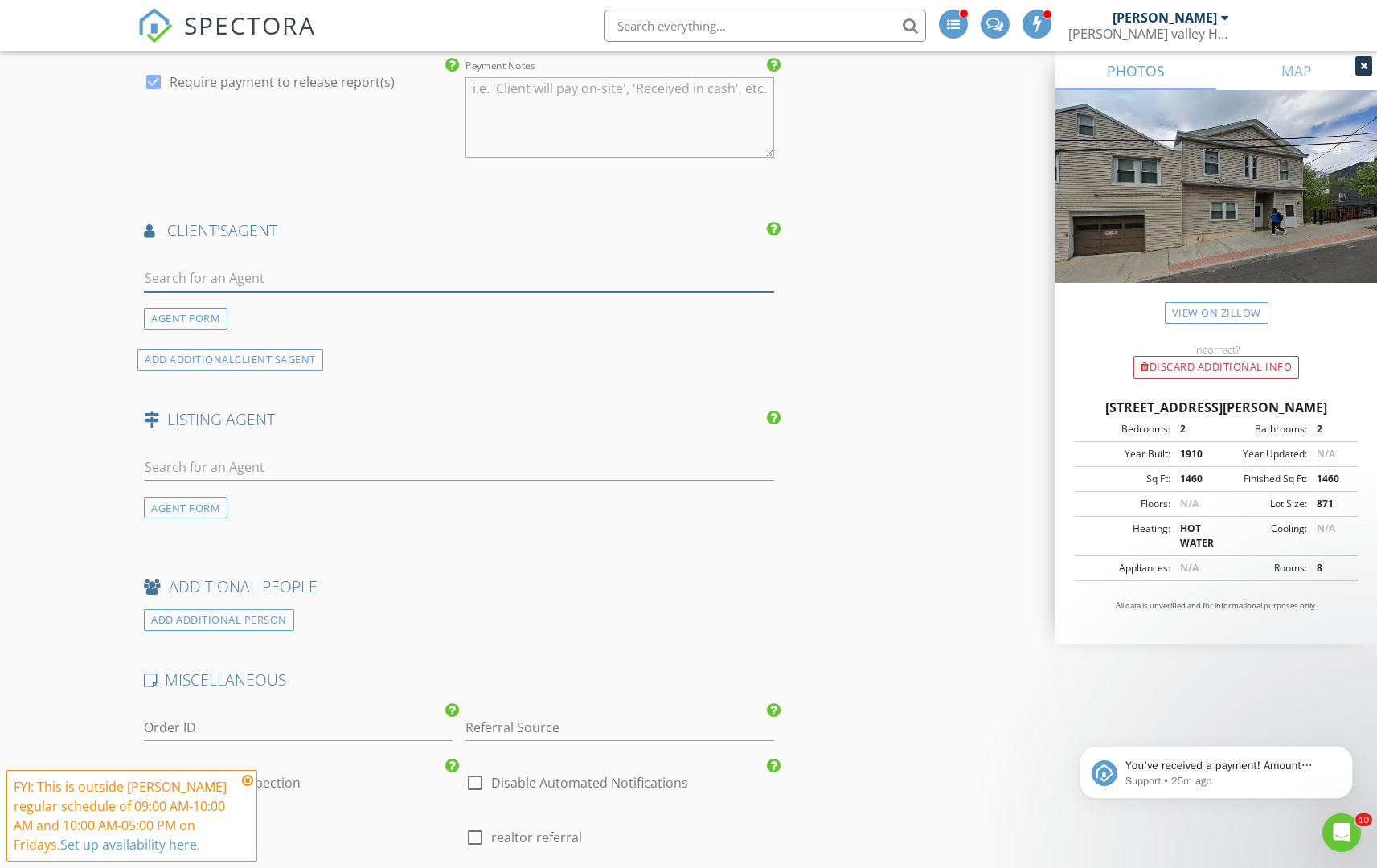 click at bounding box center (458, 278) 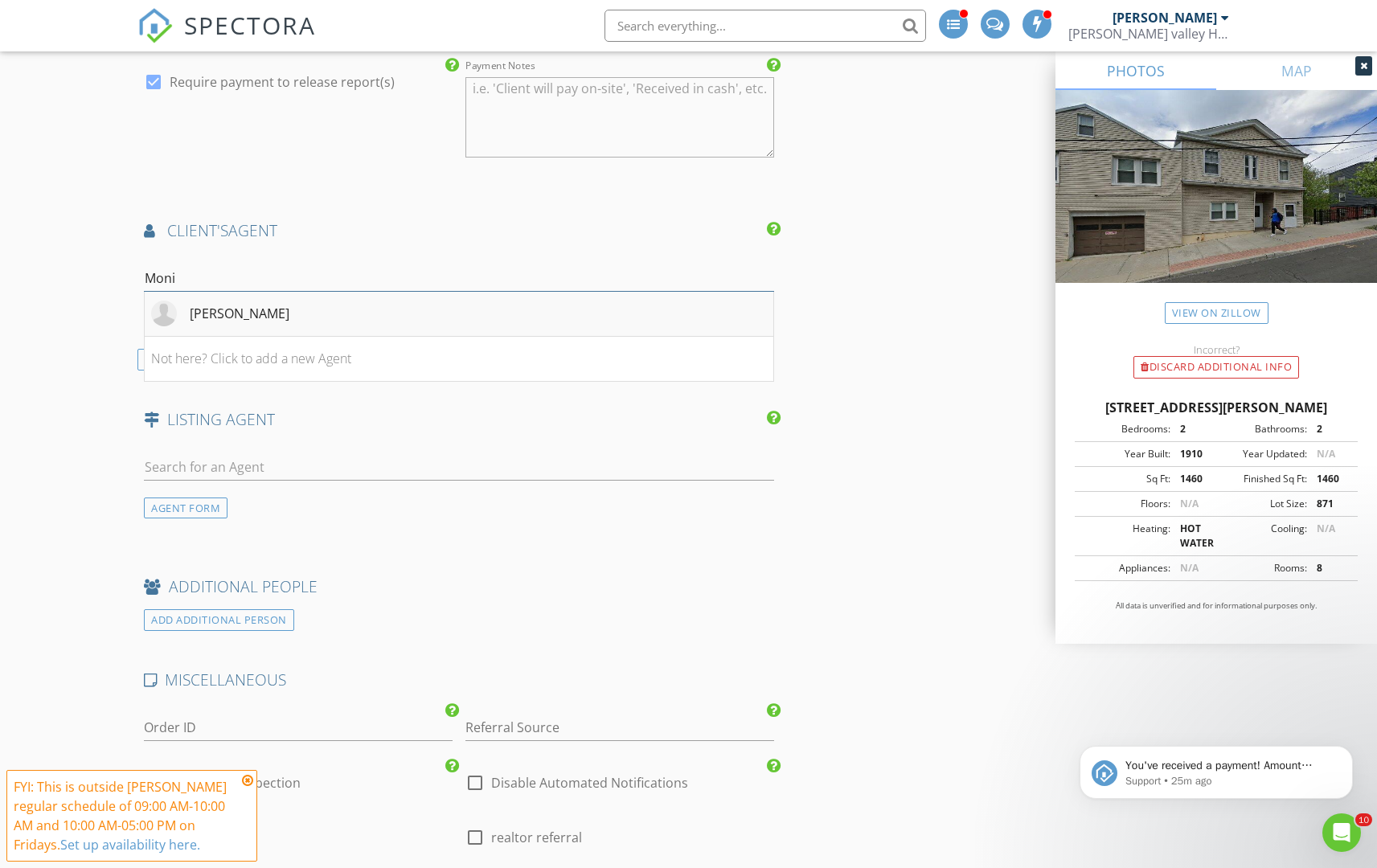 type on "Moni" 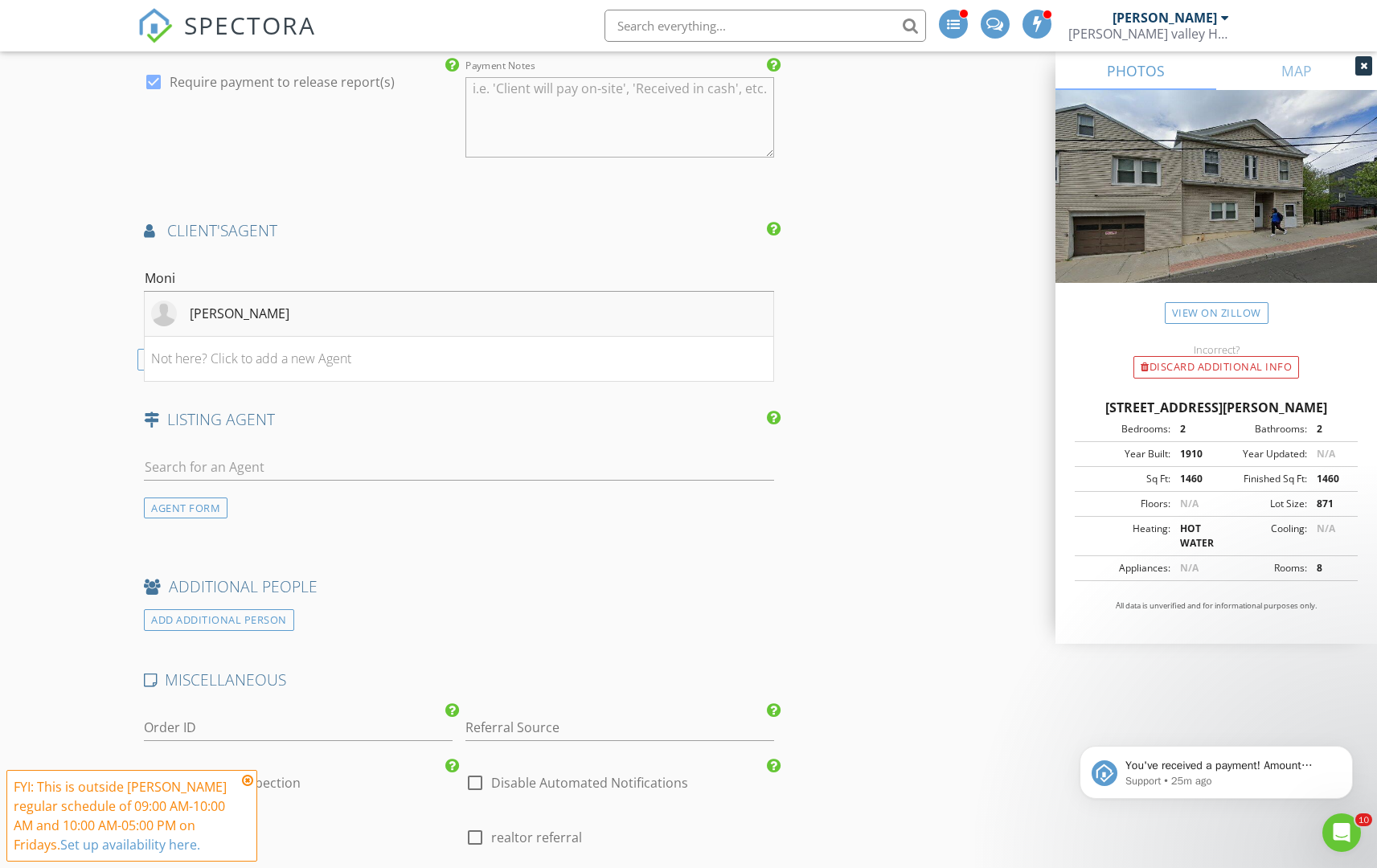 click on "monica cooper" at bounding box center (240, 313) 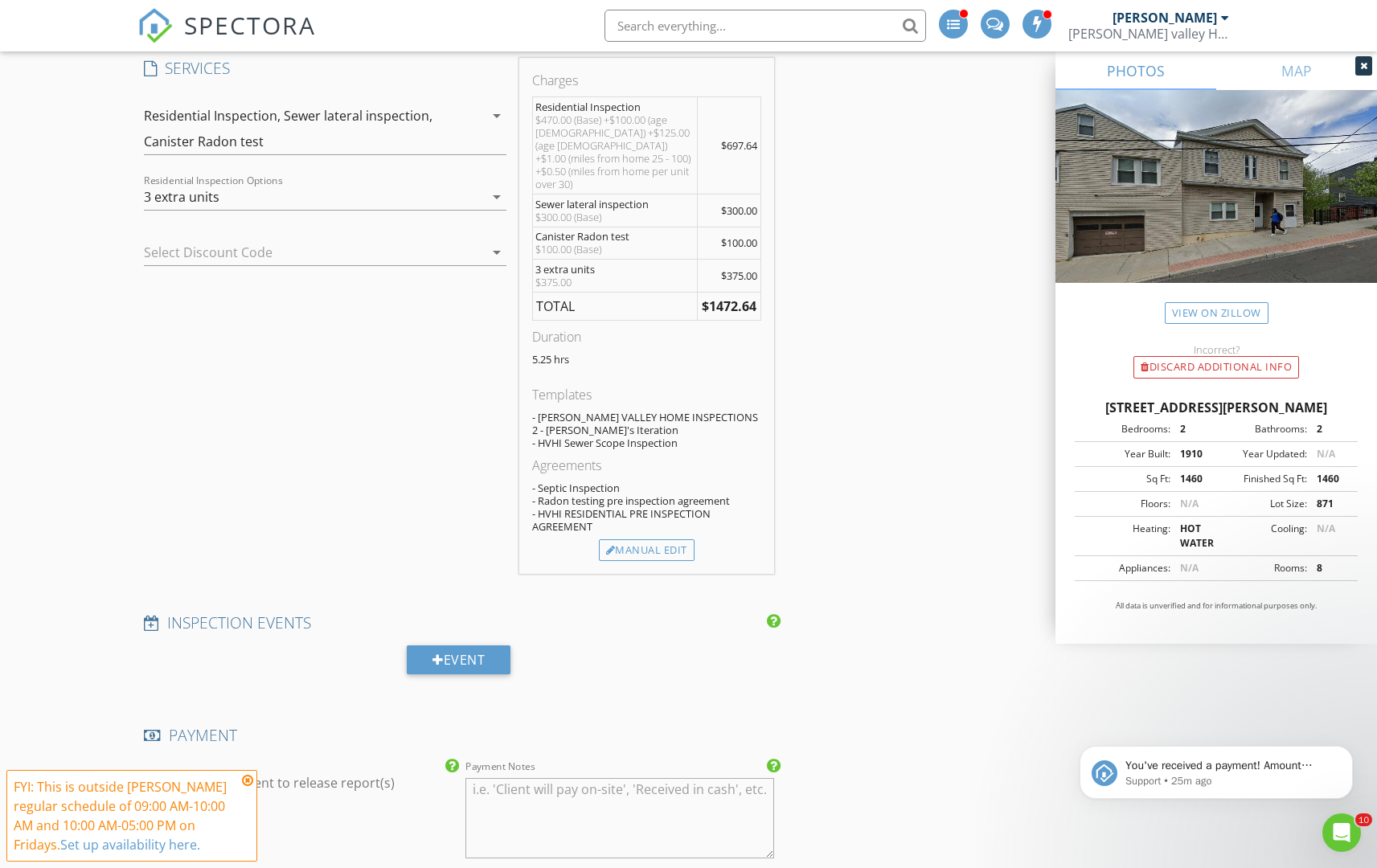 scroll, scrollTop: 1554, scrollLeft: 0, axis: vertical 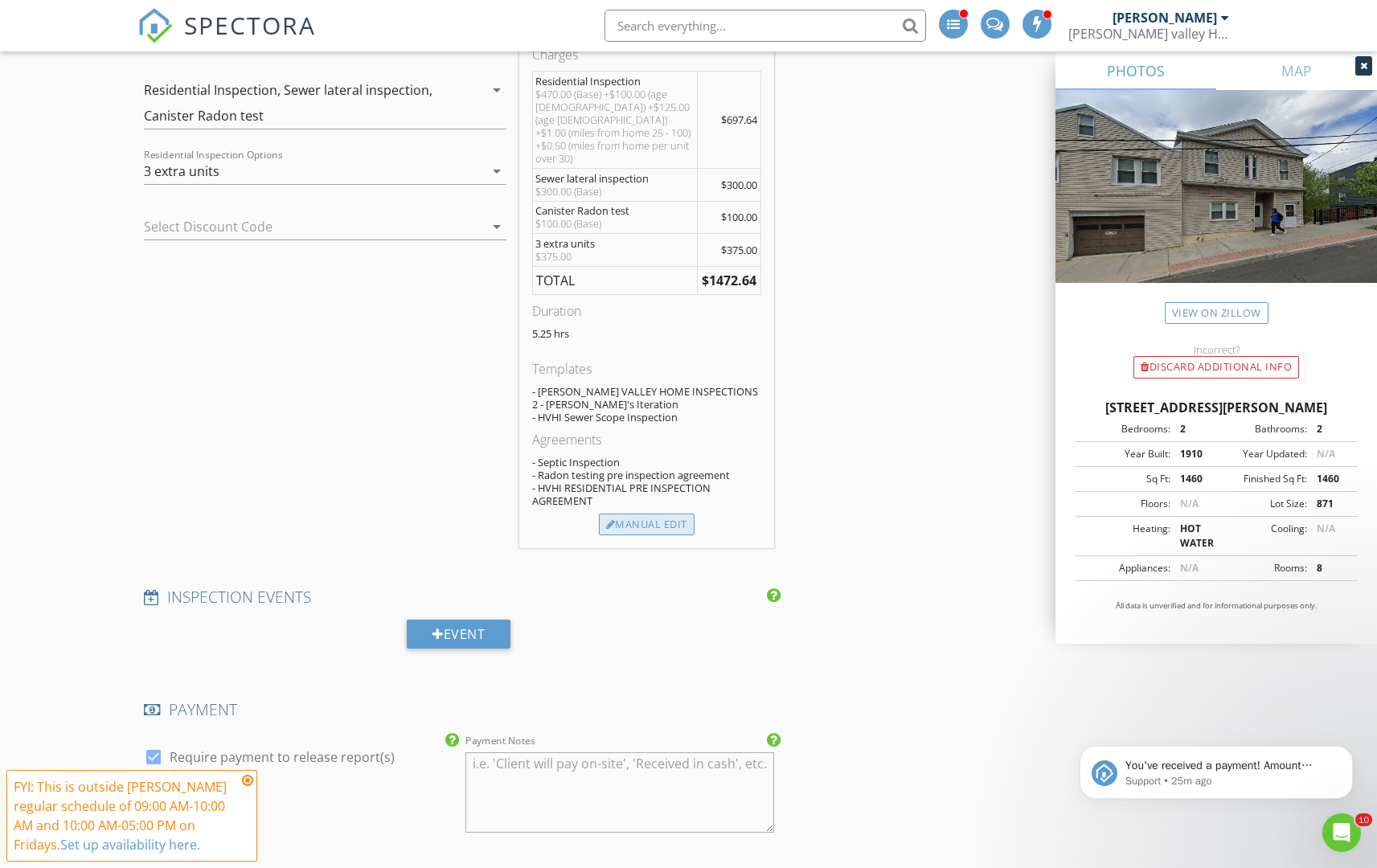 click on "Manual Edit" at bounding box center [646, 525] 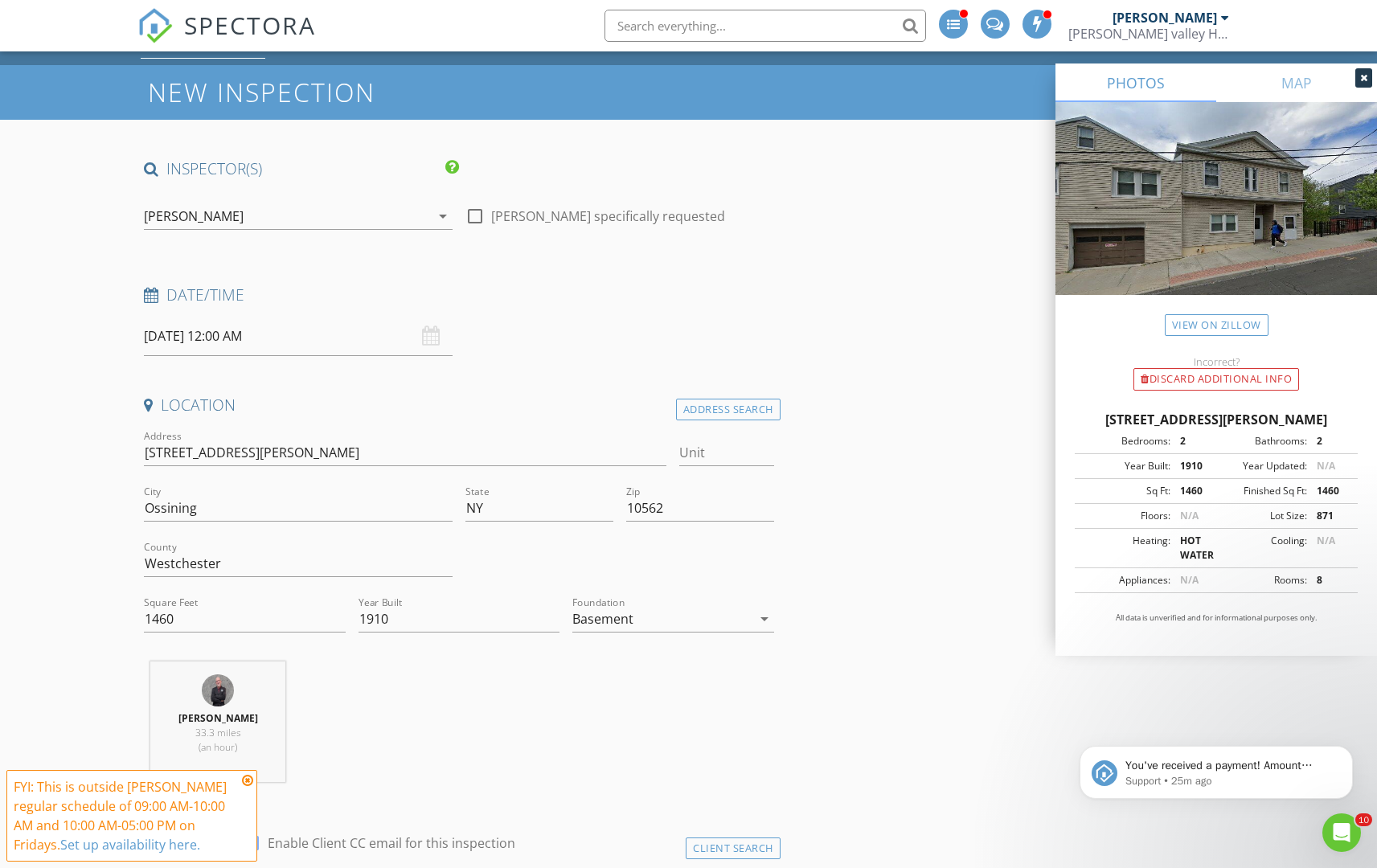 scroll, scrollTop: 76, scrollLeft: 0, axis: vertical 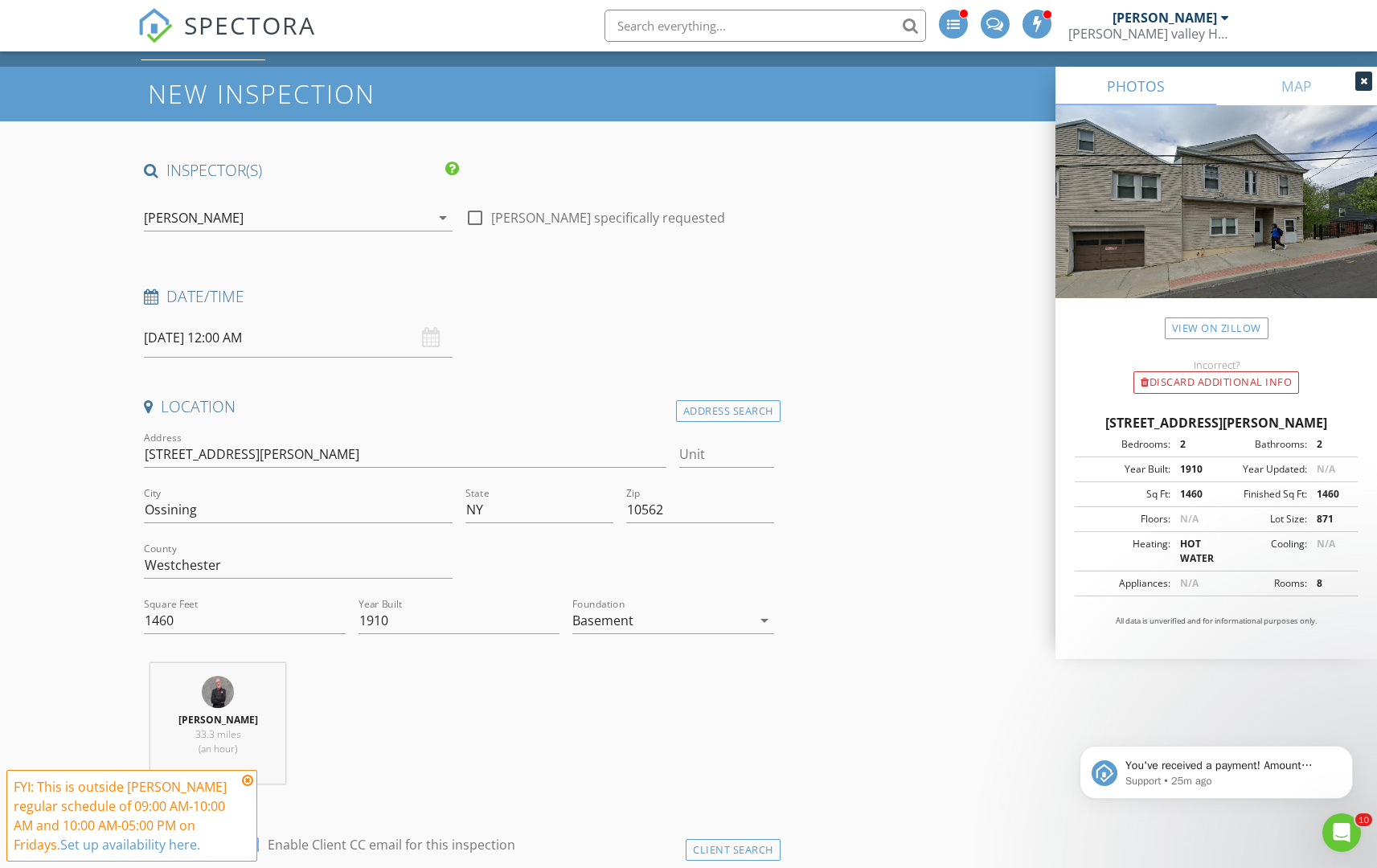 click on "07/11/2025 12:00 AM" at bounding box center [298, 338] 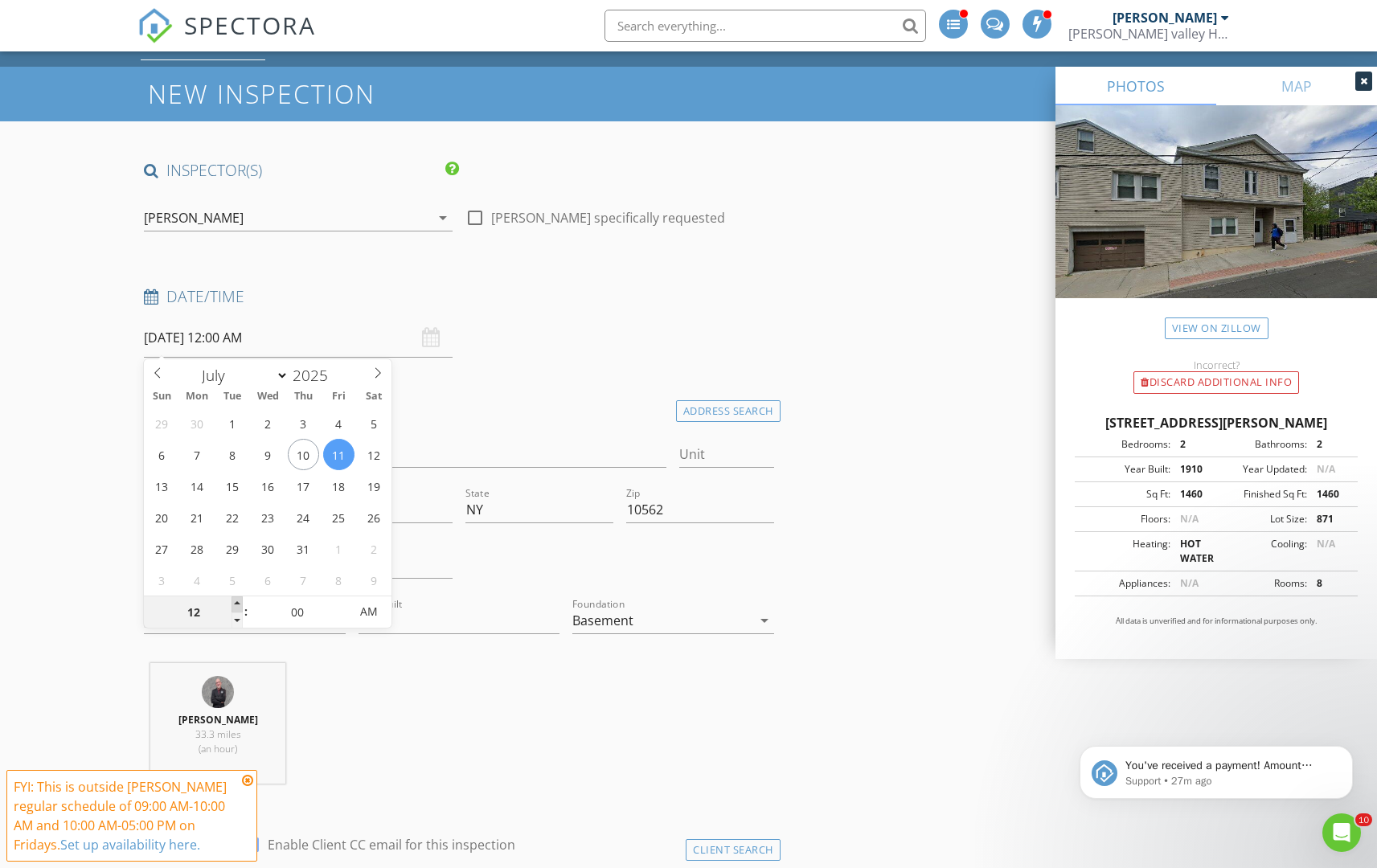 type on "01" 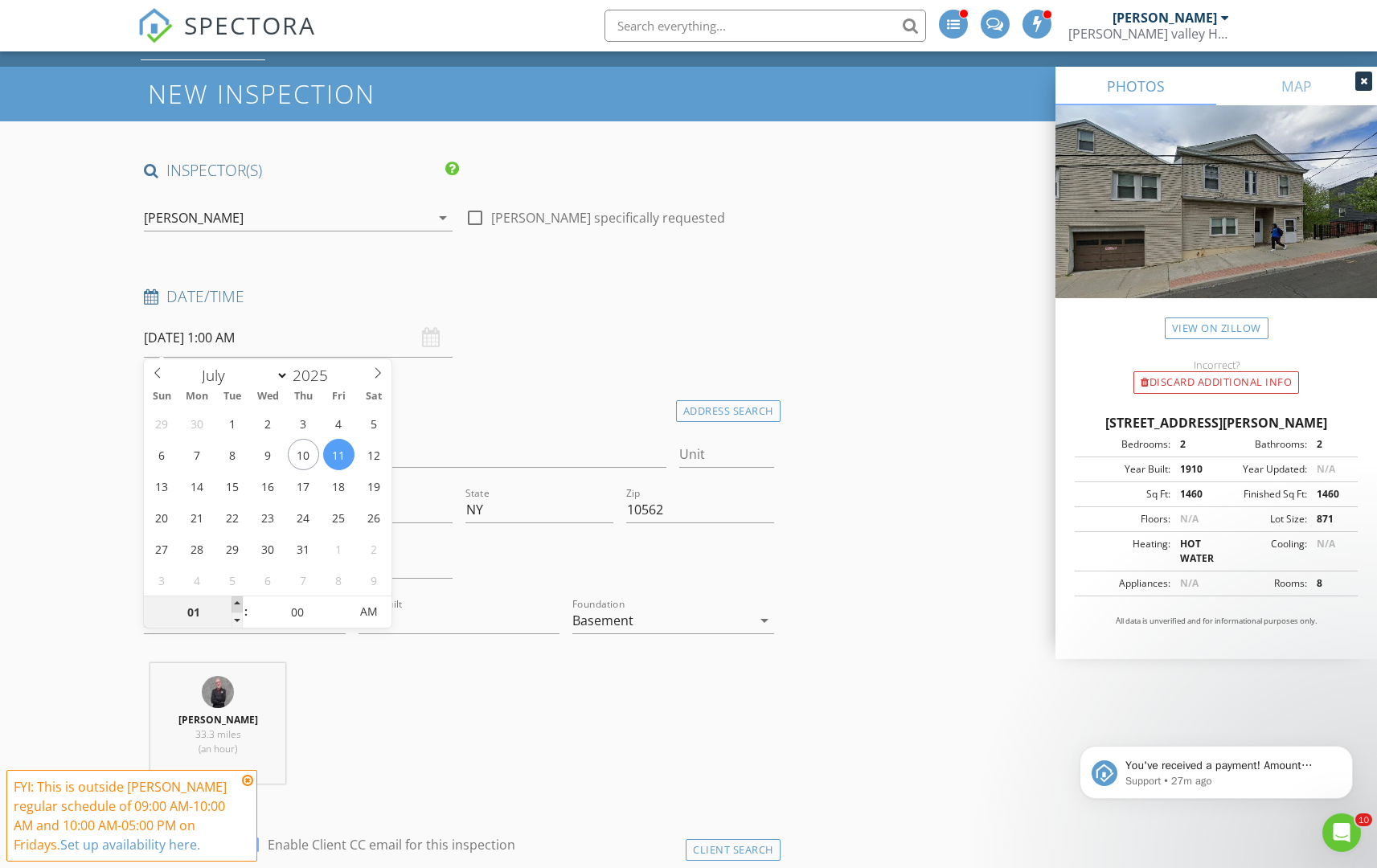 click at bounding box center [237, 604] 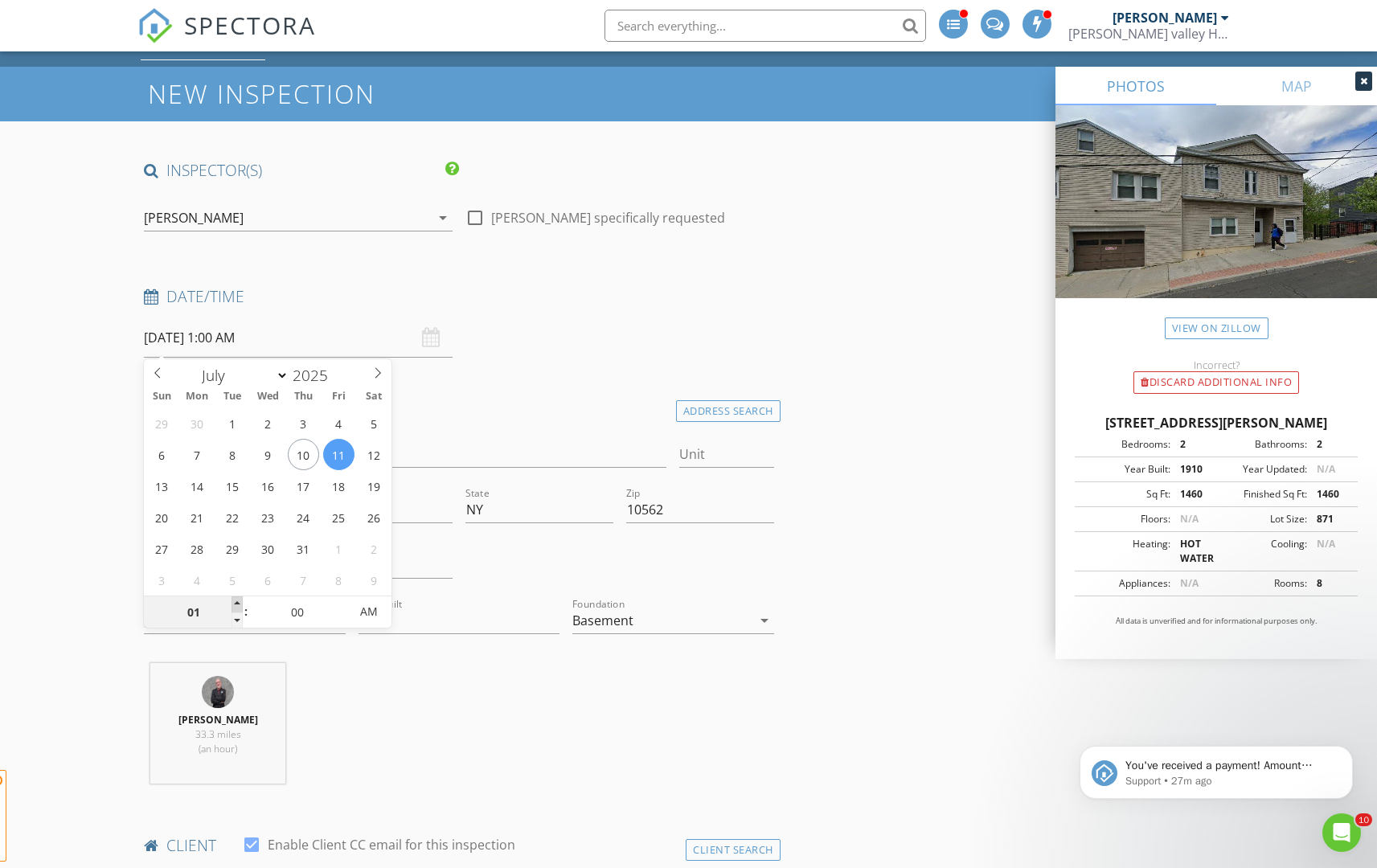 type on "02" 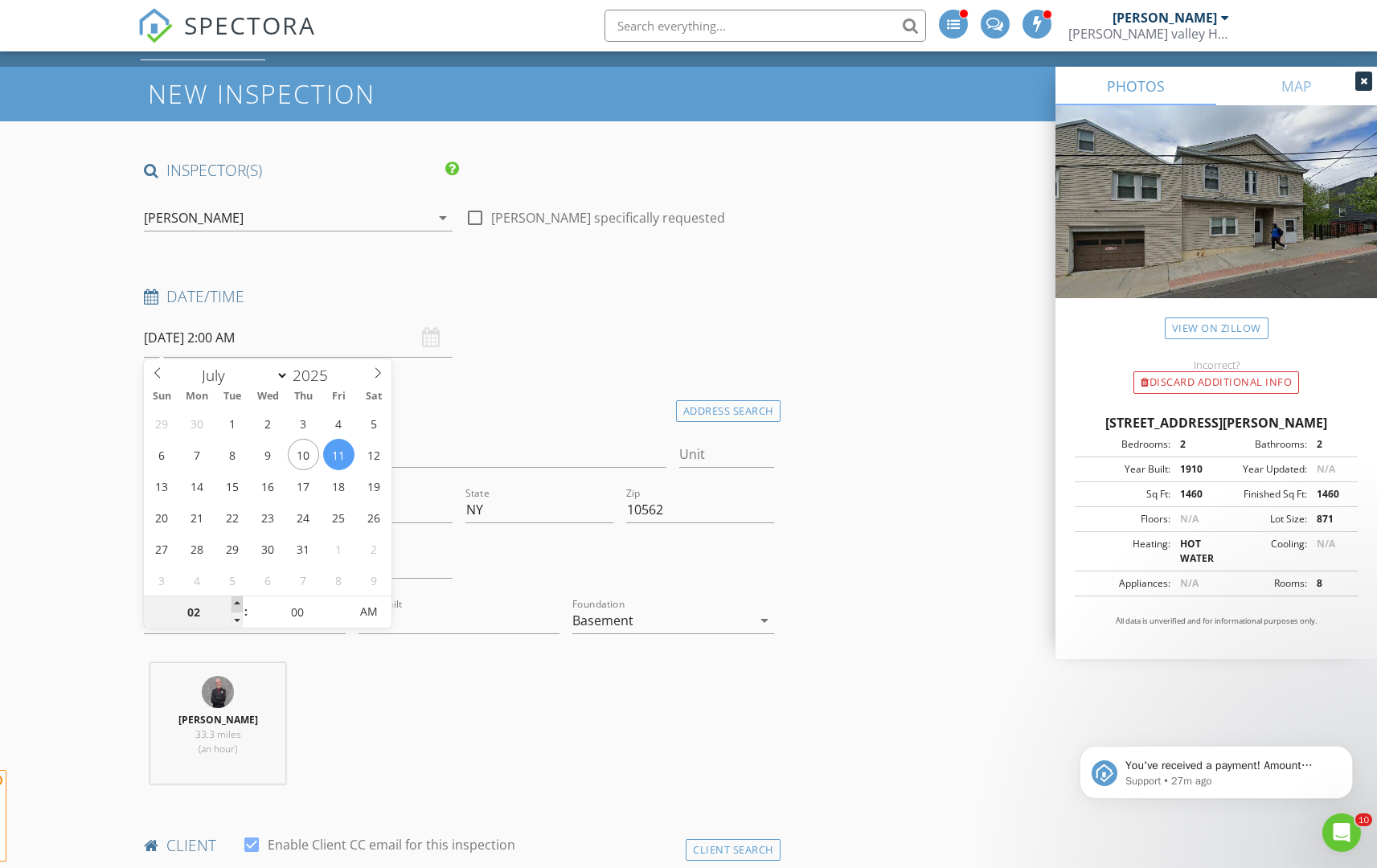 click at bounding box center [237, 604] 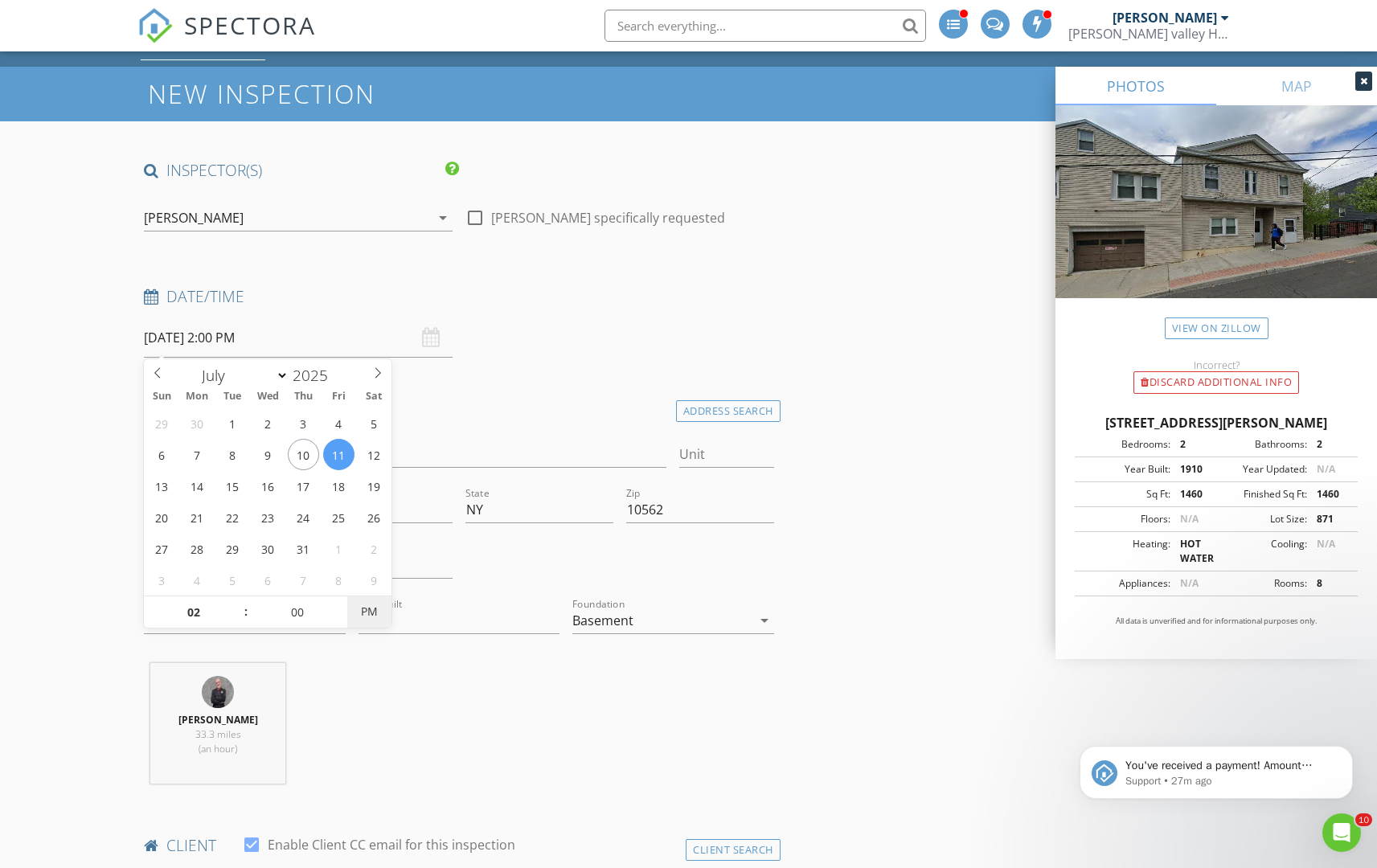 click on "PM" at bounding box center (369, 612) 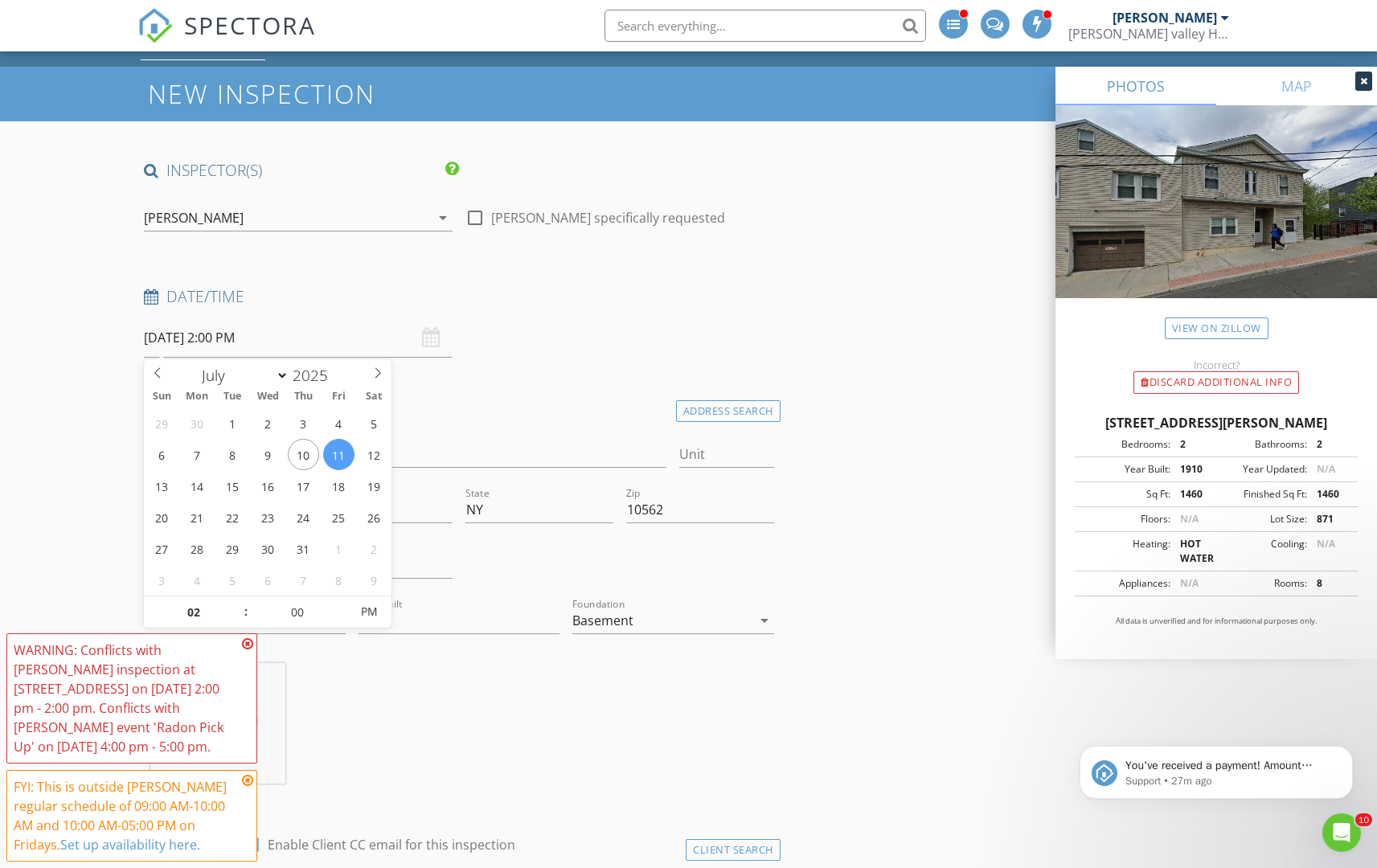 click on "arrow_drop_down" at bounding box center (443, 218) 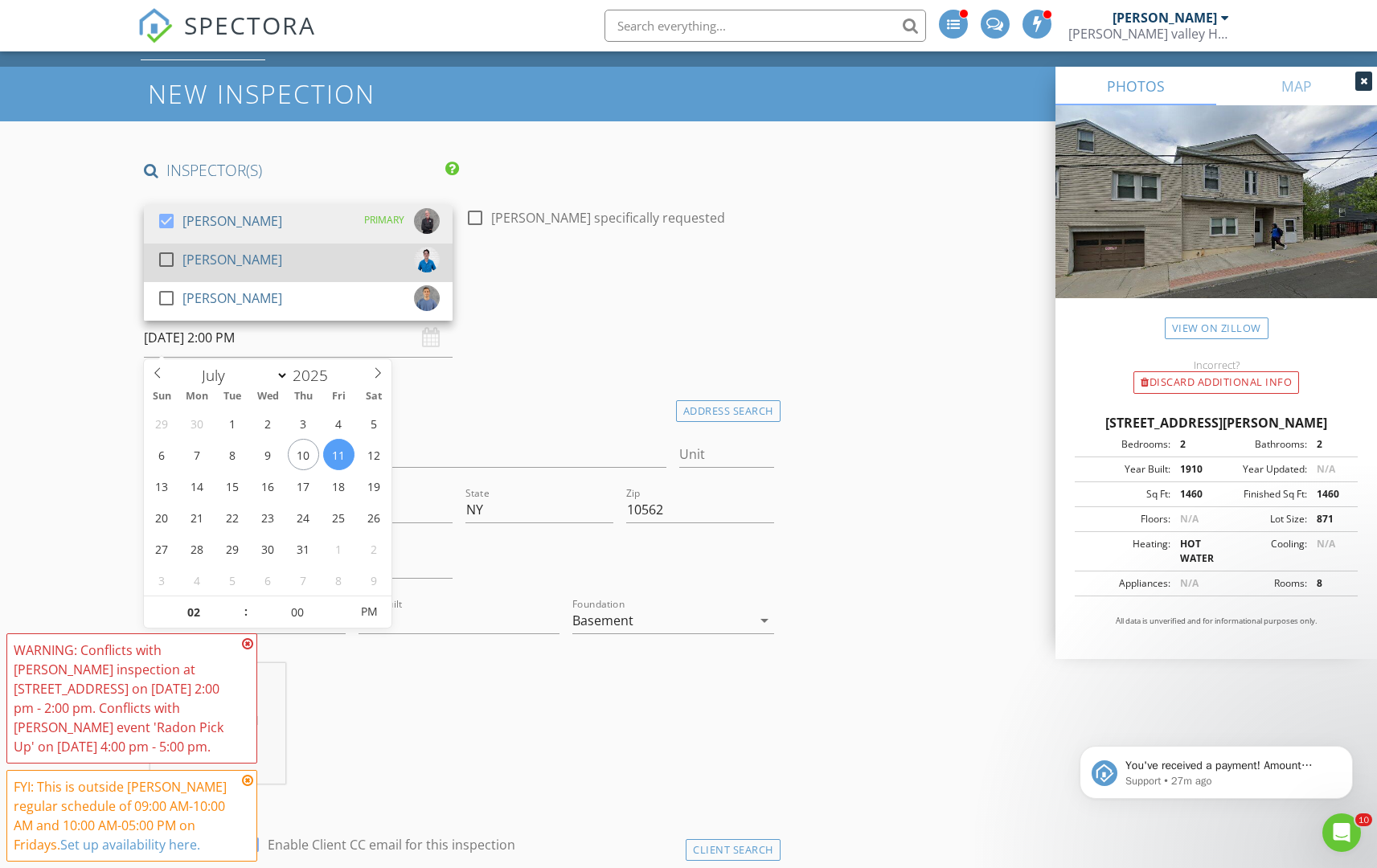 click on "check_box_outline_blank   Matt Drinovac" at bounding box center [298, 263] 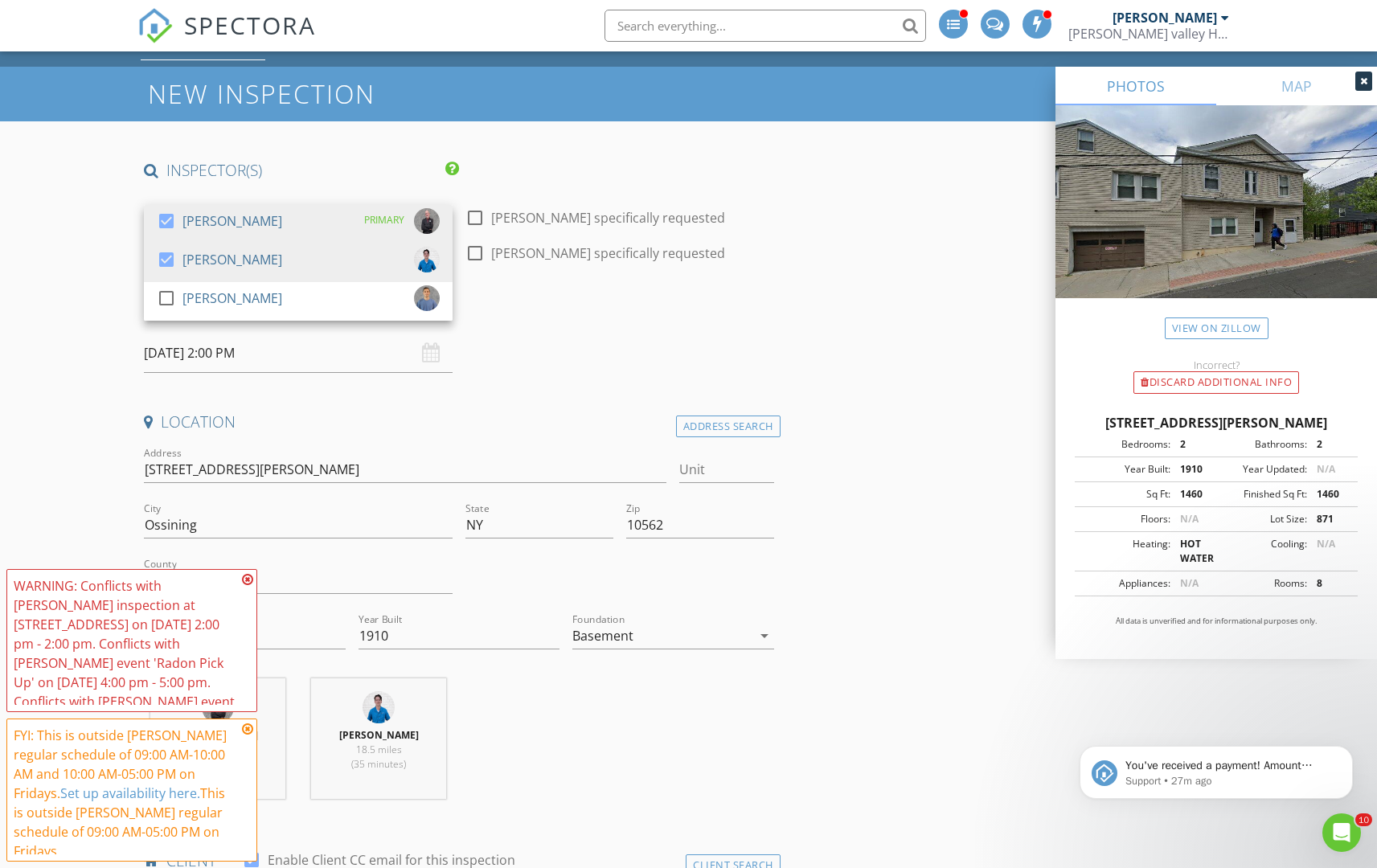 click on "INSPECTOR(S)
check_box   David Roth   PRIMARY   check_box   Matt Drinovac     check_box_outline_blank   Cameron Burke Simmonds     David Roth,  Matt Drinovac arrow_drop_down   check_box_outline_blank David Roth specifically requested check_box_outline_blank Matt Drinovac specifically requested
Date/Time
07/11/2025 2:00 PM
Location
Address Search       Address 39 Secor Rd   Unit   City Ossining   State NY   Zip 10562   County Westchester     Square Feet 1460   Year Built 1910   Foundation Basement arrow_drop_down     David Roth     33.3 miles     (an hour)         Matt Drinovac     18.5 miles     (35 minutes)
client
check_box Enable Client CC email for this inspection   Client Search     check_box_outline_blank Client is a Company/Organization     First Name Diane   Last Name Mcneal   Email dianemcneal9@gmail.com   CC Email   Phone 914-426-1299   Address" at bounding box center [688, 2496] 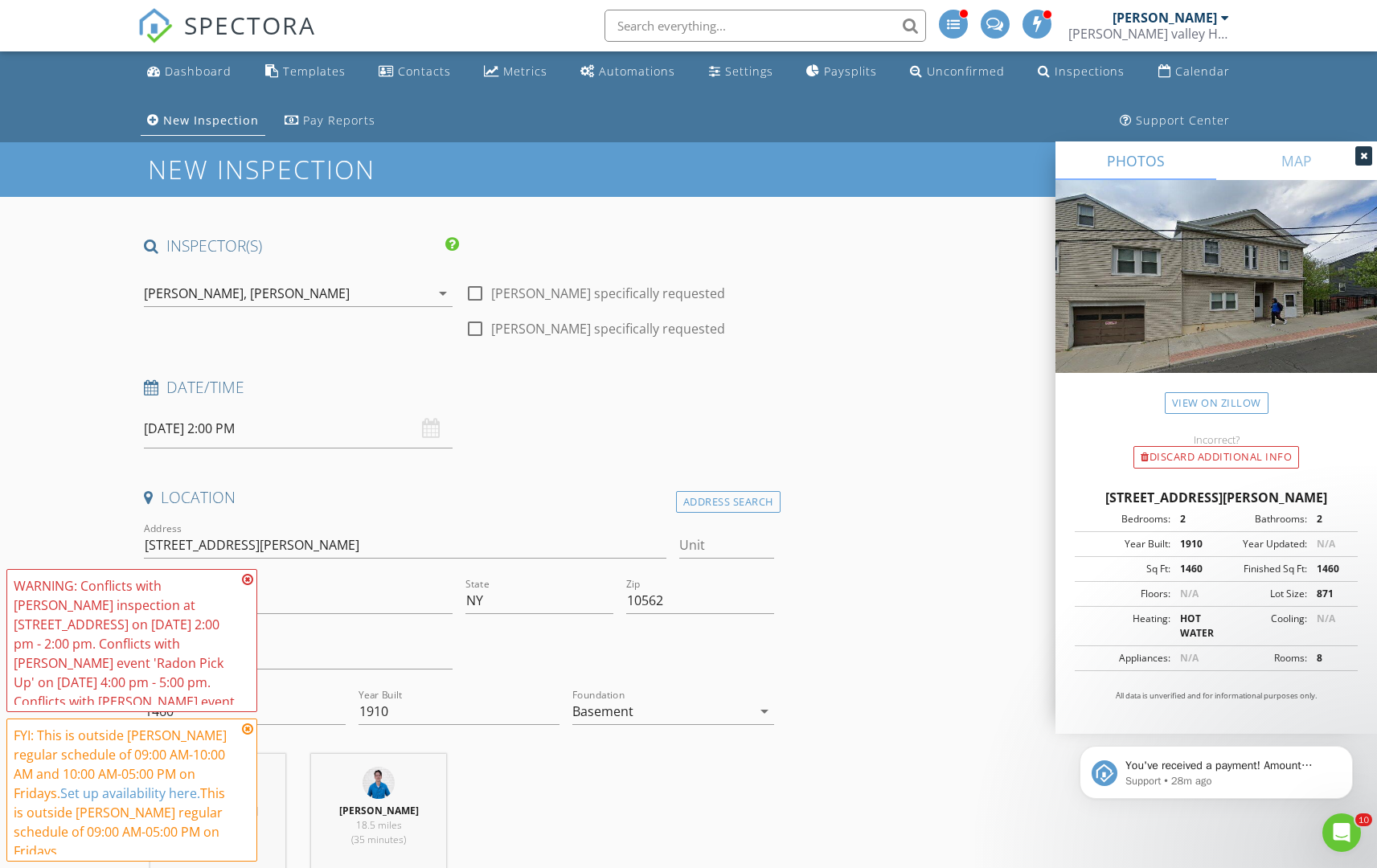 scroll, scrollTop: 0, scrollLeft: 0, axis: both 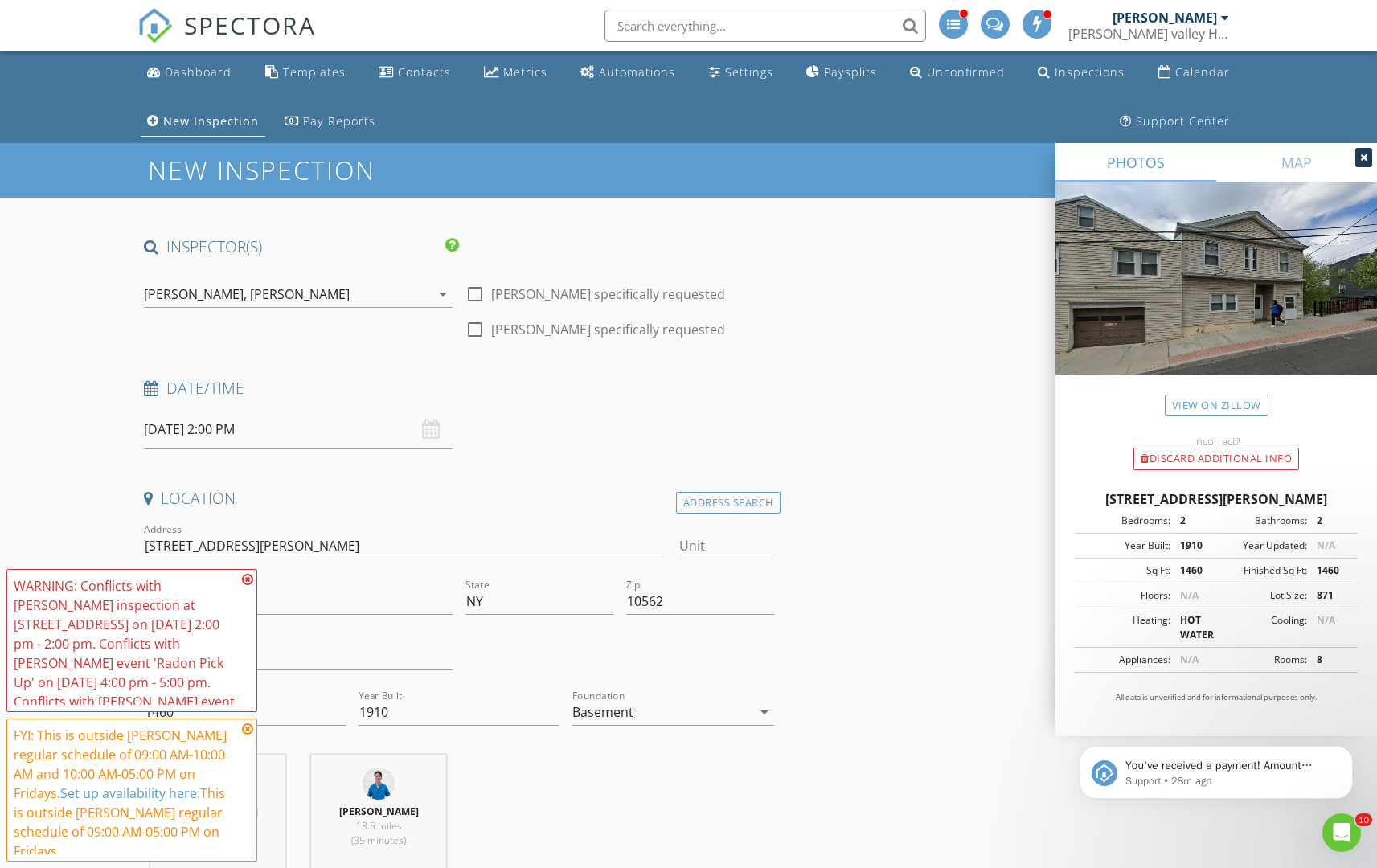 click on "07/11/2025 2:00 PM" at bounding box center (298, 429) 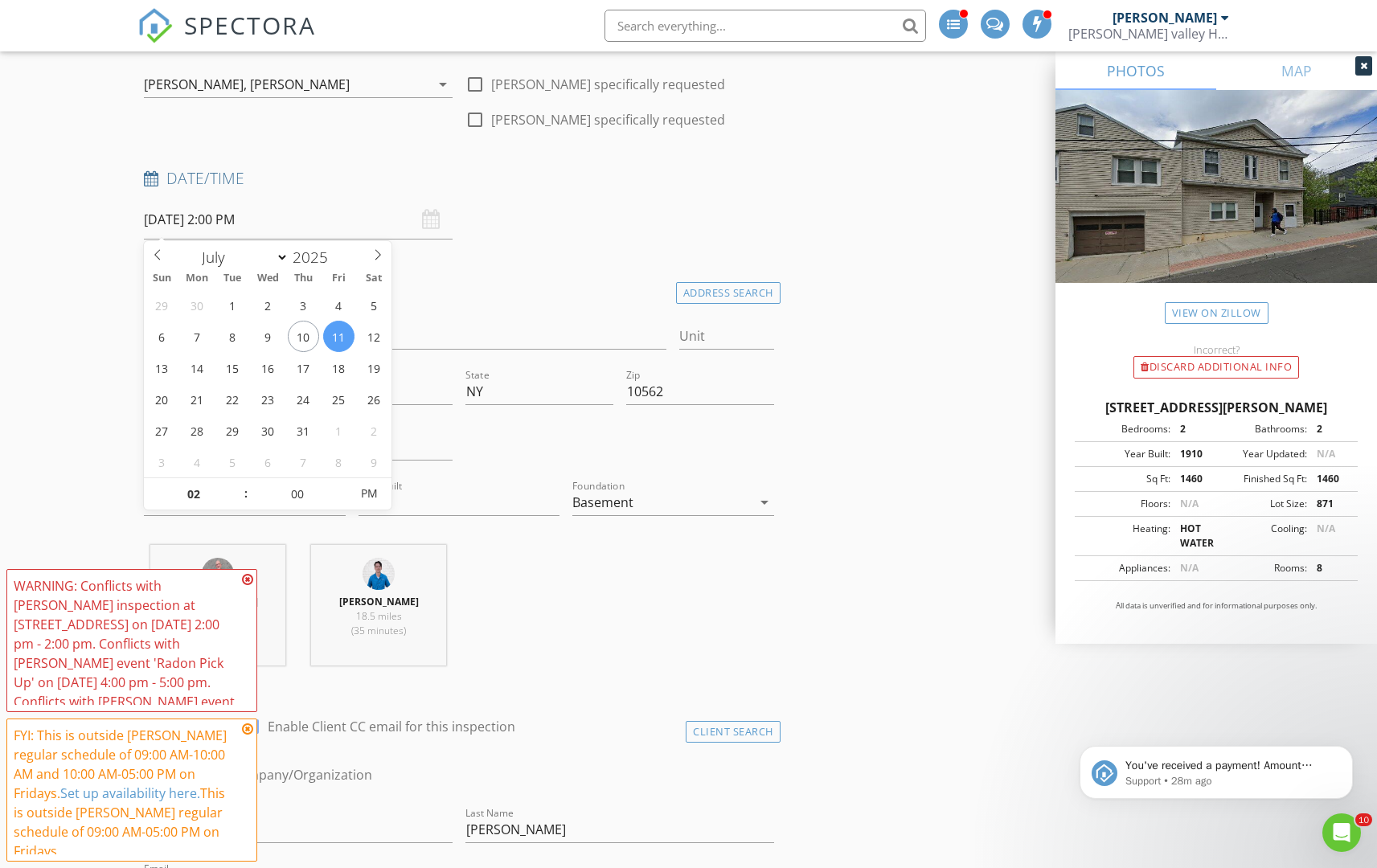 scroll, scrollTop: 213, scrollLeft: 0, axis: vertical 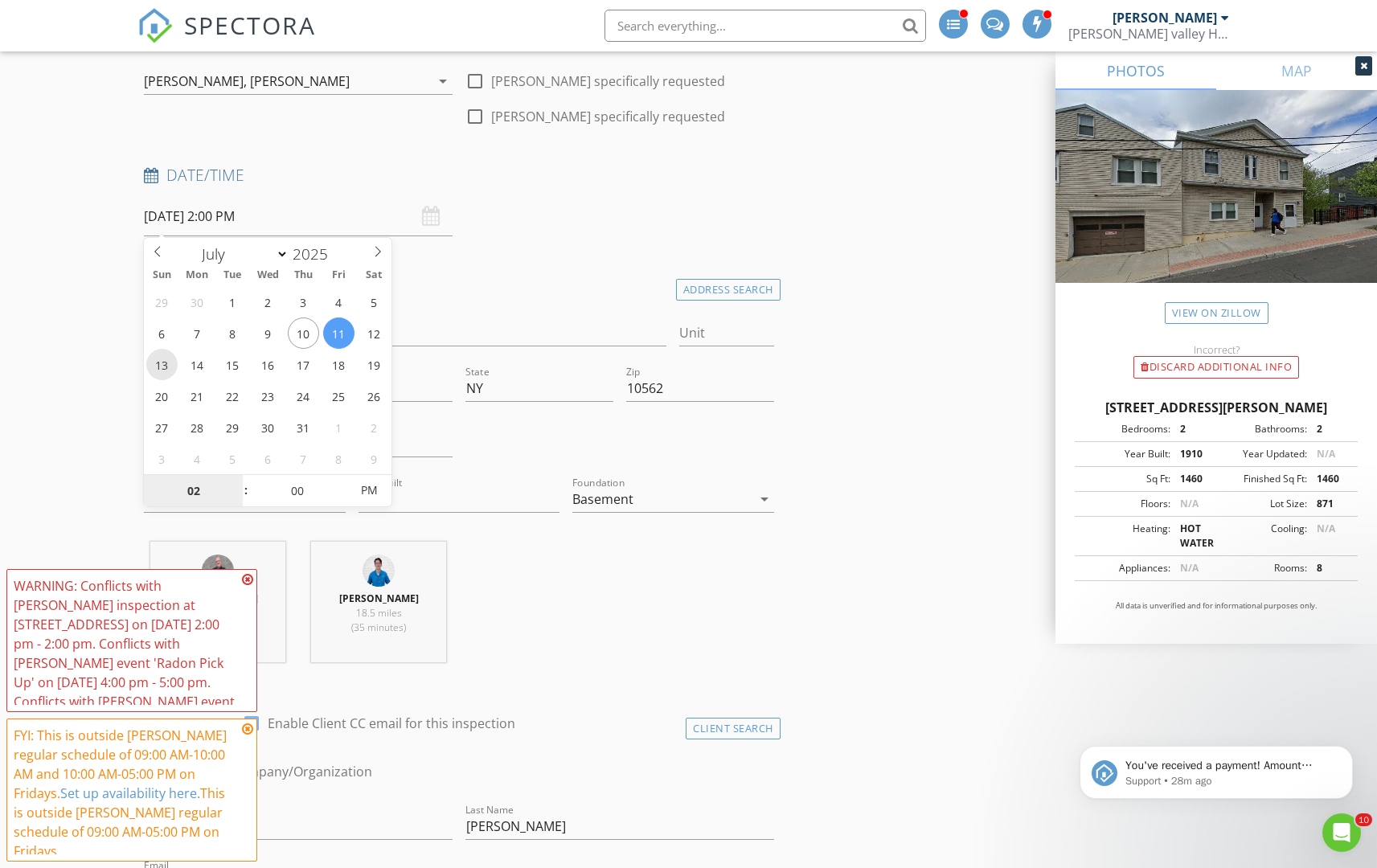 type on "[DATE] 2:00 PM" 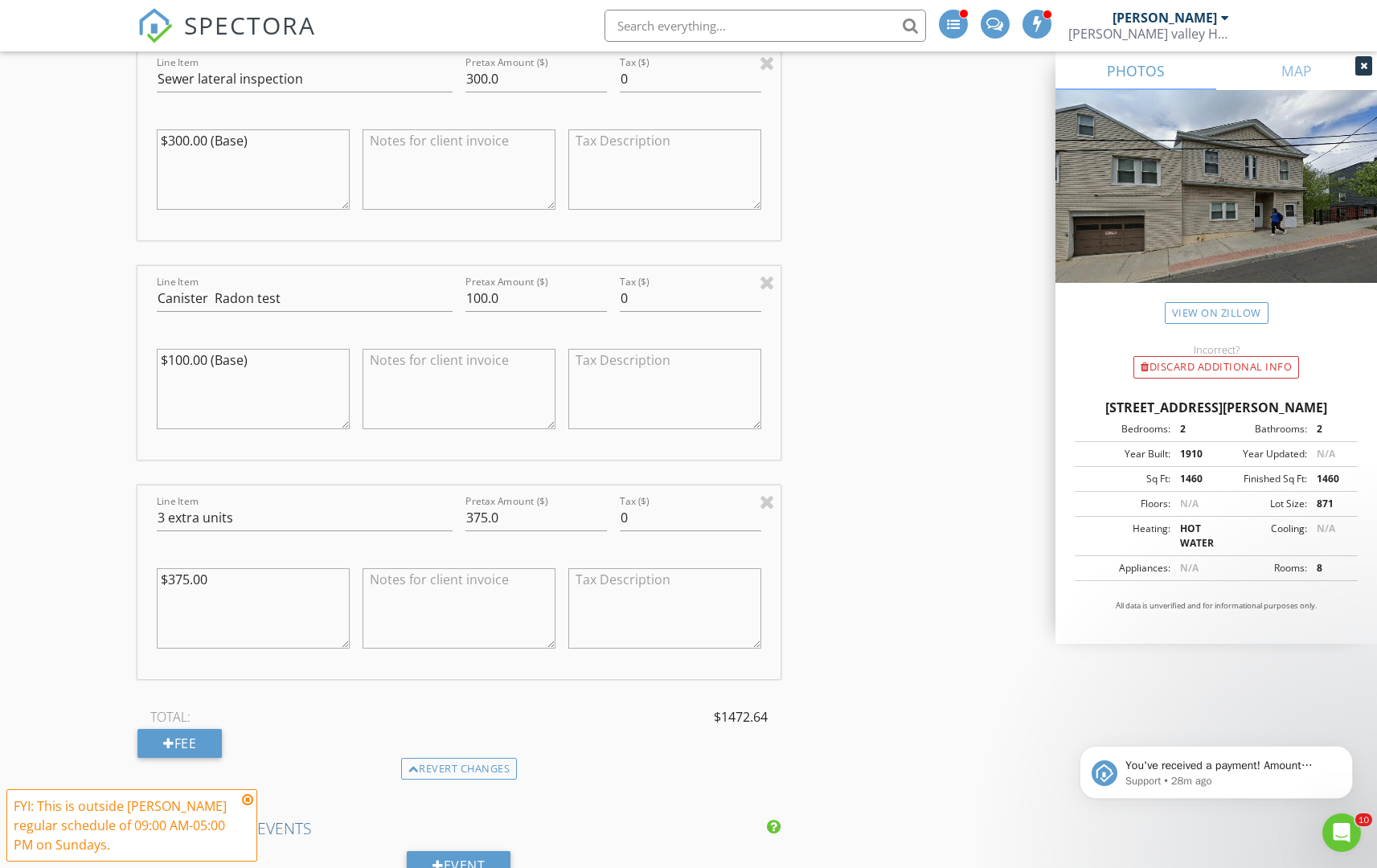 scroll, scrollTop: 2013, scrollLeft: 0, axis: vertical 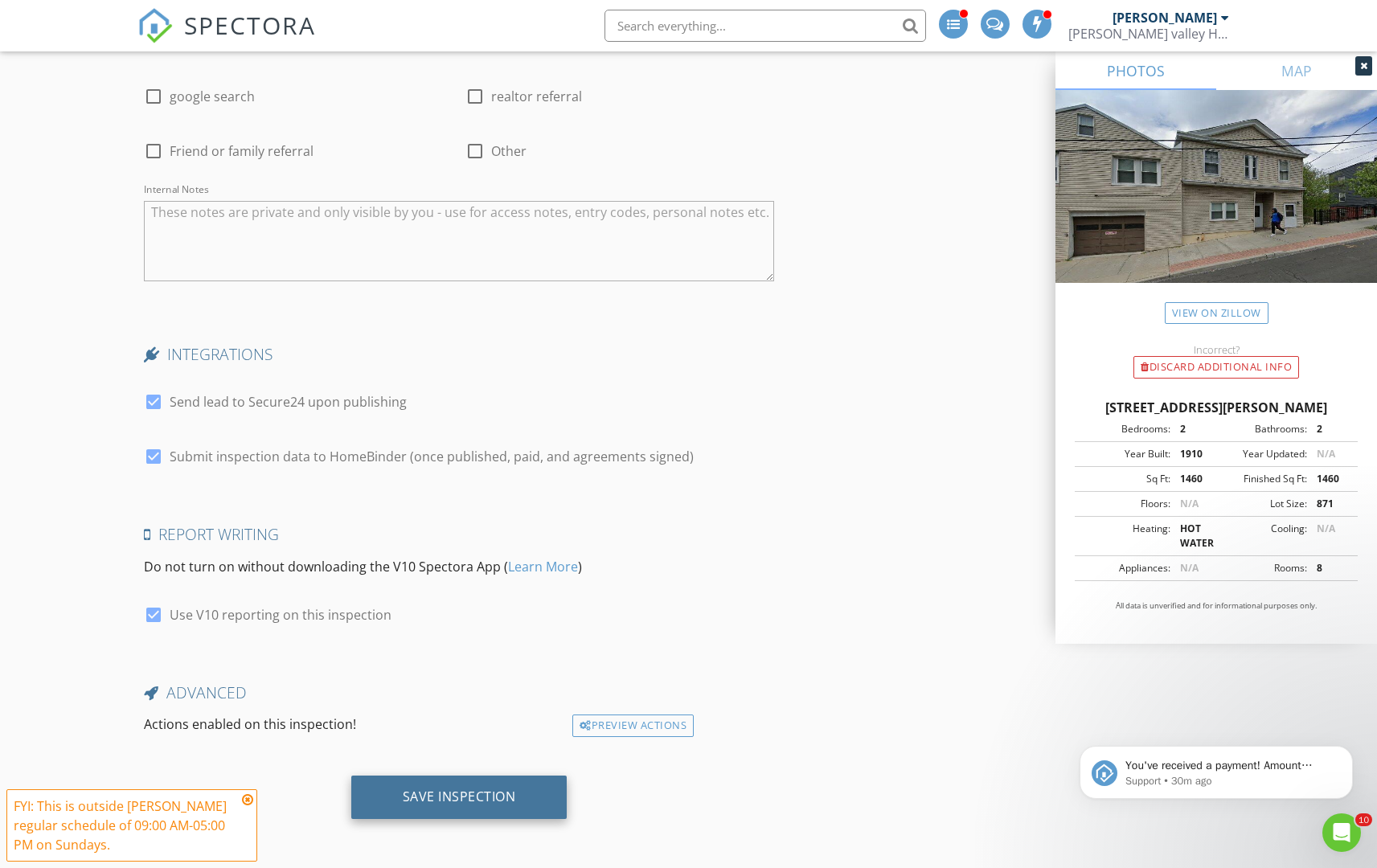 click on "Save Inspection" at bounding box center (459, 797) 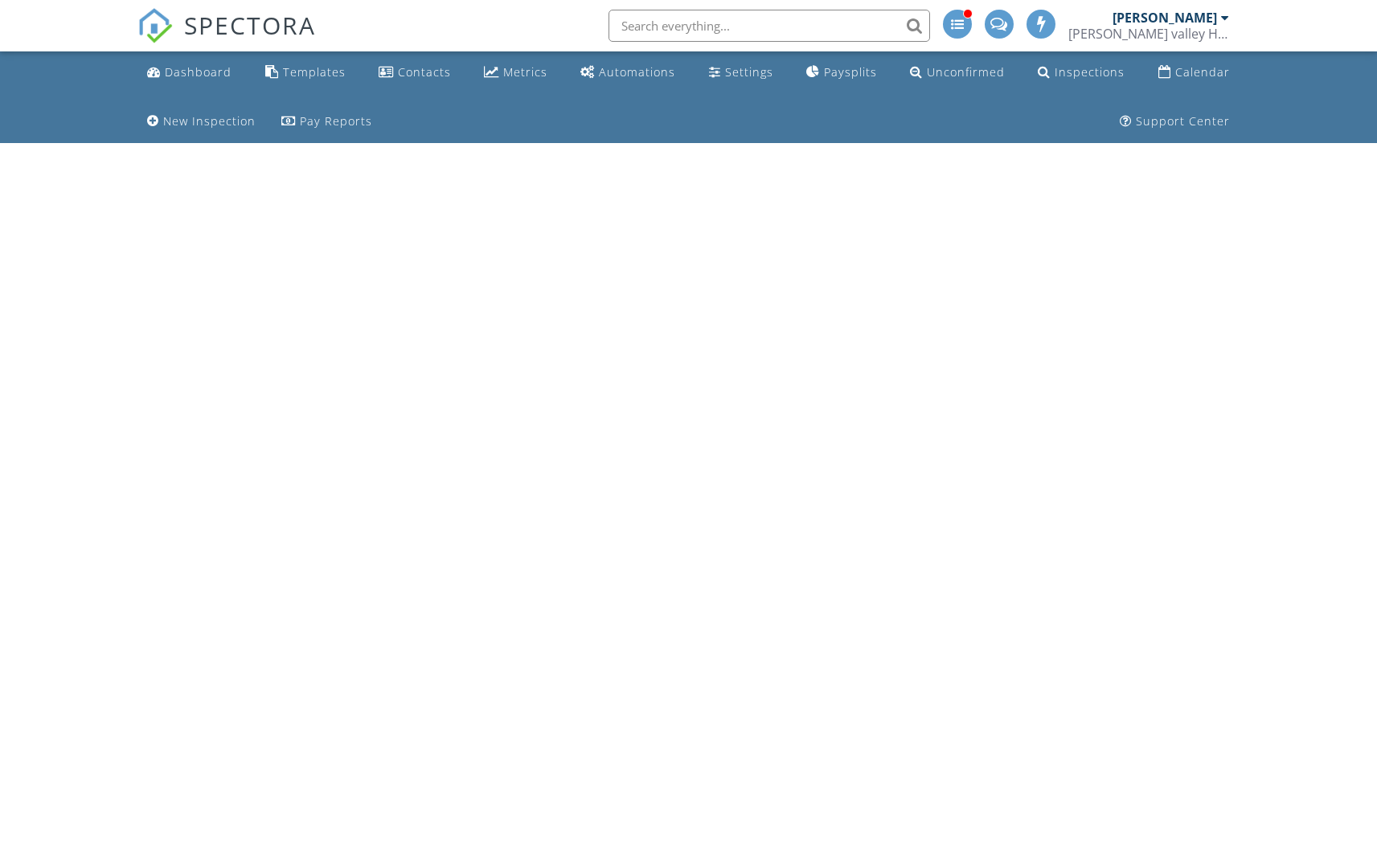 scroll, scrollTop: 0, scrollLeft: 0, axis: both 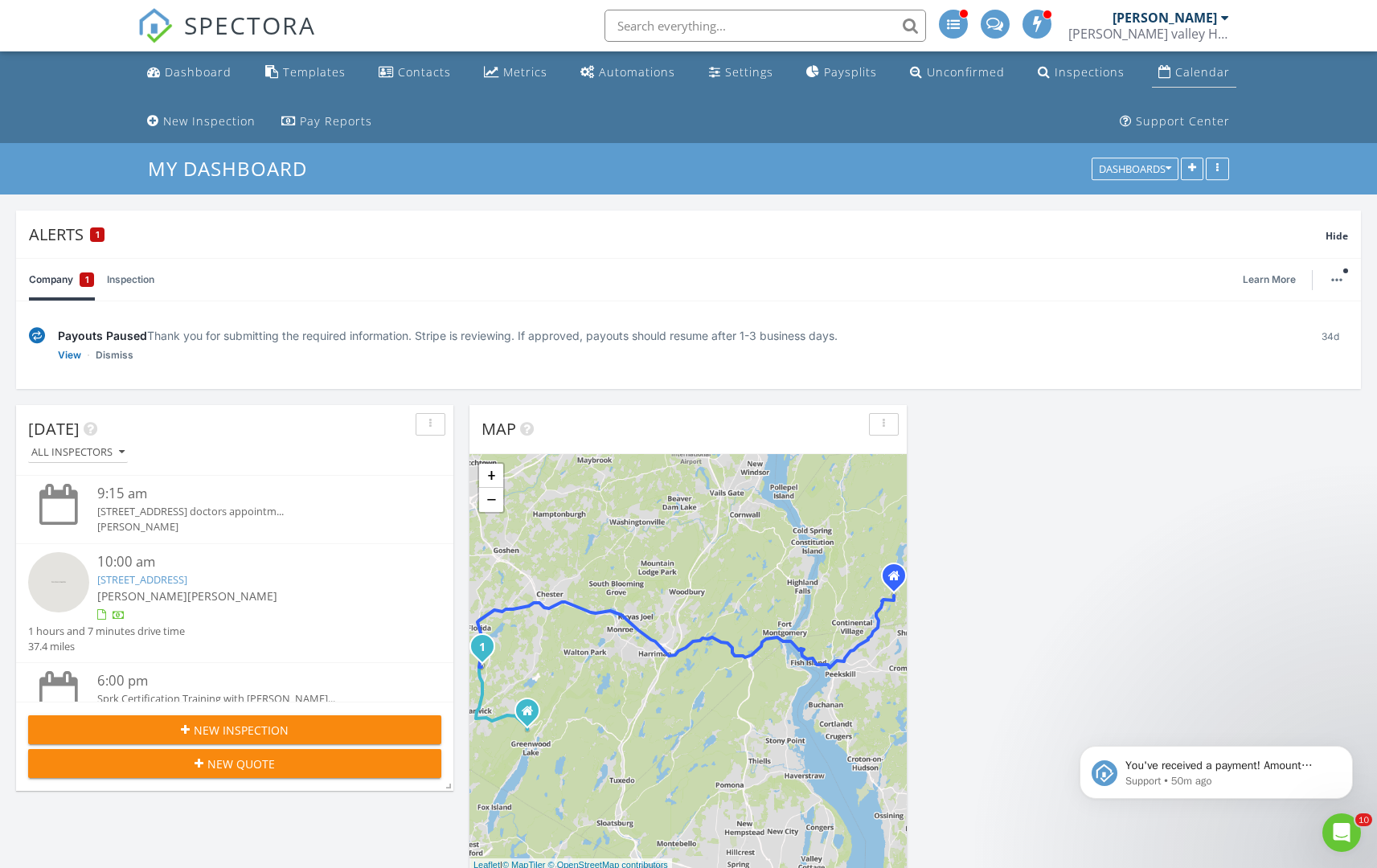 click on "Calendar" at bounding box center (1203, 72) 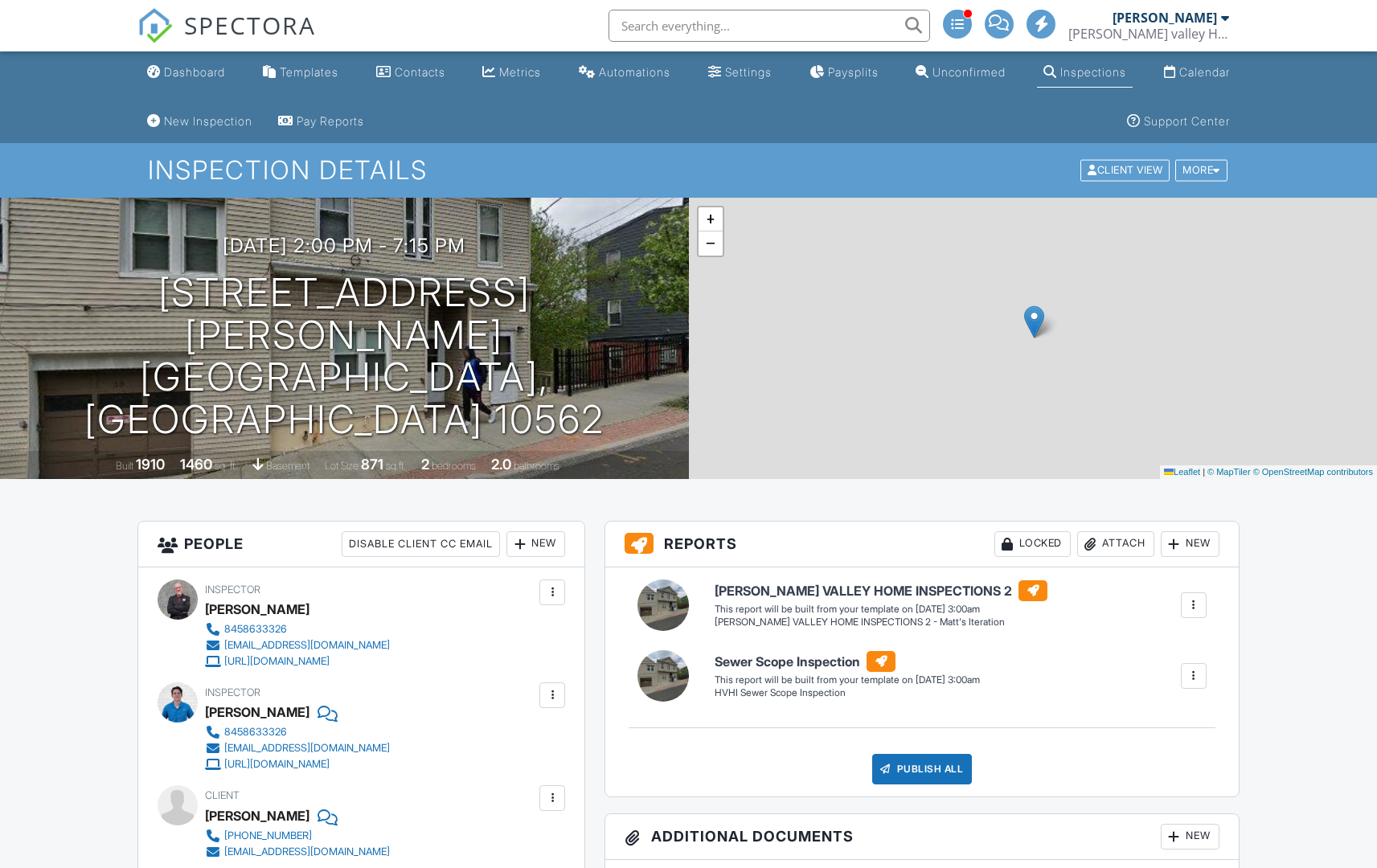 scroll, scrollTop: 0, scrollLeft: 0, axis: both 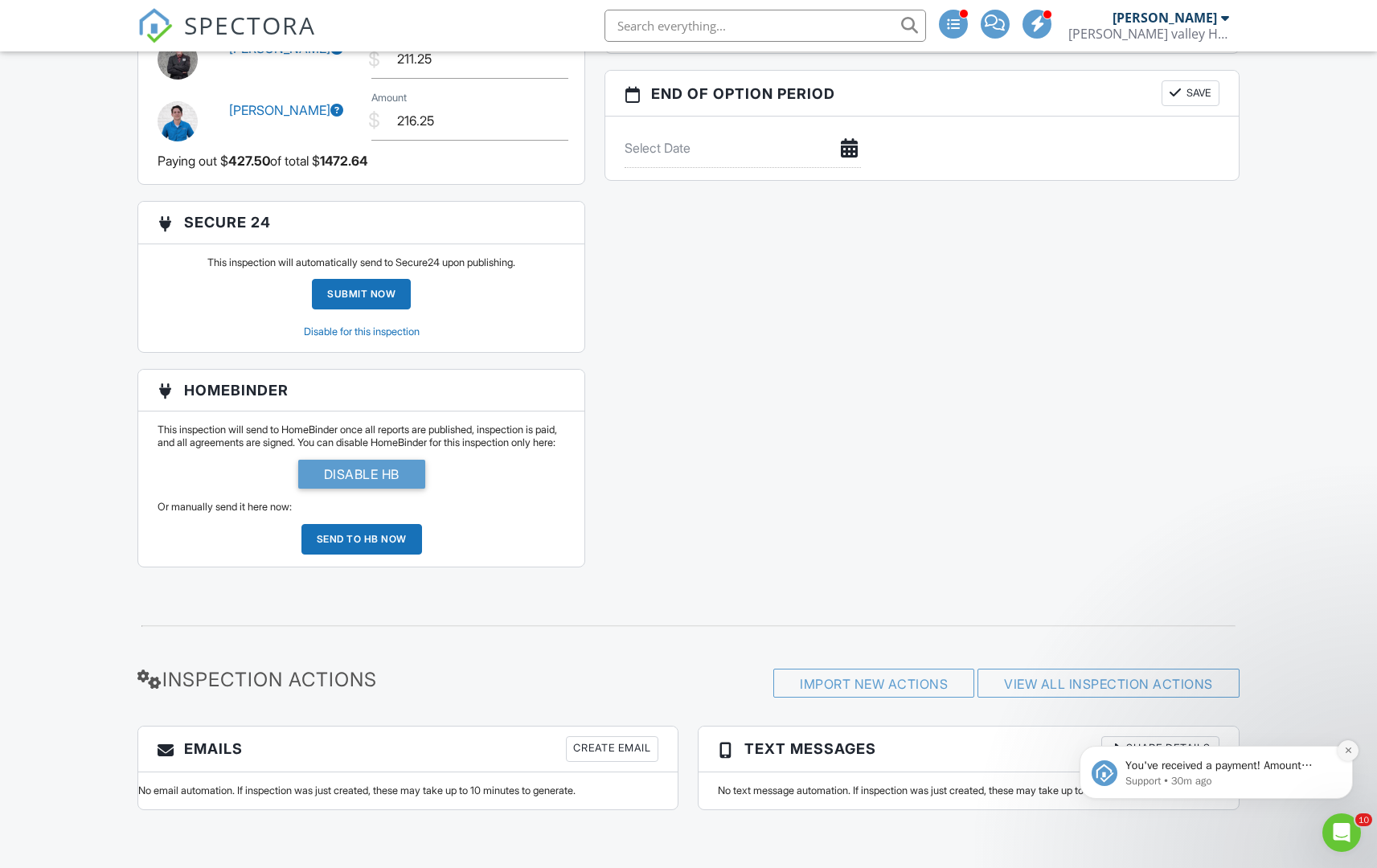 click at bounding box center [1348, 751] 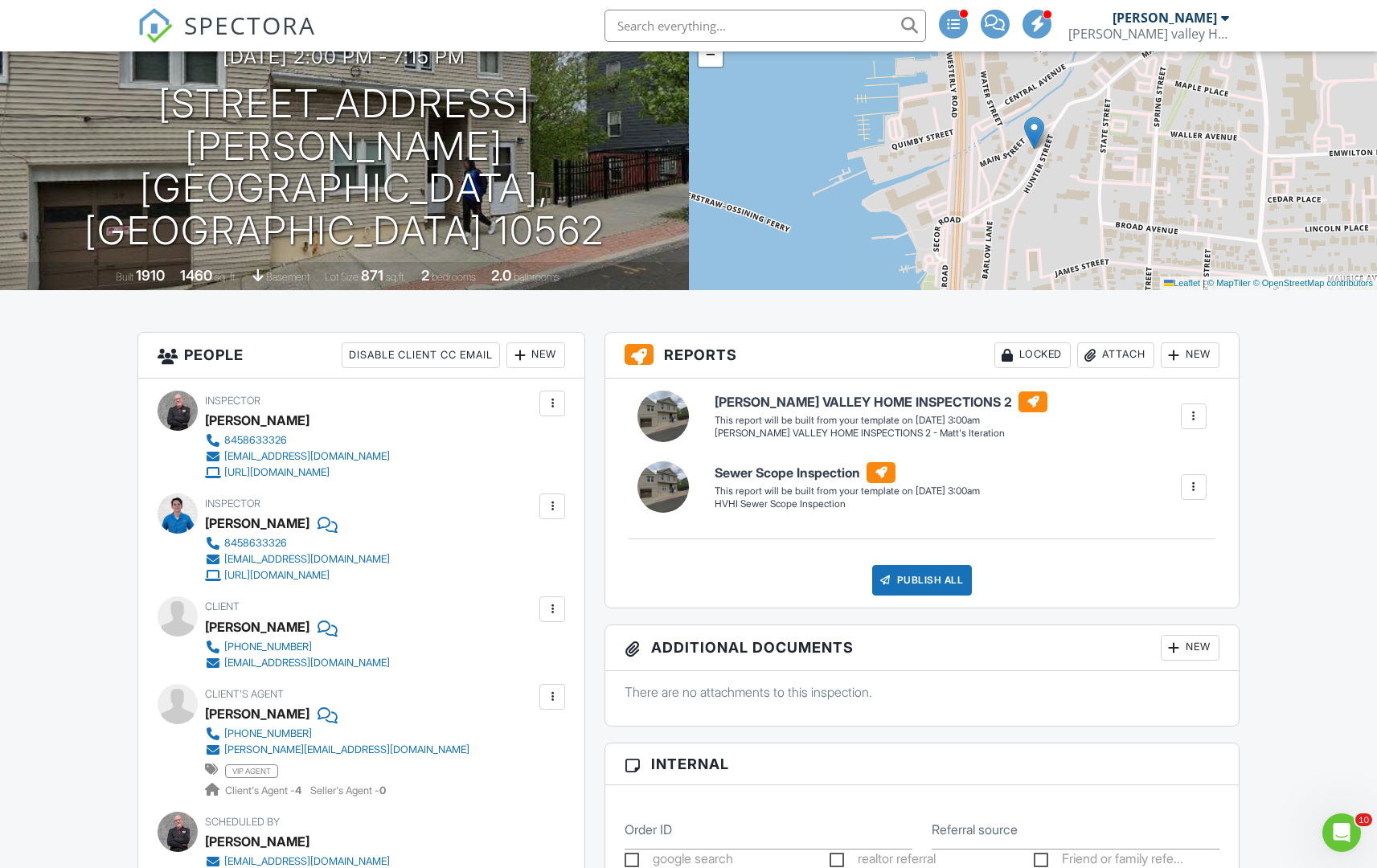 scroll, scrollTop: 0, scrollLeft: 0, axis: both 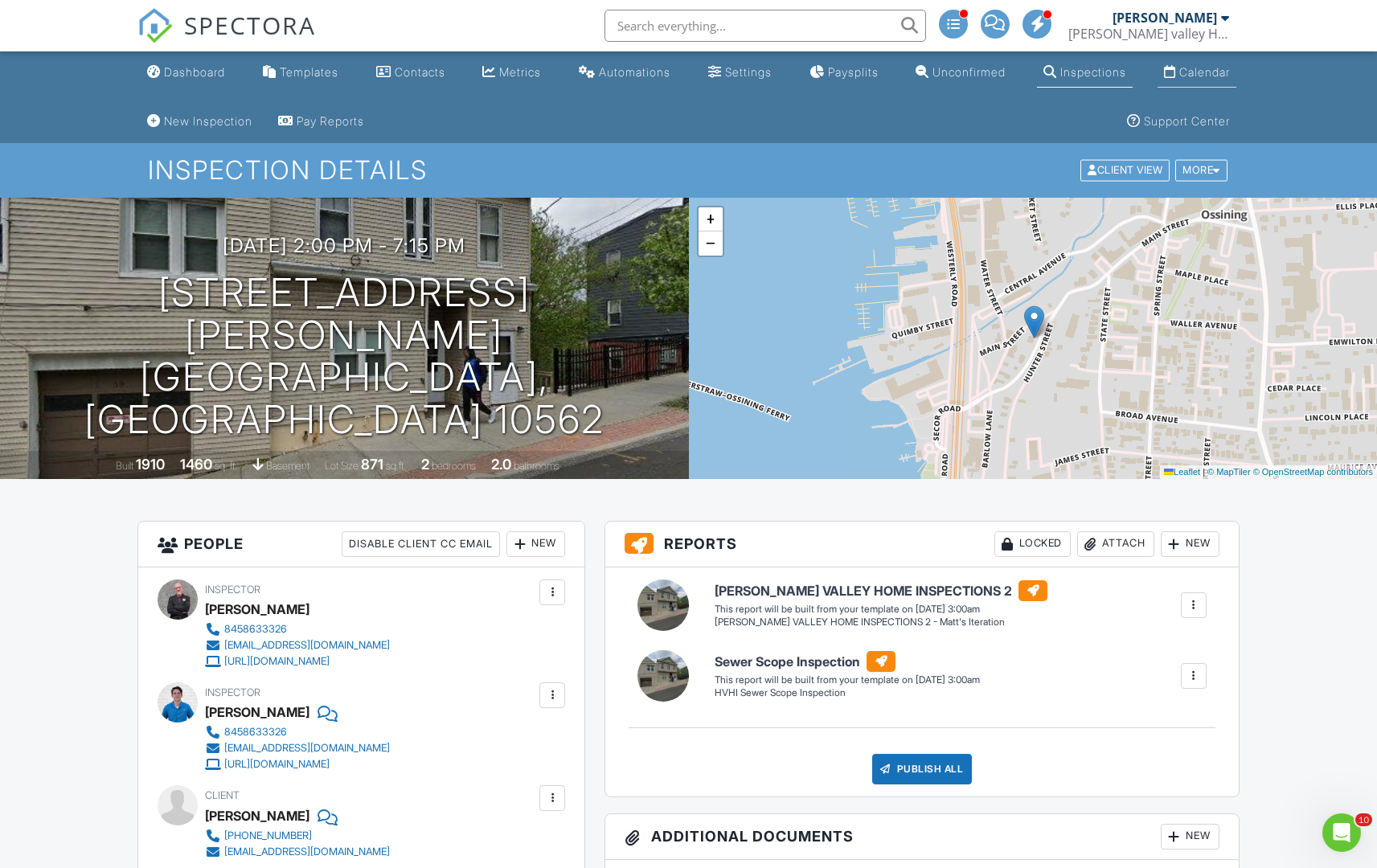 click on "Calendar" at bounding box center [1204, 72] 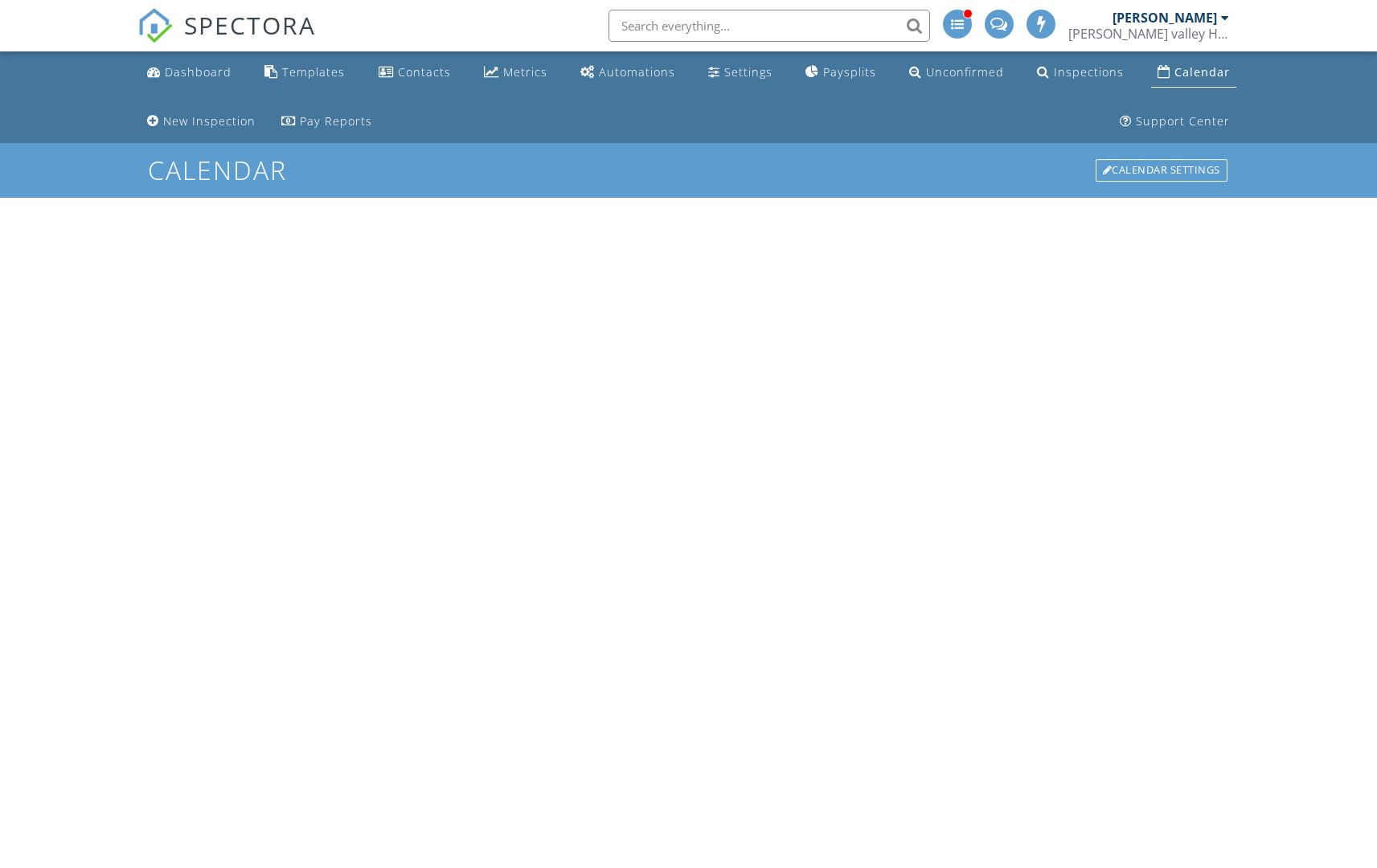 scroll, scrollTop: 0, scrollLeft: 0, axis: both 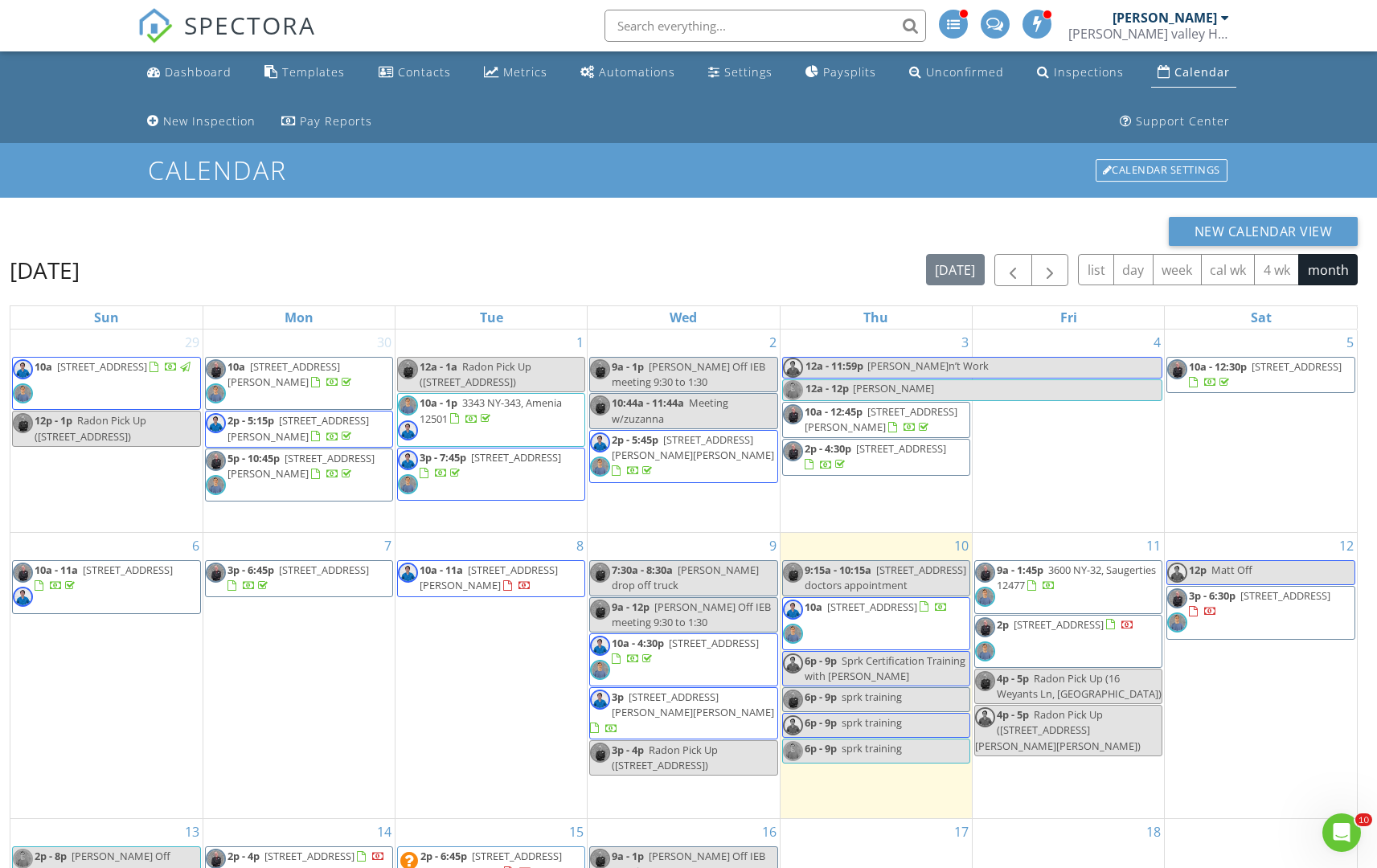 click on "10a
17 Royal Ct, Warwick 10990" at bounding box center [865, 624] 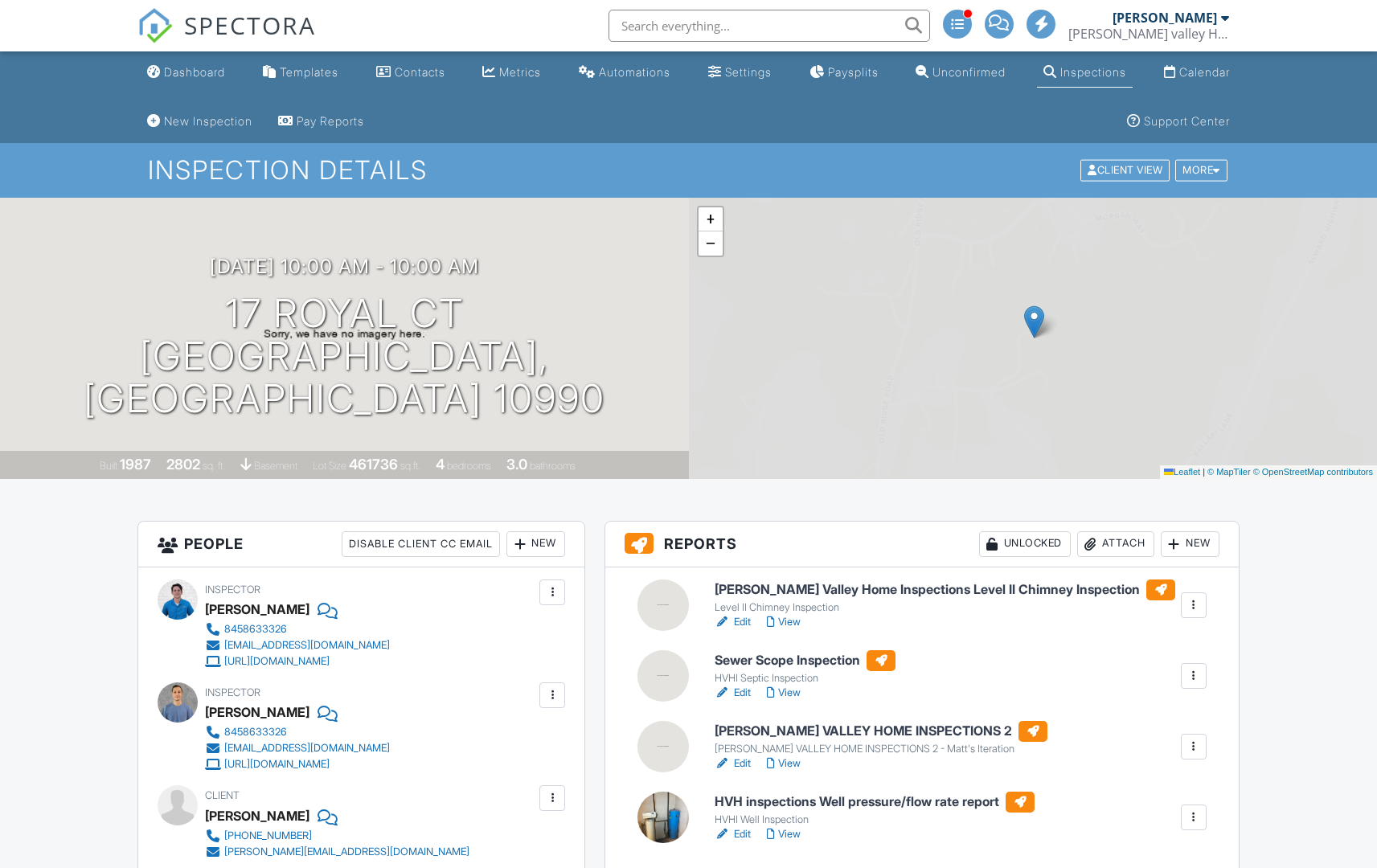 scroll, scrollTop: 0, scrollLeft: 0, axis: both 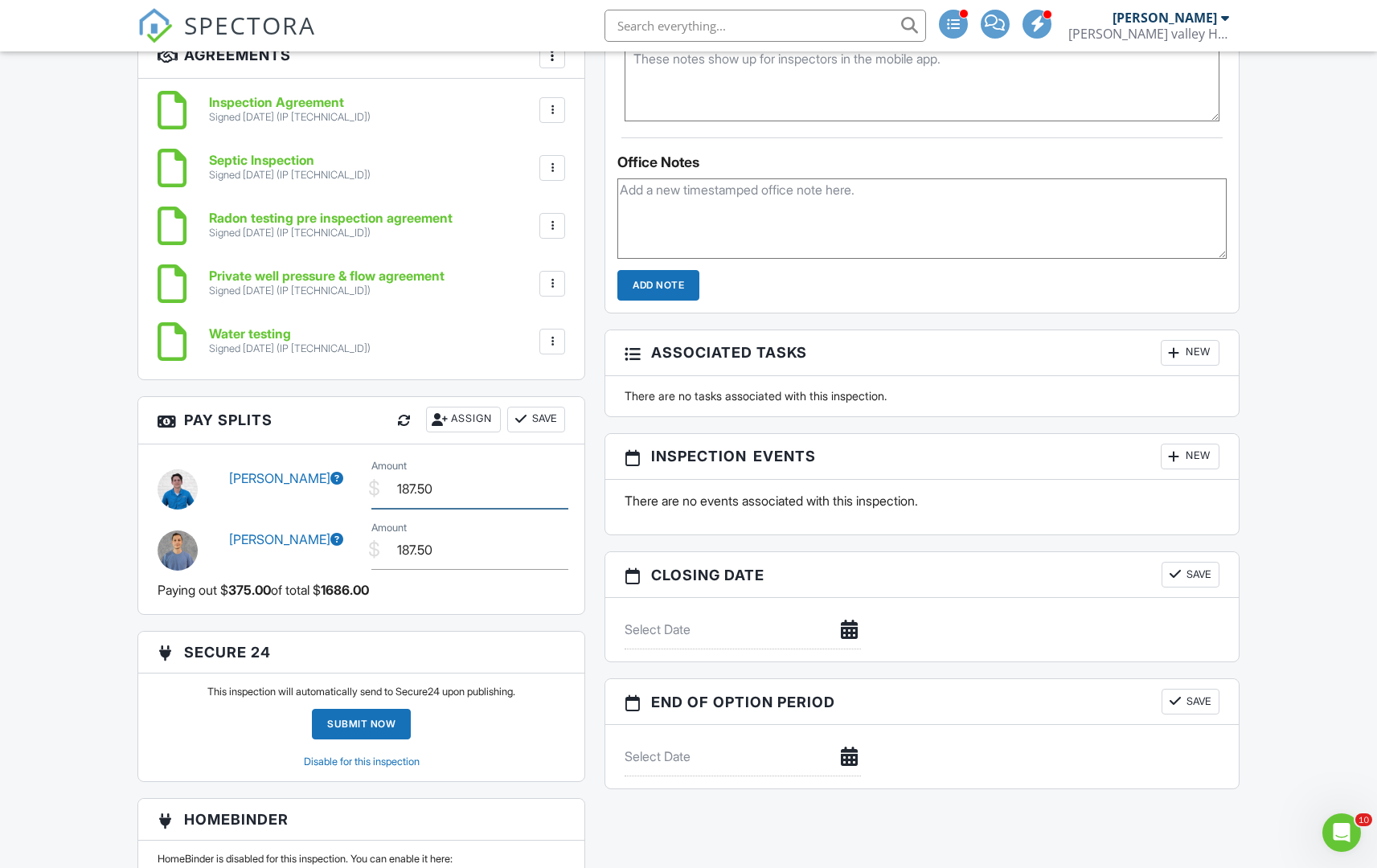 drag, startPoint x: 434, startPoint y: 493, endPoint x: 390, endPoint y: 491, distance: 44.04543 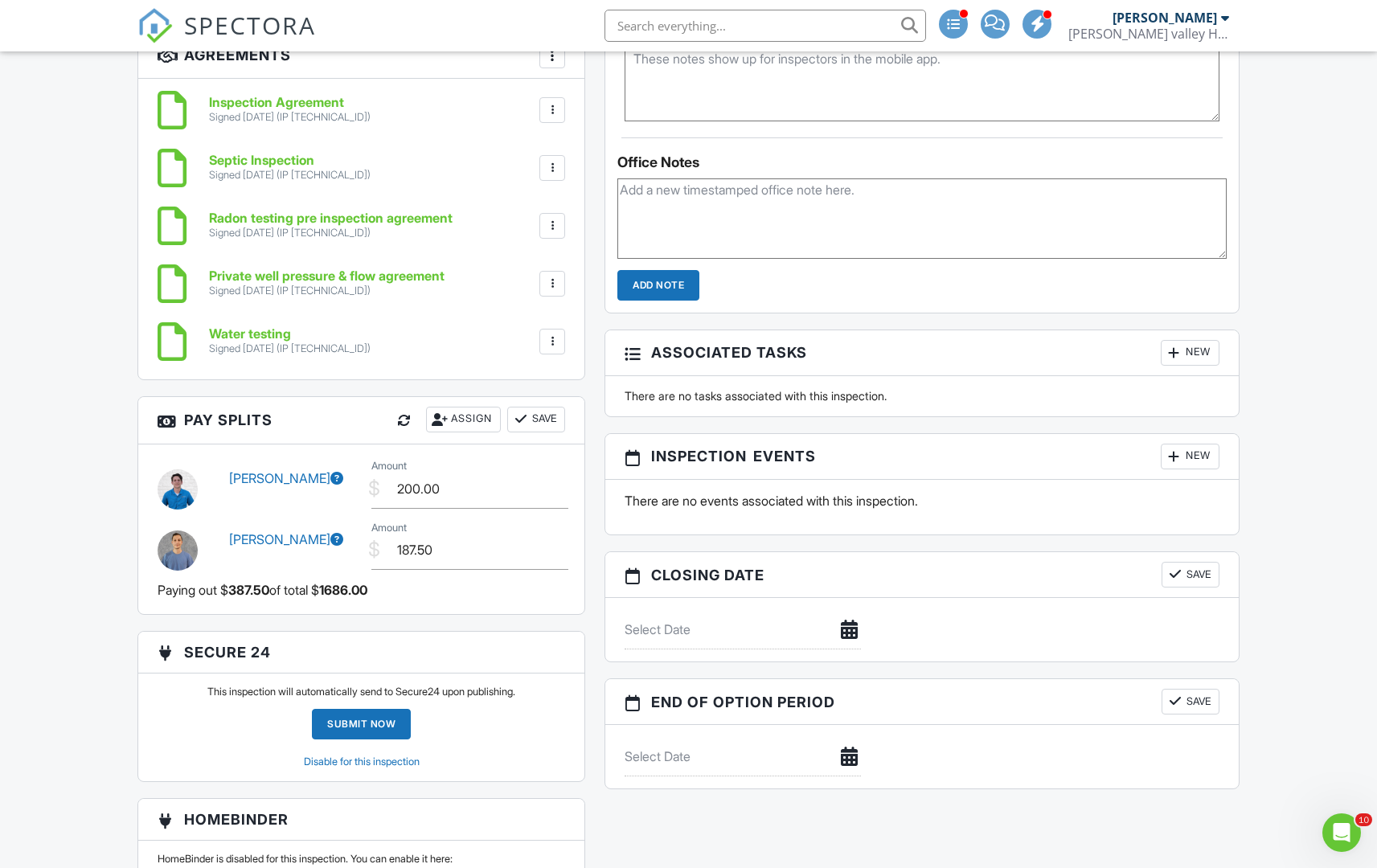 click on "Matt Drinovac
$
Amount
200.00" at bounding box center (361, 487) 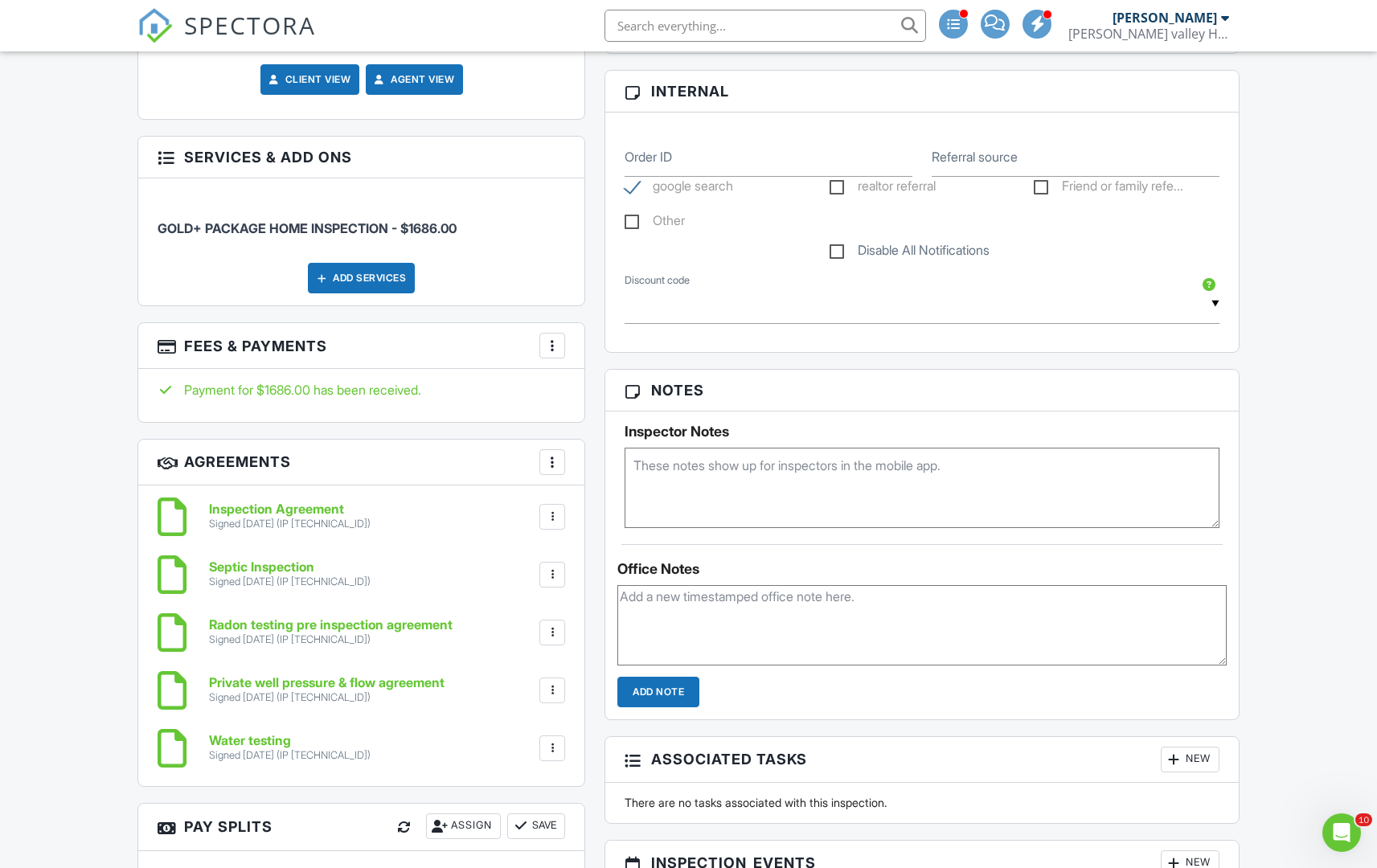 scroll, scrollTop: 1266, scrollLeft: 0, axis: vertical 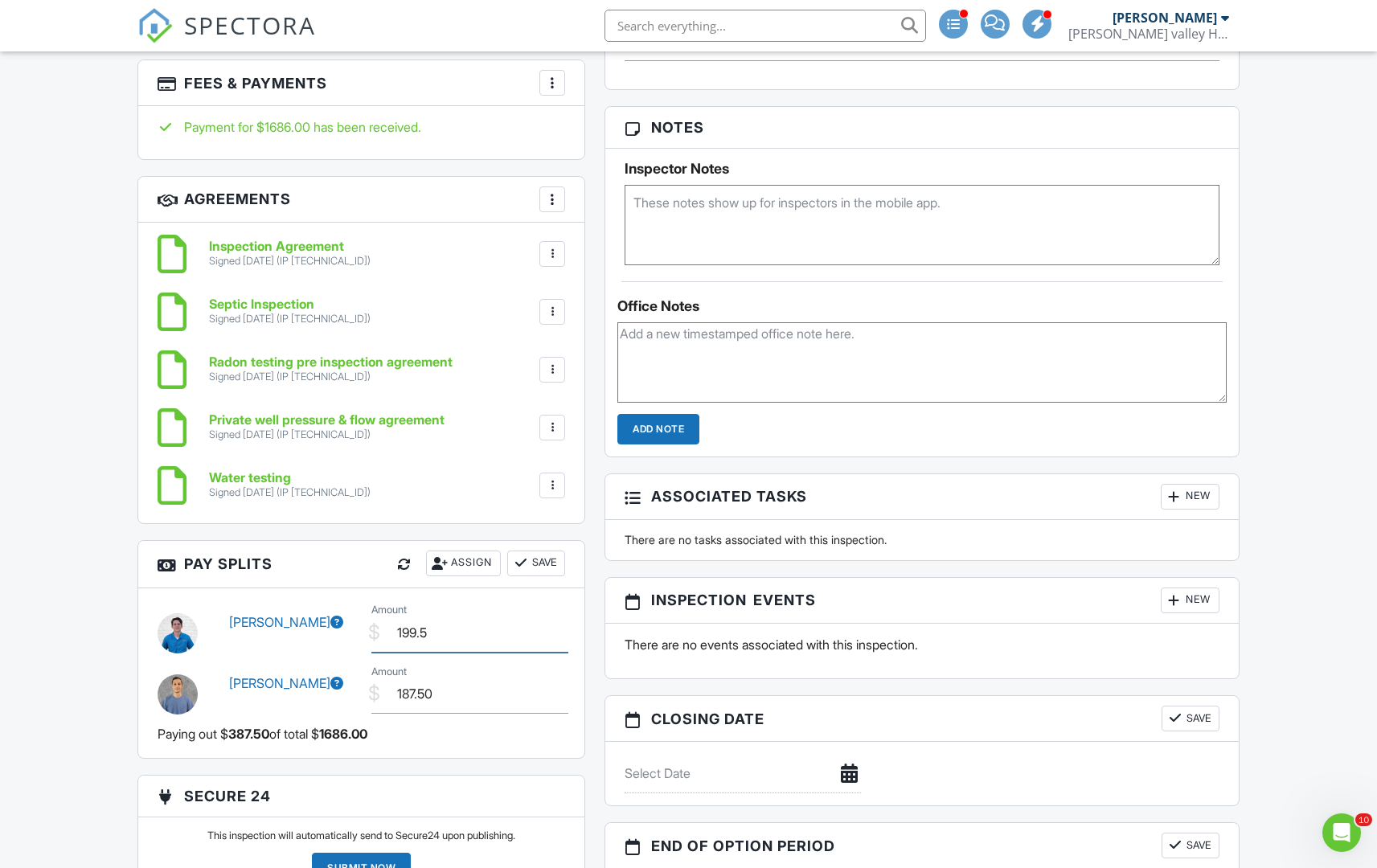 click on "199.5" at bounding box center [469, 633] 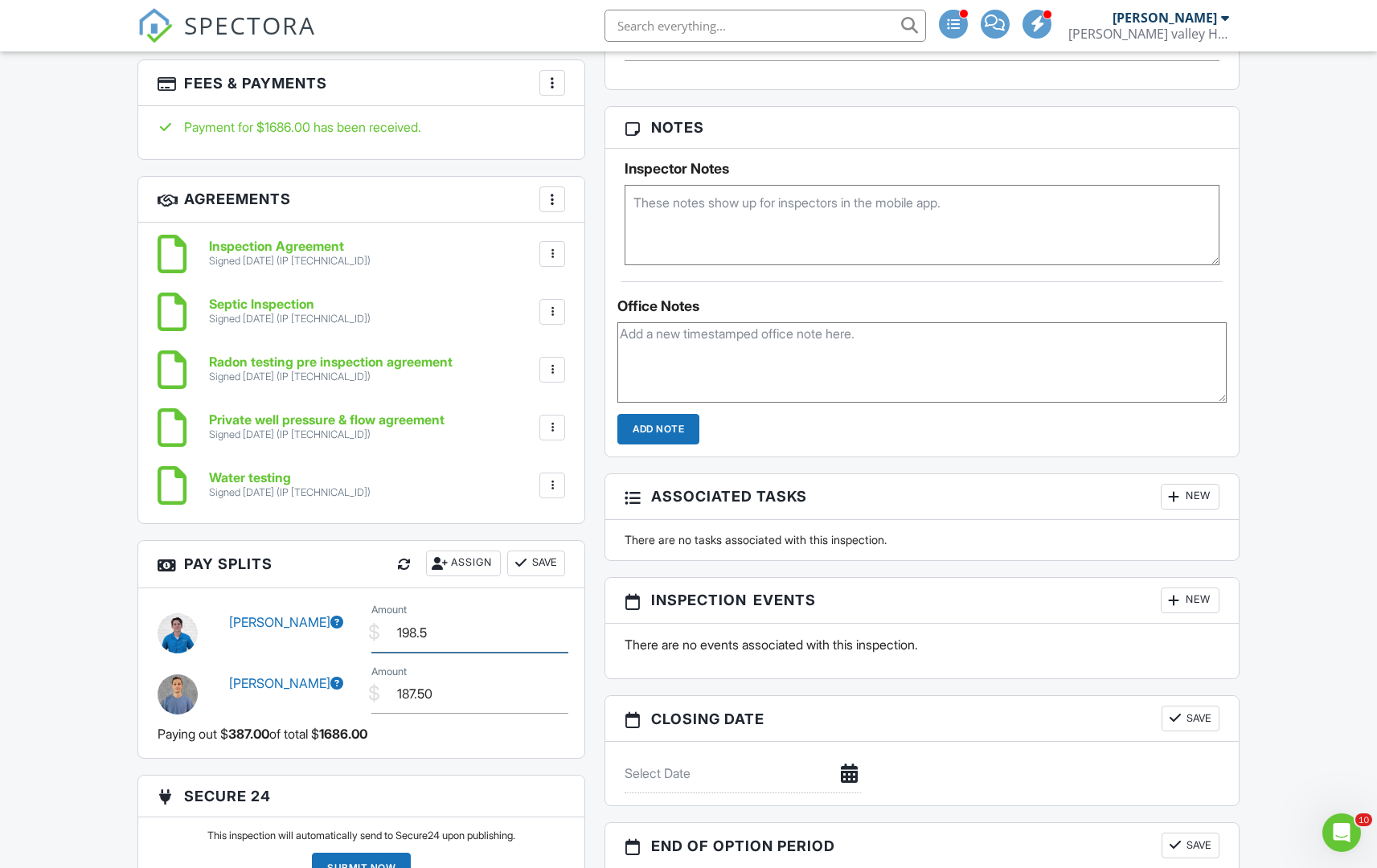 click on "198.5" at bounding box center [469, 633] 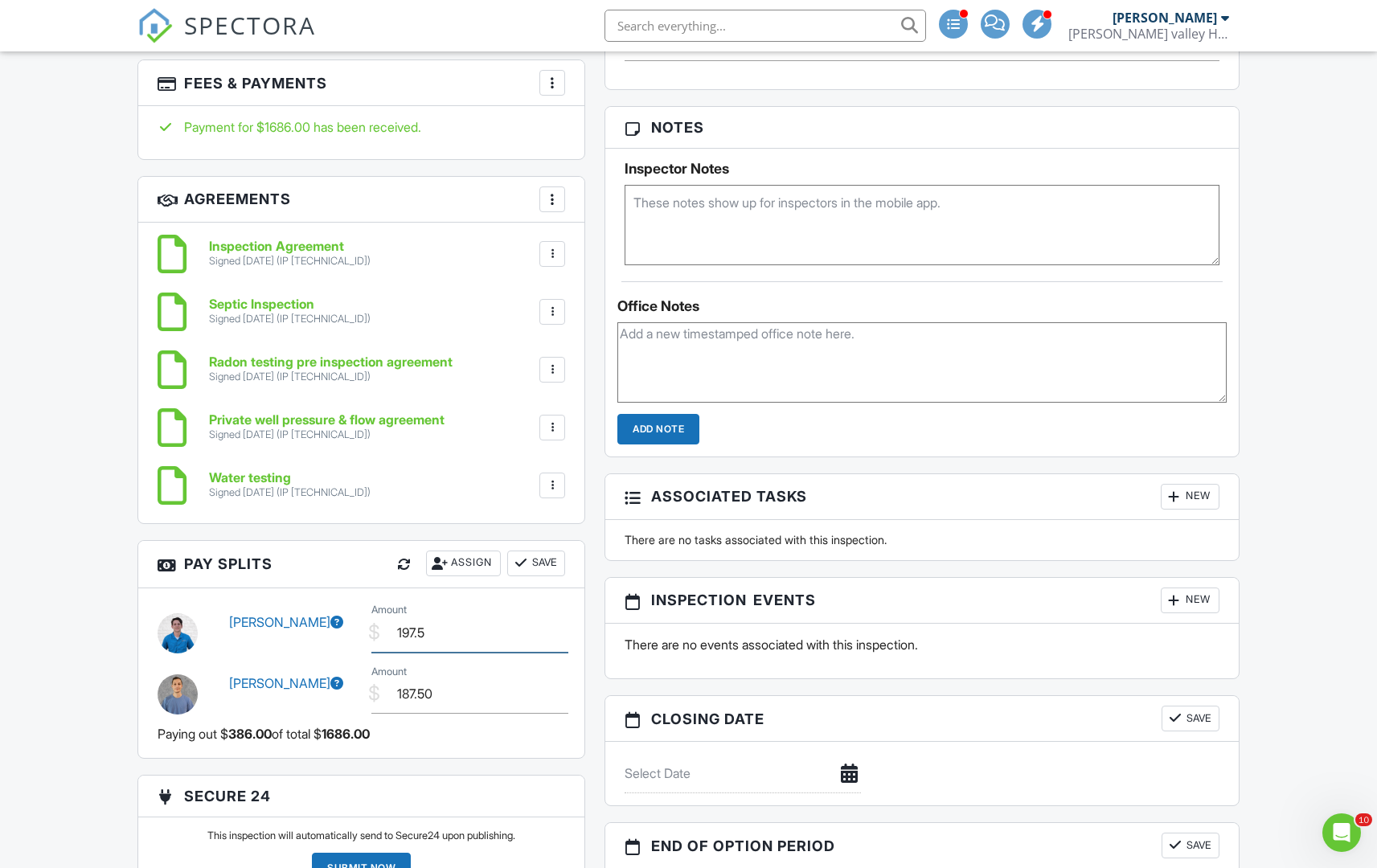 click on "197.5" at bounding box center [469, 633] 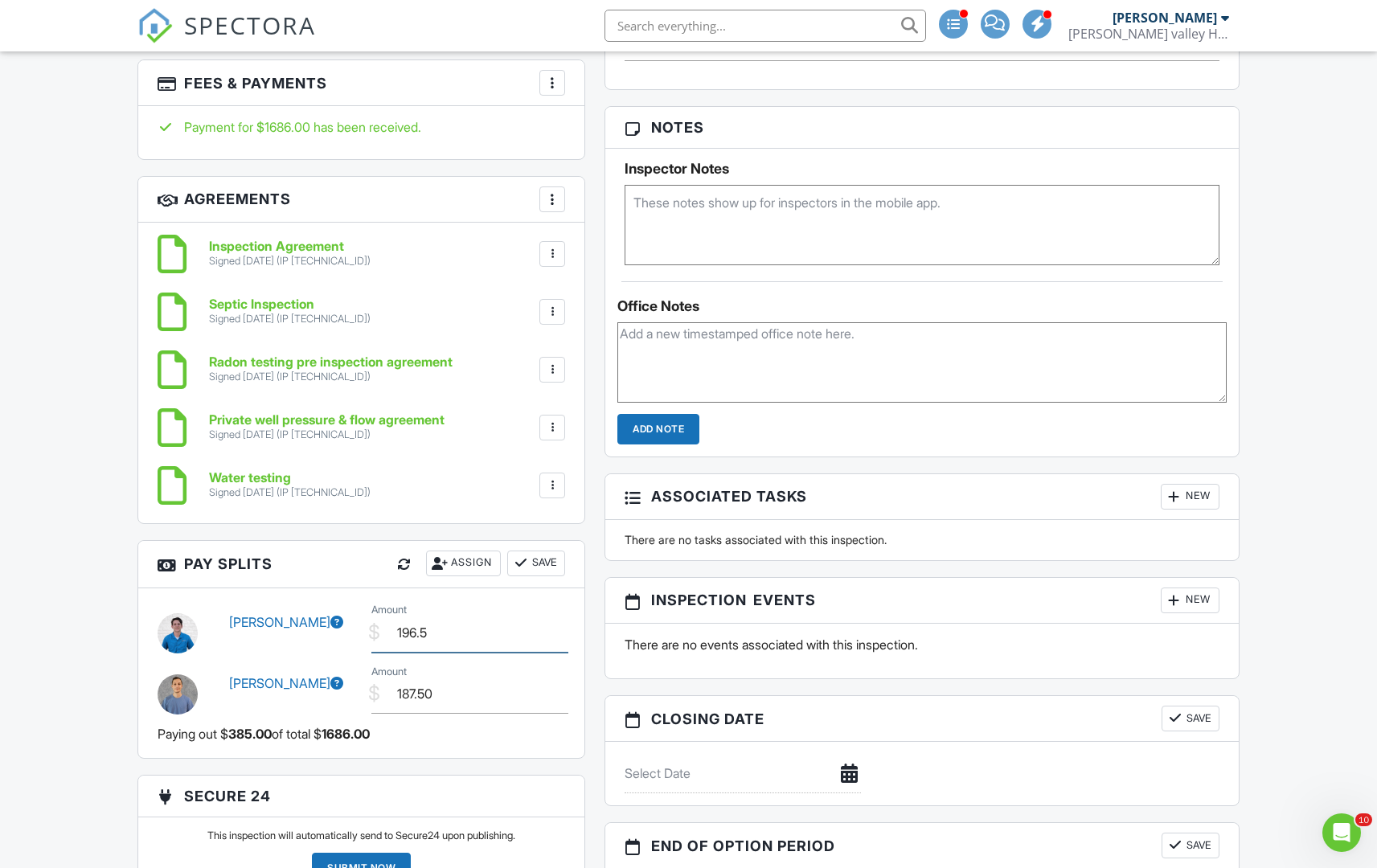 click on "196.5" at bounding box center [469, 633] 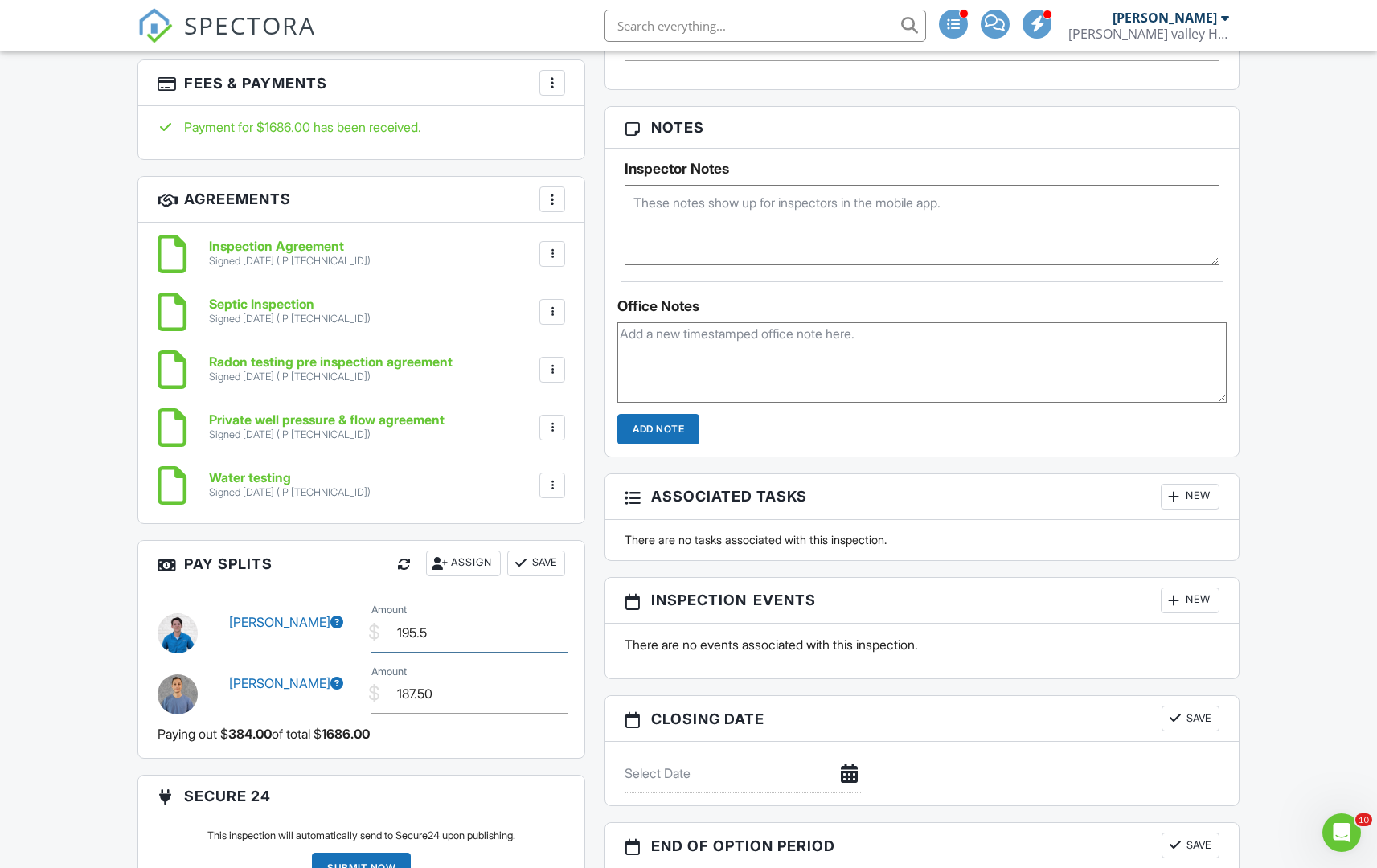 click on "195.5" at bounding box center [469, 633] 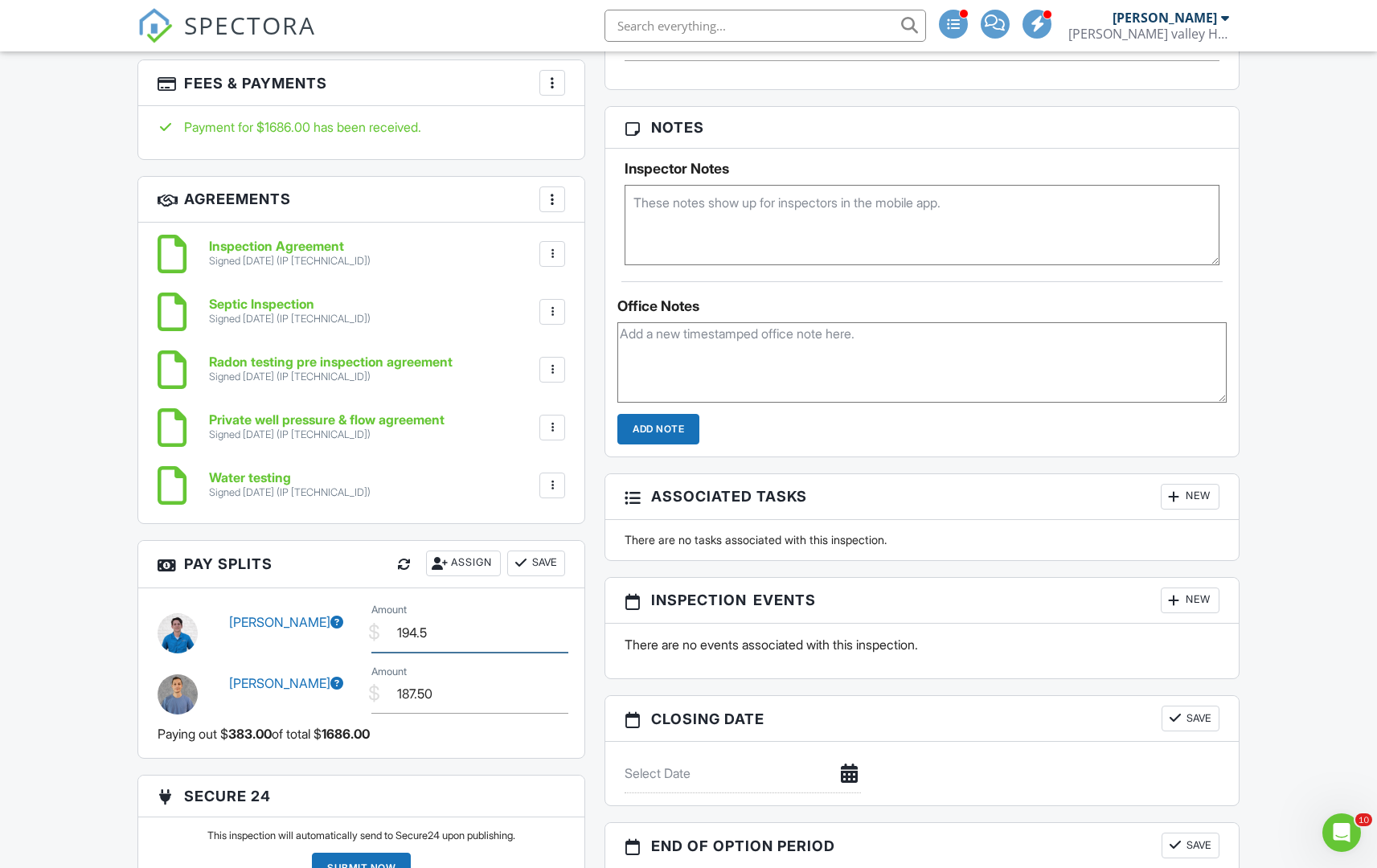 click on "194.5" at bounding box center [469, 633] 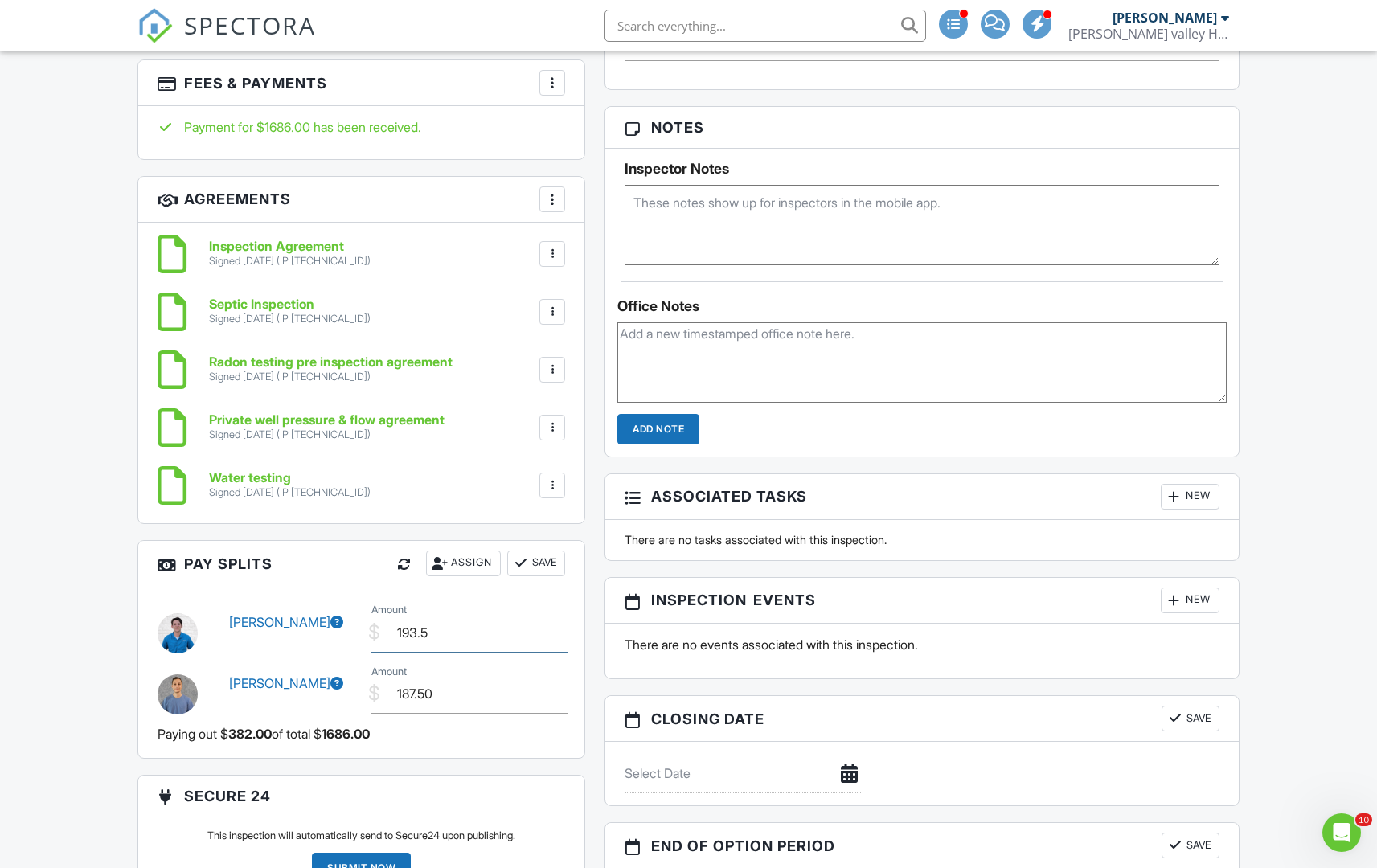 click on "193.5" at bounding box center (469, 633) 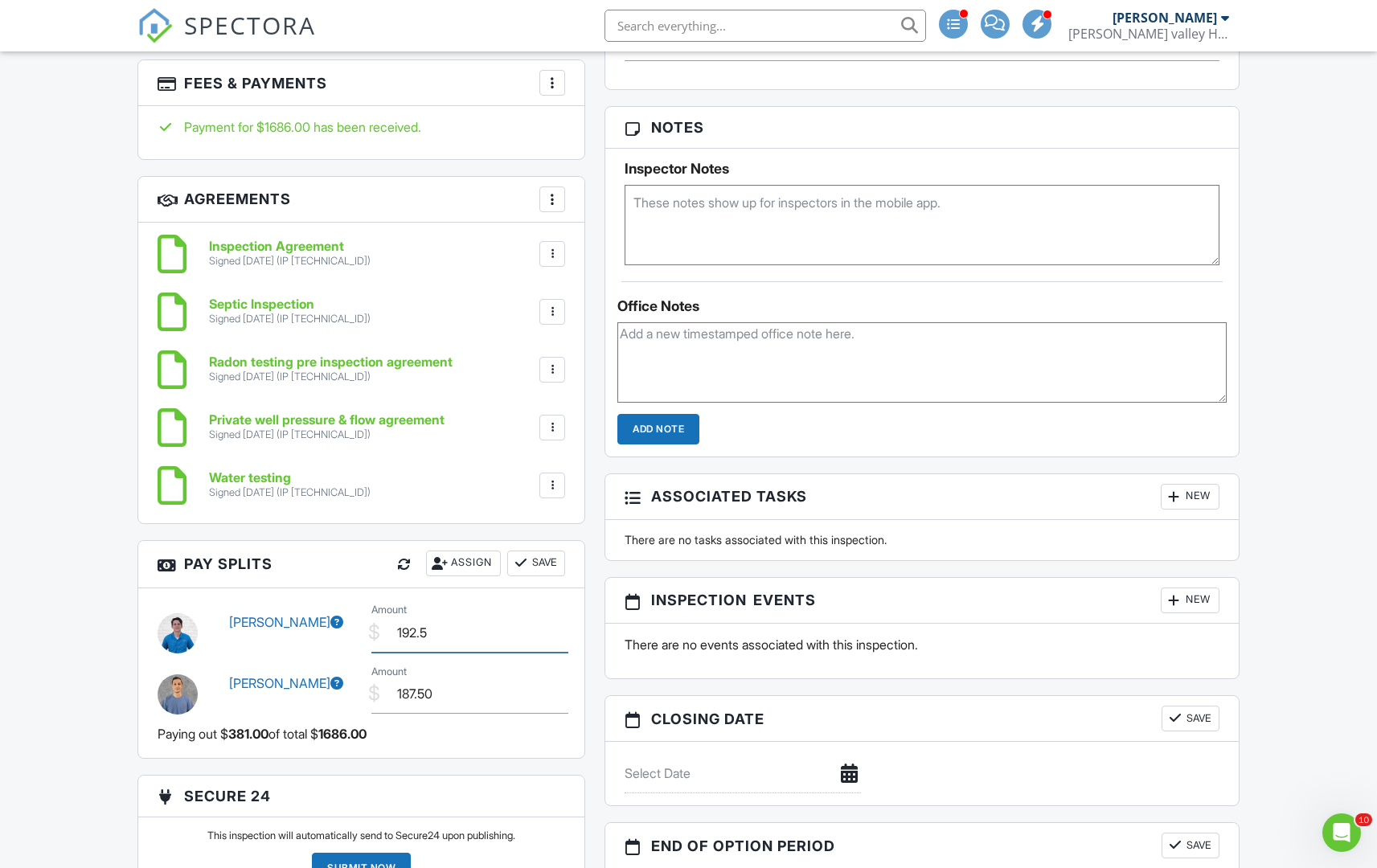 click on "192.5" at bounding box center (469, 633) 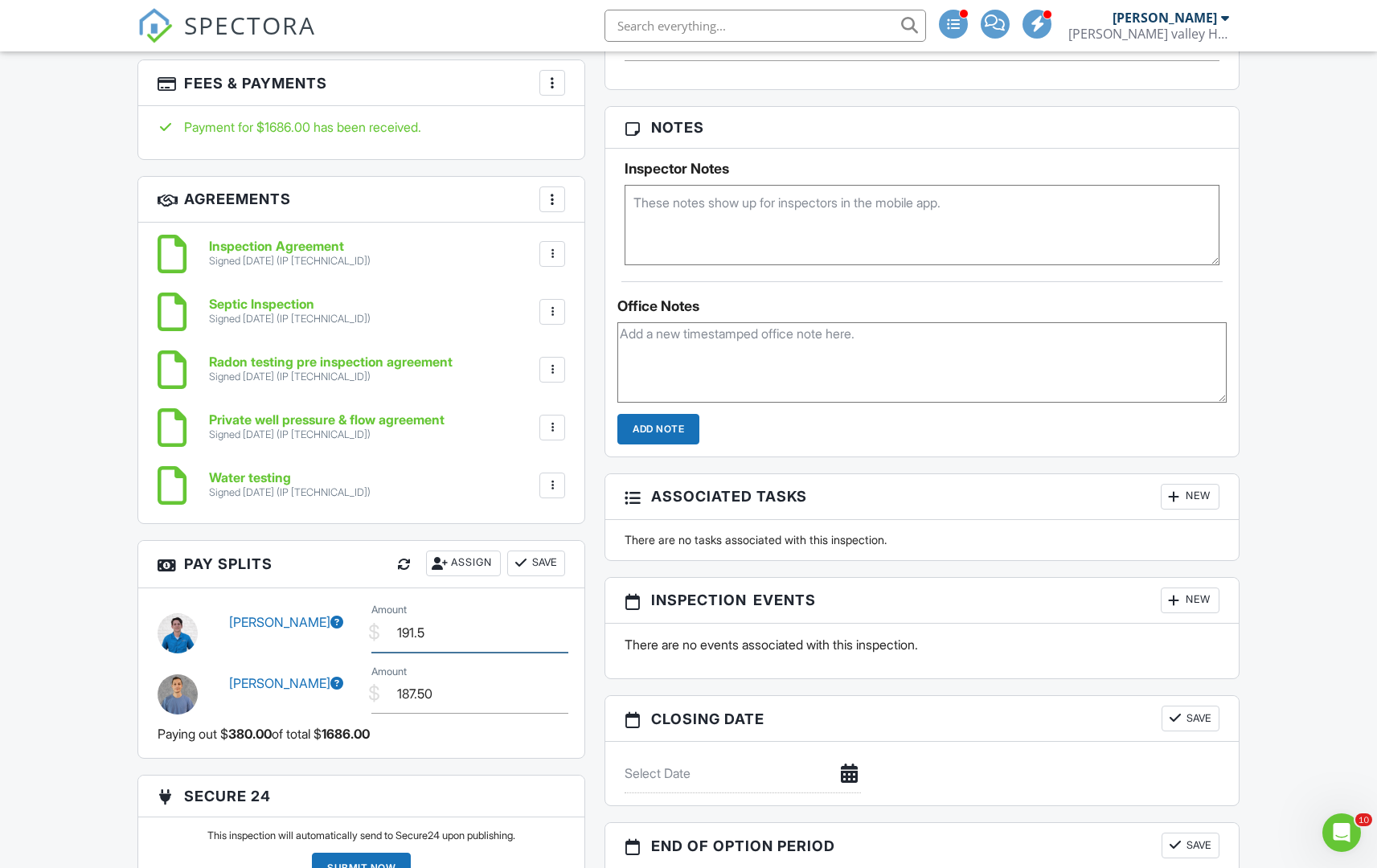 click on "191.5" at bounding box center (469, 633) 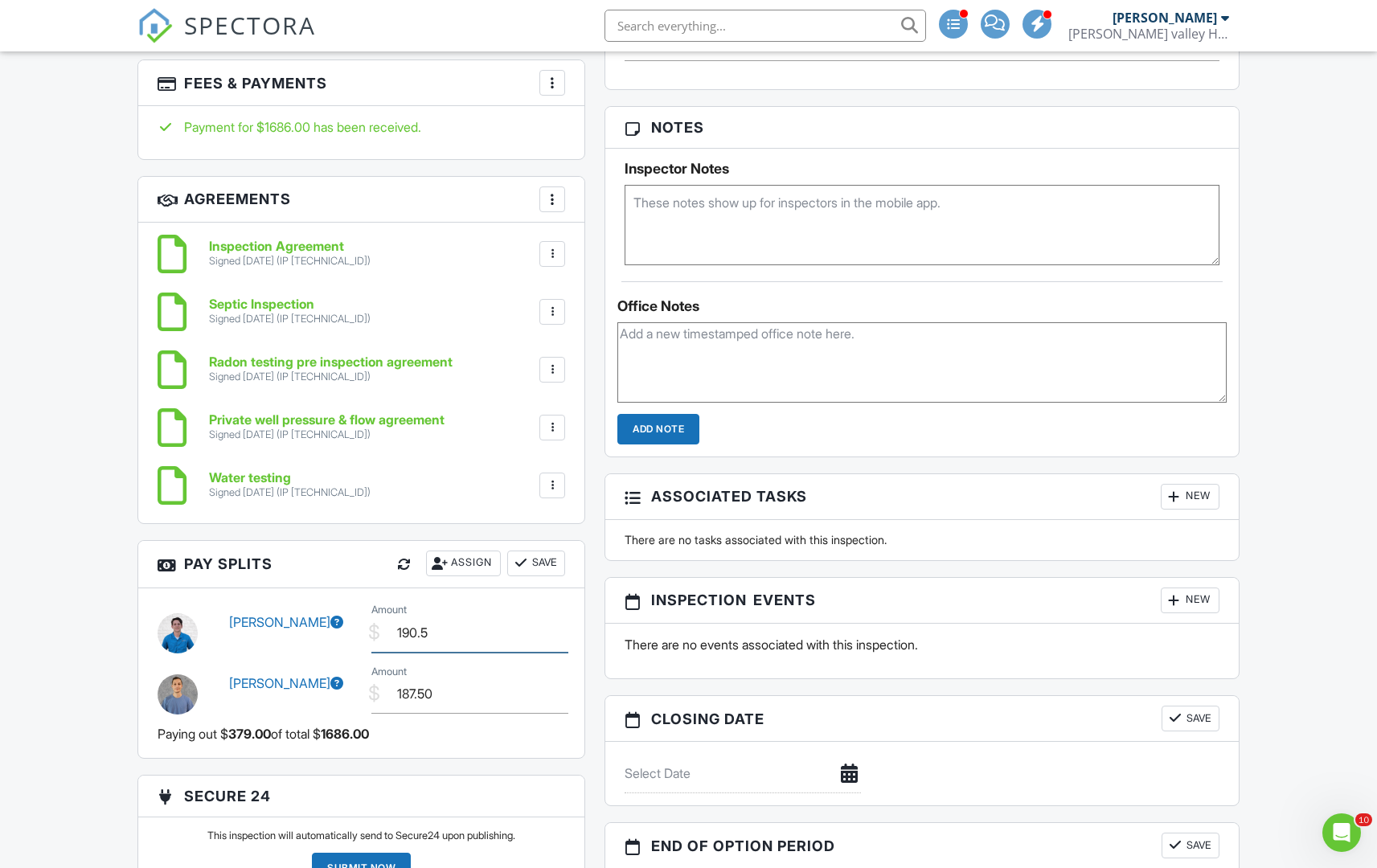 click on "190.5" at bounding box center (469, 633) 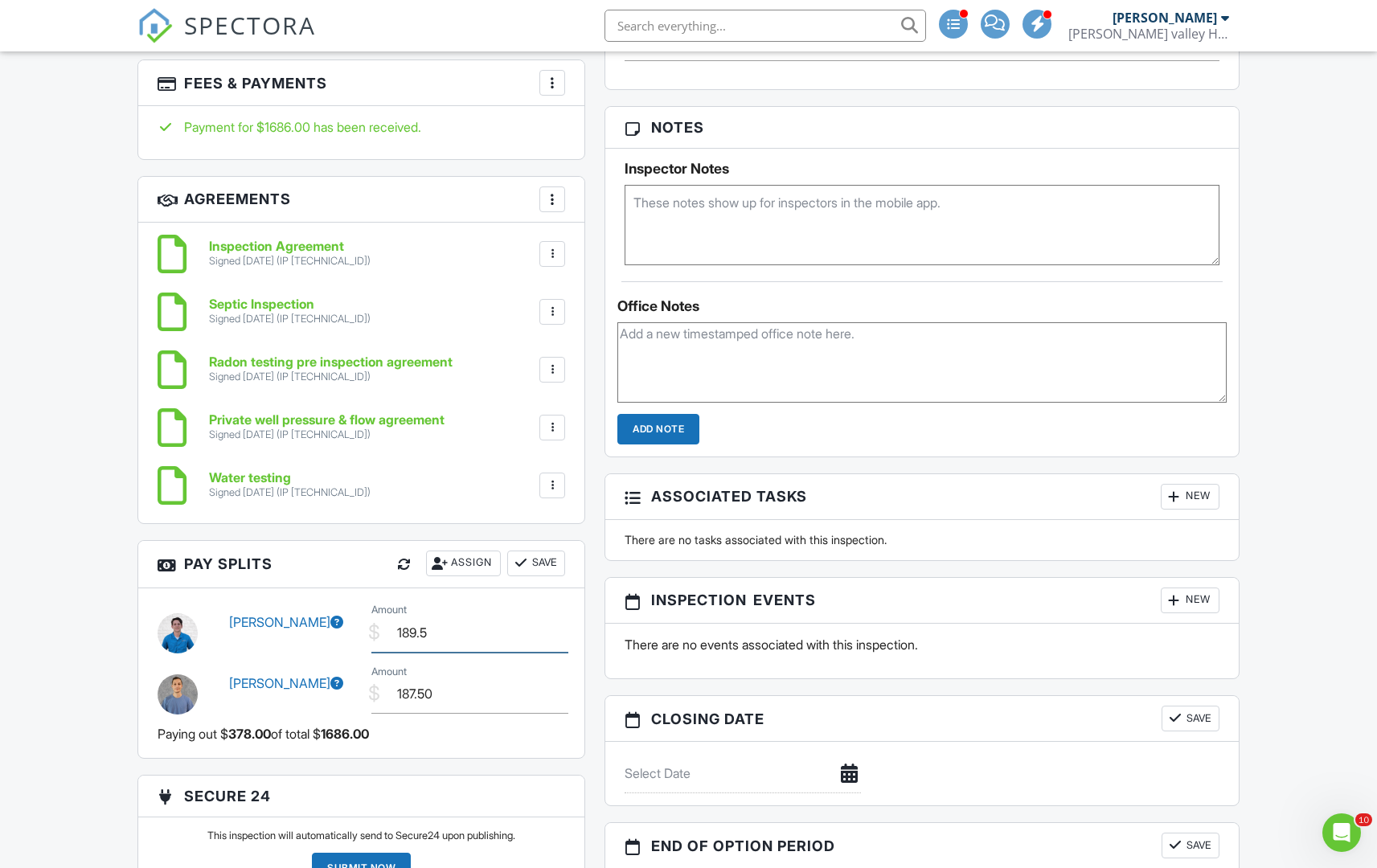 click on "189.5" at bounding box center [469, 633] 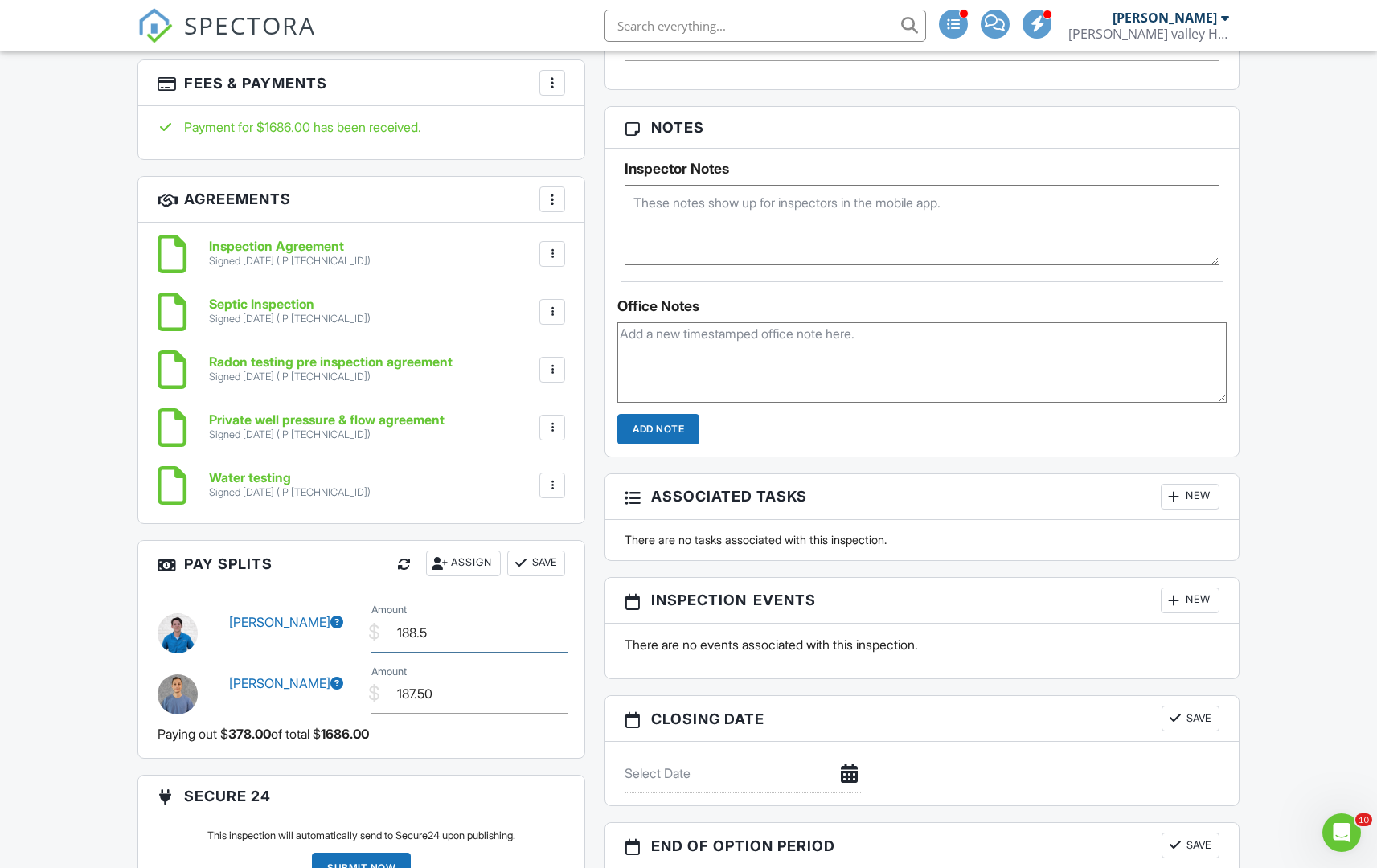 click on "188.5" at bounding box center (469, 633) 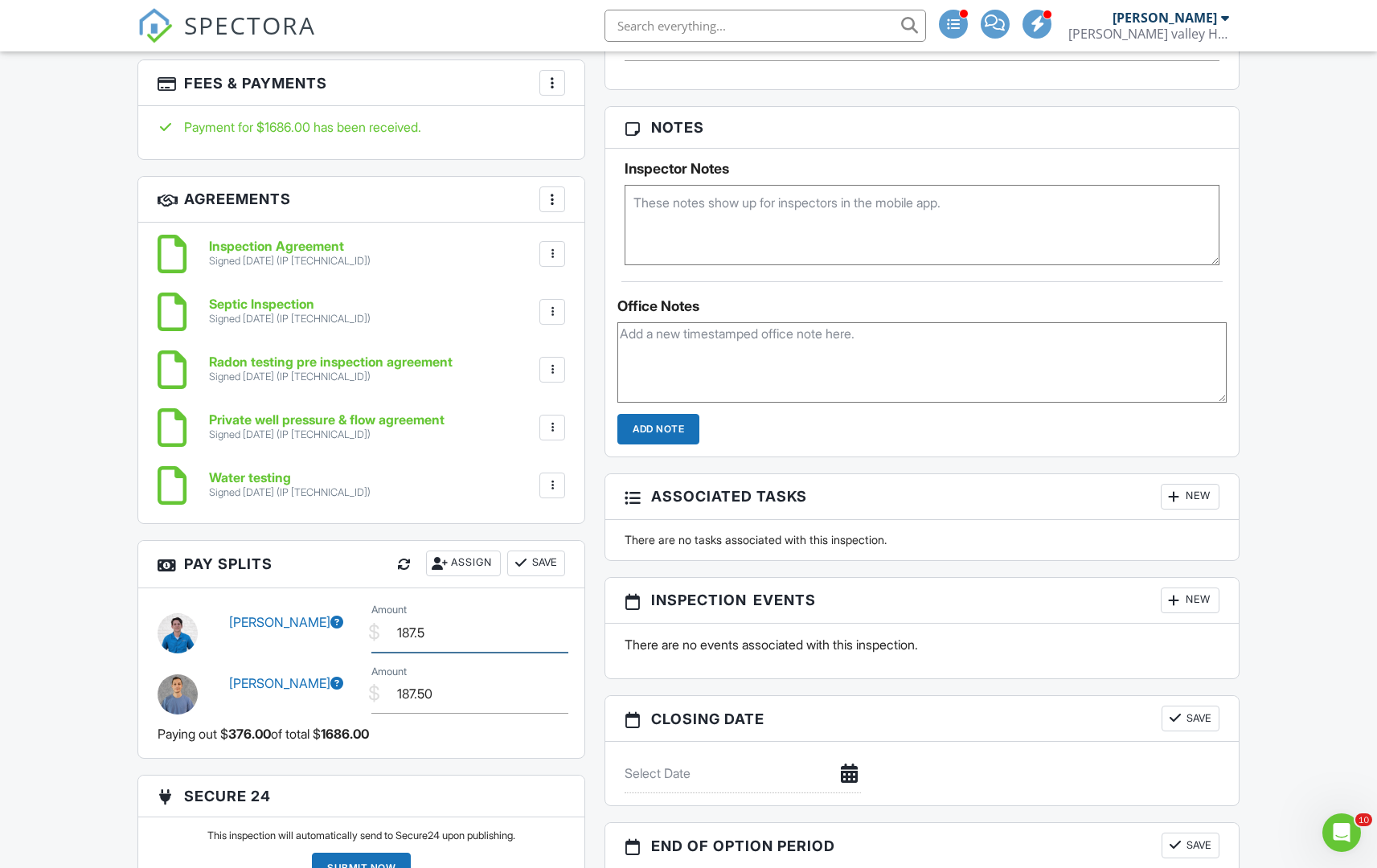 click on "187.5" at bounding box center [469, 633] 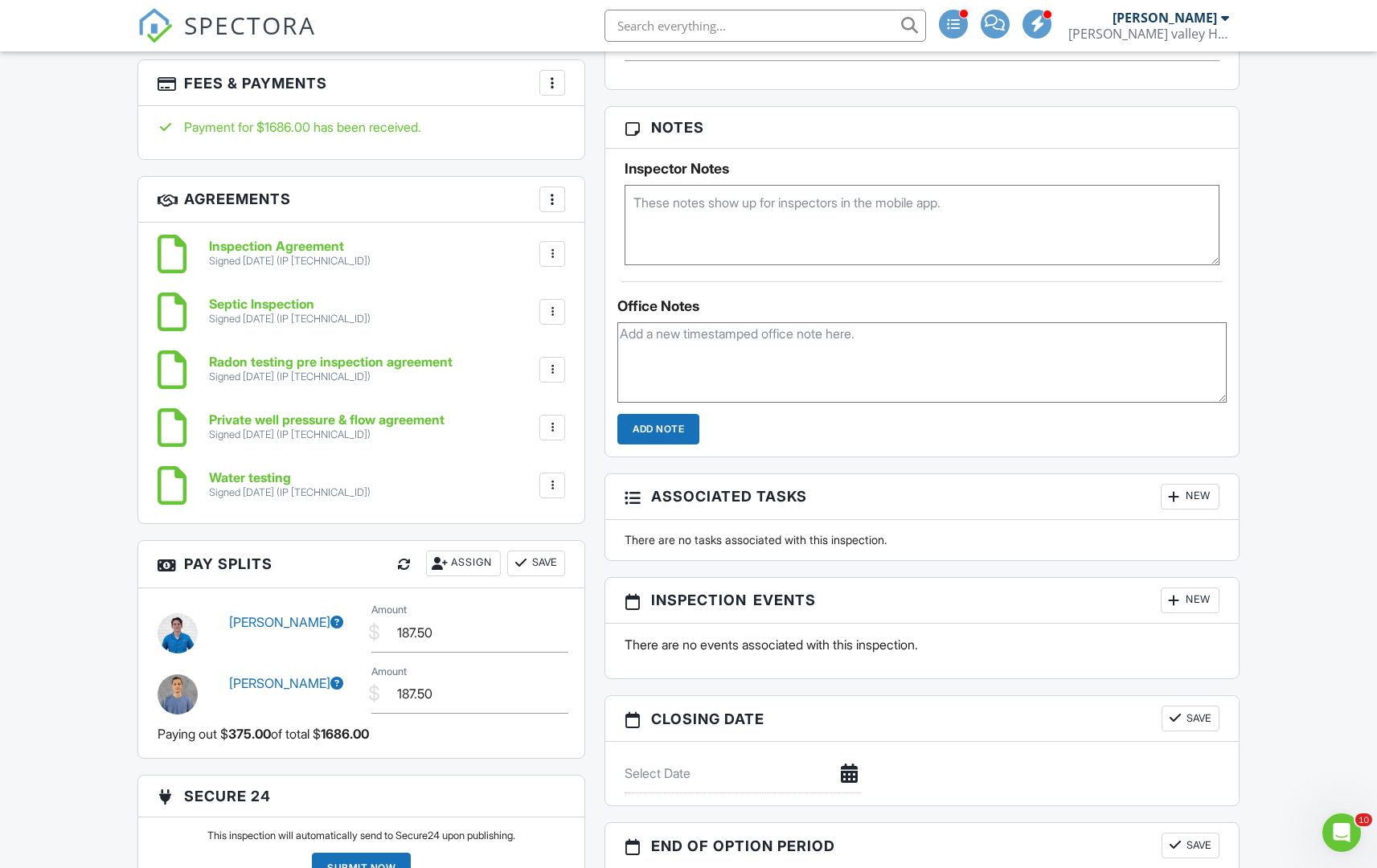 click on "Save" at bounding box center (536, 563) 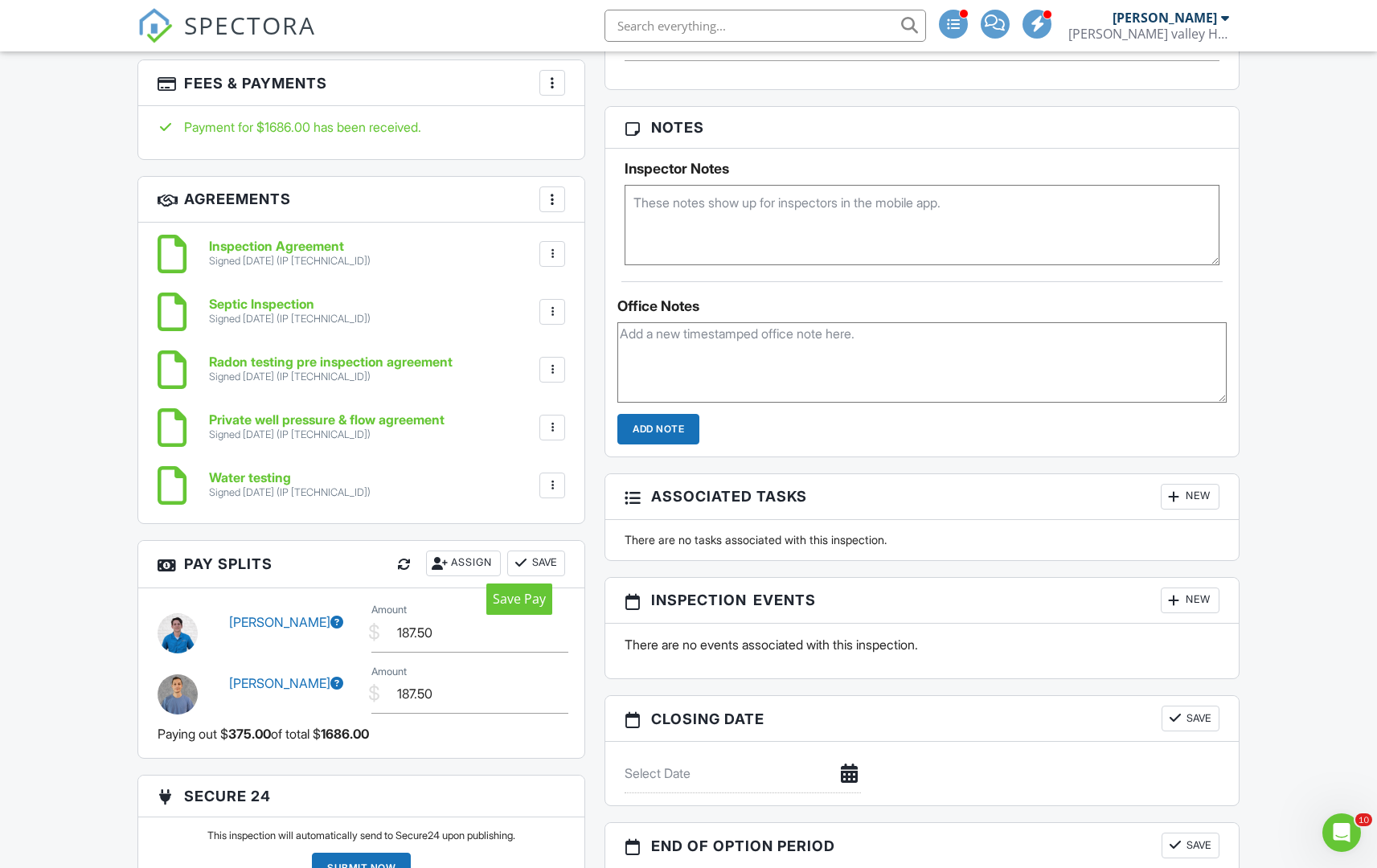 click at bounding box center [521, 563] 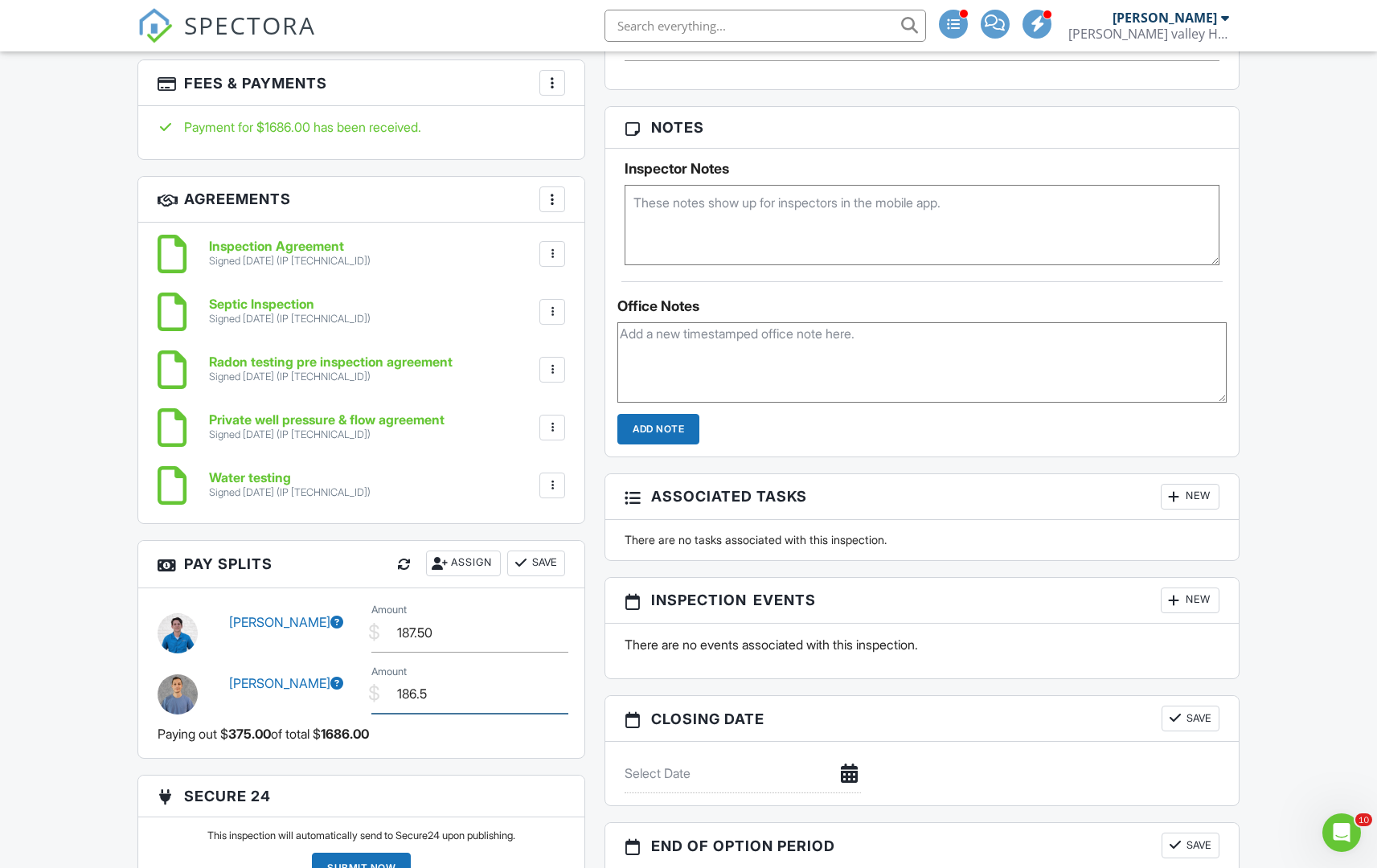 click on "186.5" at bounding box center [469, 694] 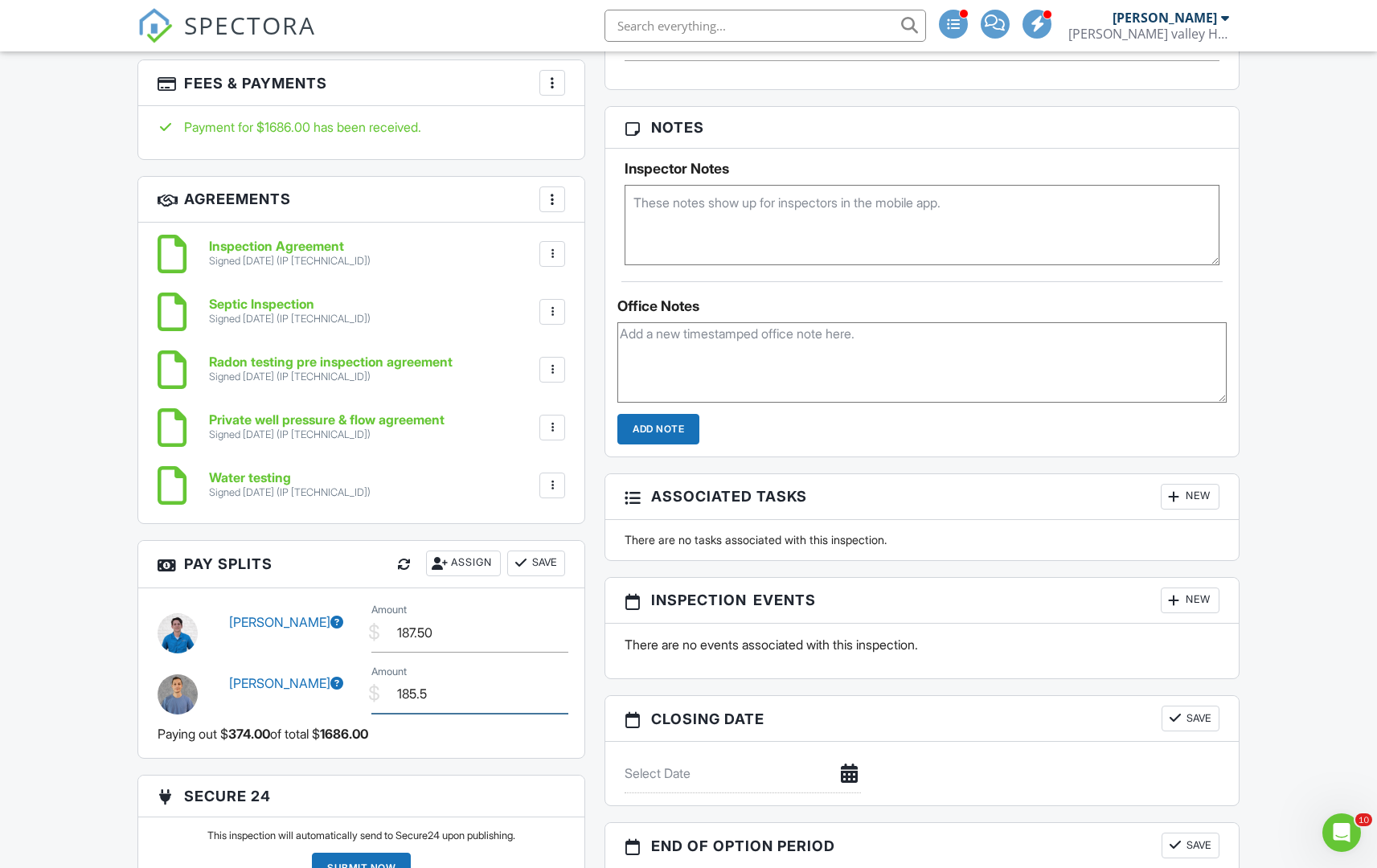 click on "185.5" at bounding box center (469, 694) 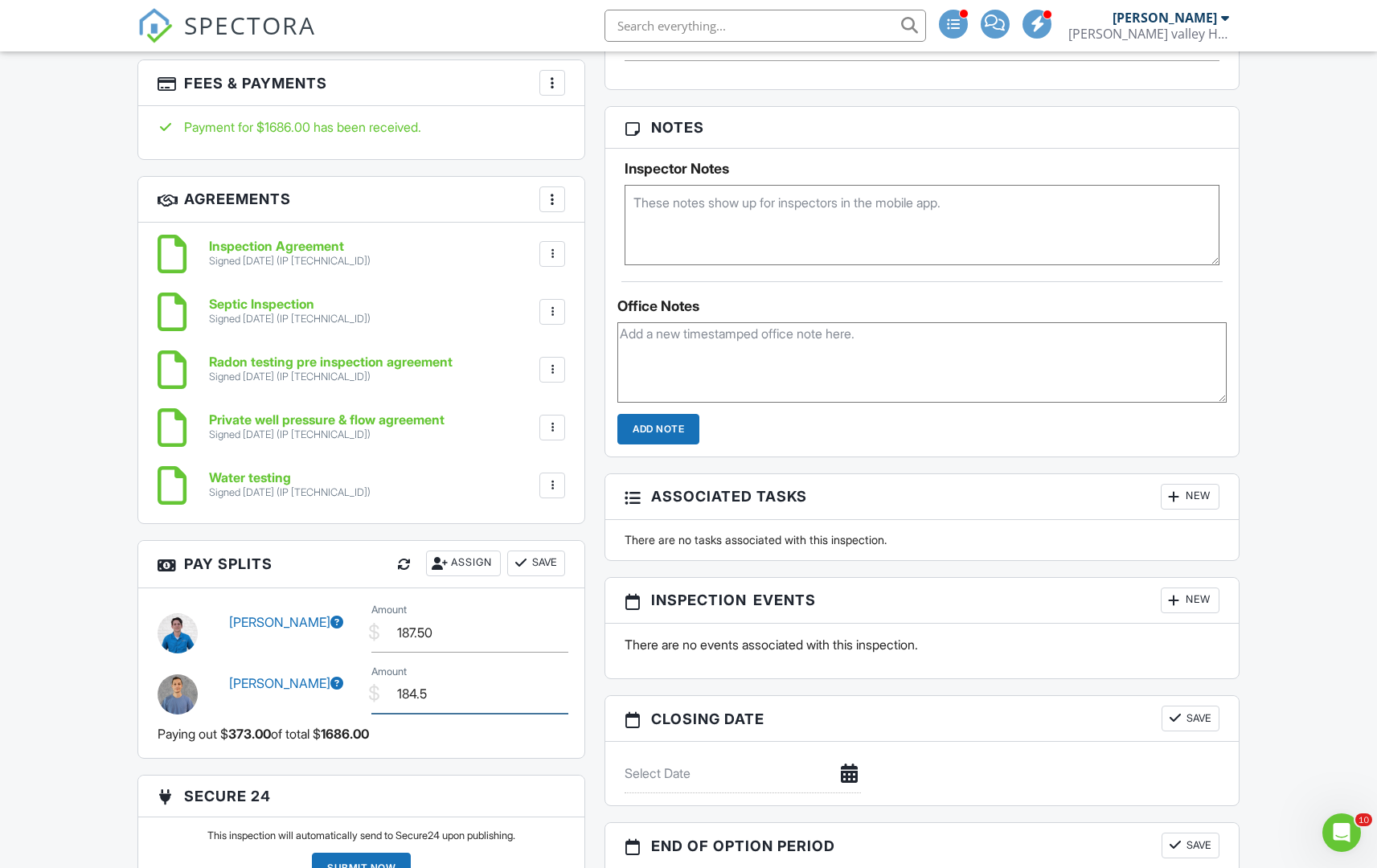 click on "184.5" at bounding box center [469, 694] 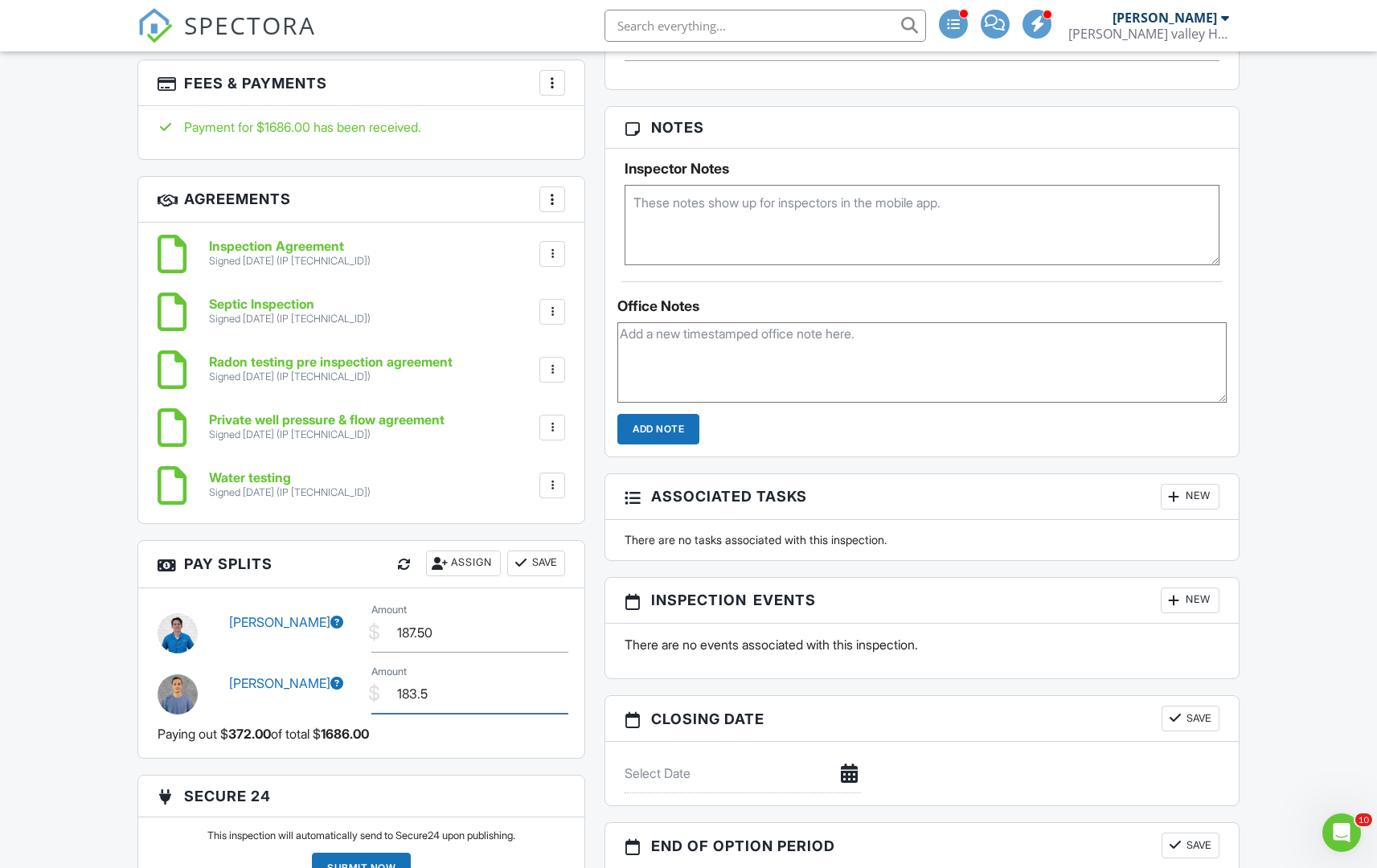 click on "183.5" at bounding box center (469, 694) 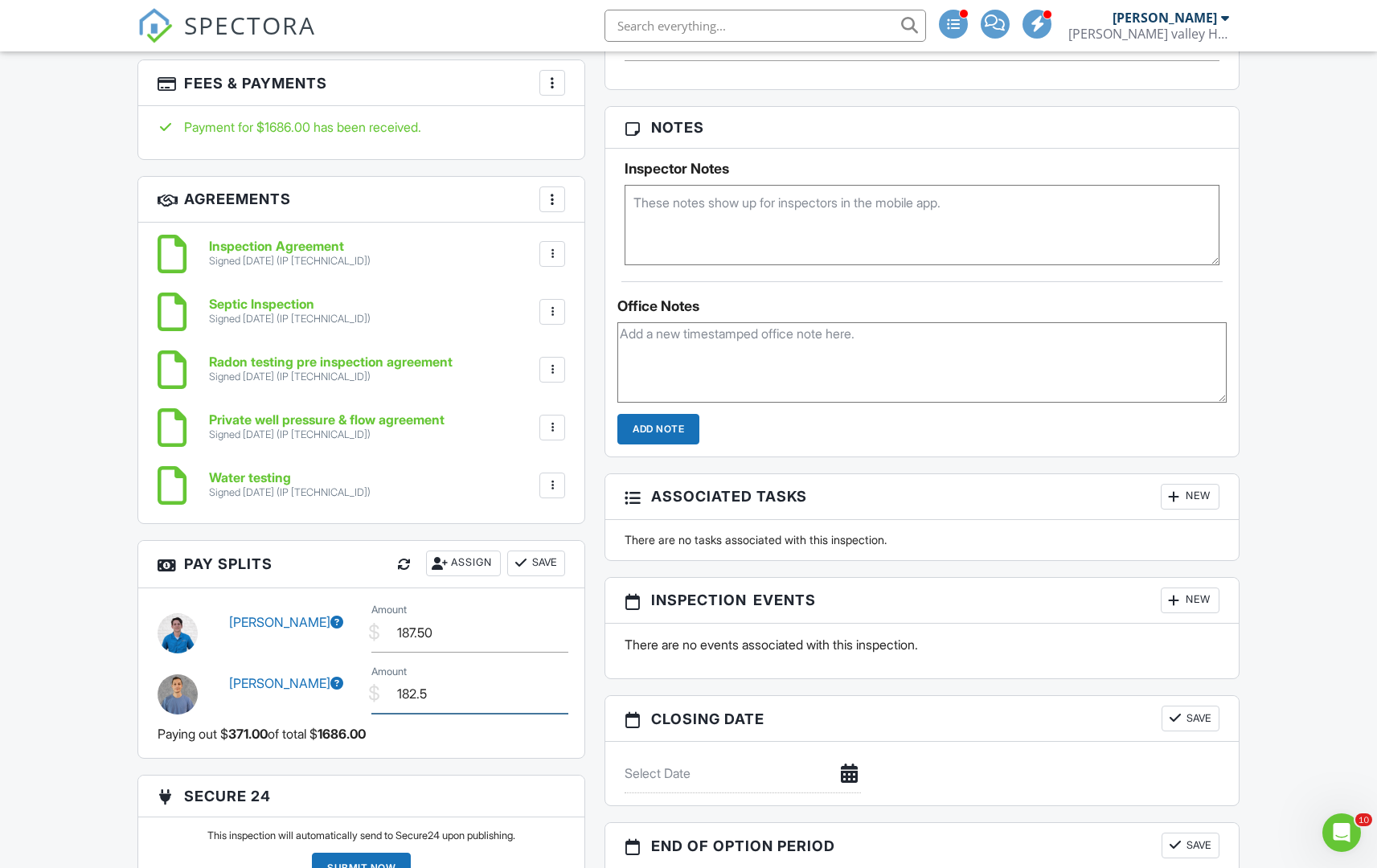 click on "182.5" at bounding box center (469, 694) 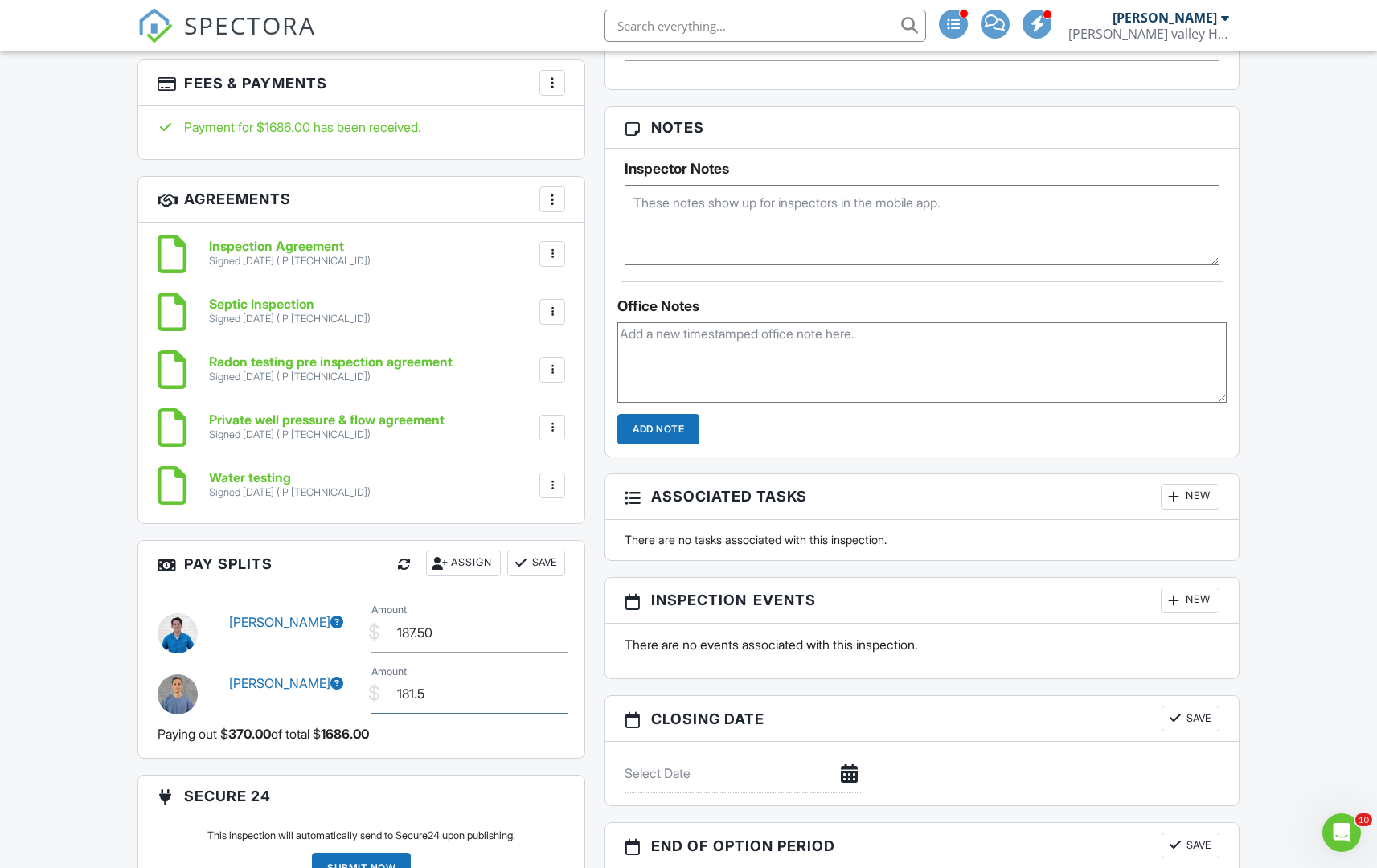 click on "181.5" at bounding box center [469, 694] 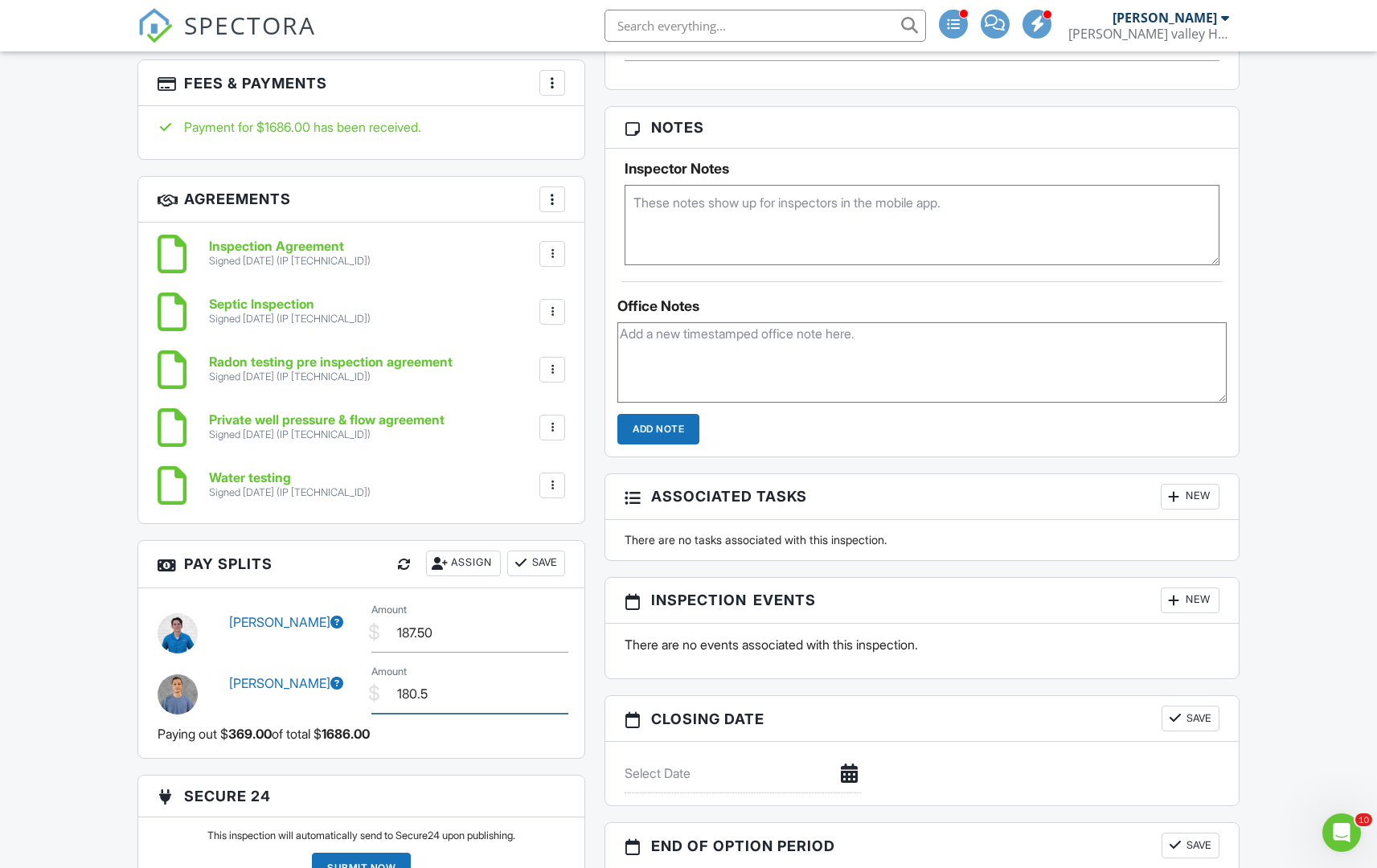click on "180.5" at bounding box center (469, 694) 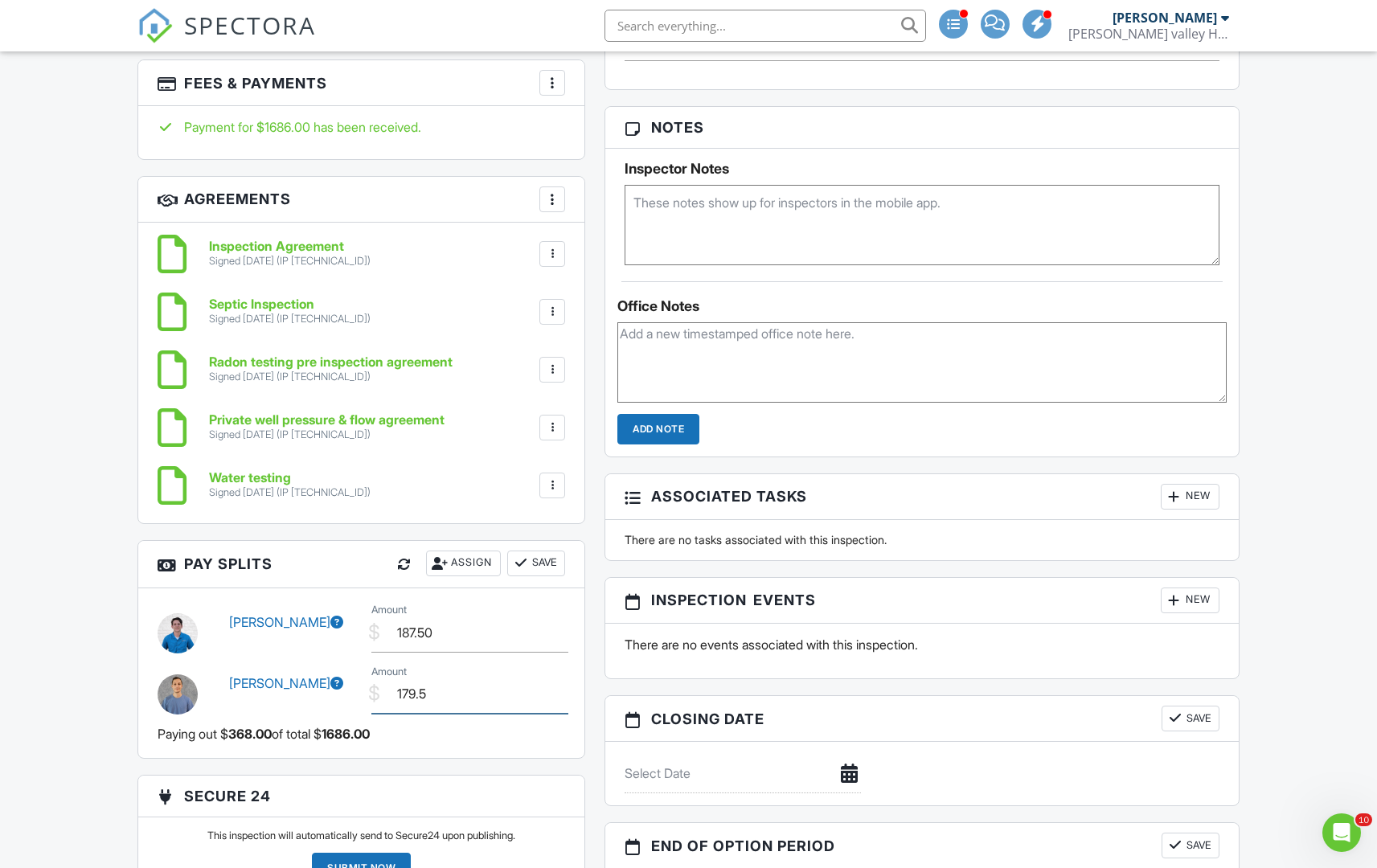 click on "179.5" at bounding box center [469, 694] 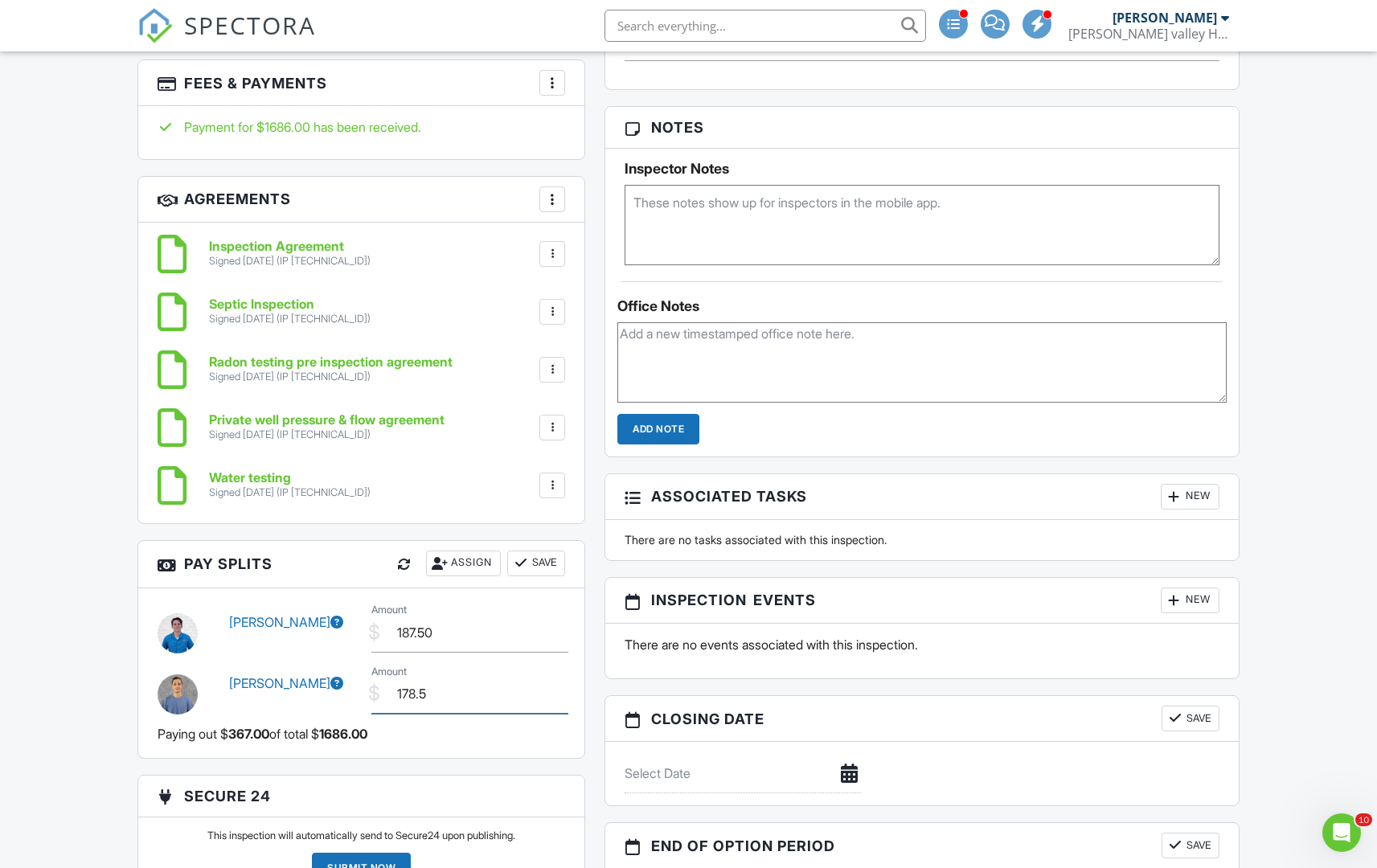 click on "178.5" at bounding box center [469, 694] 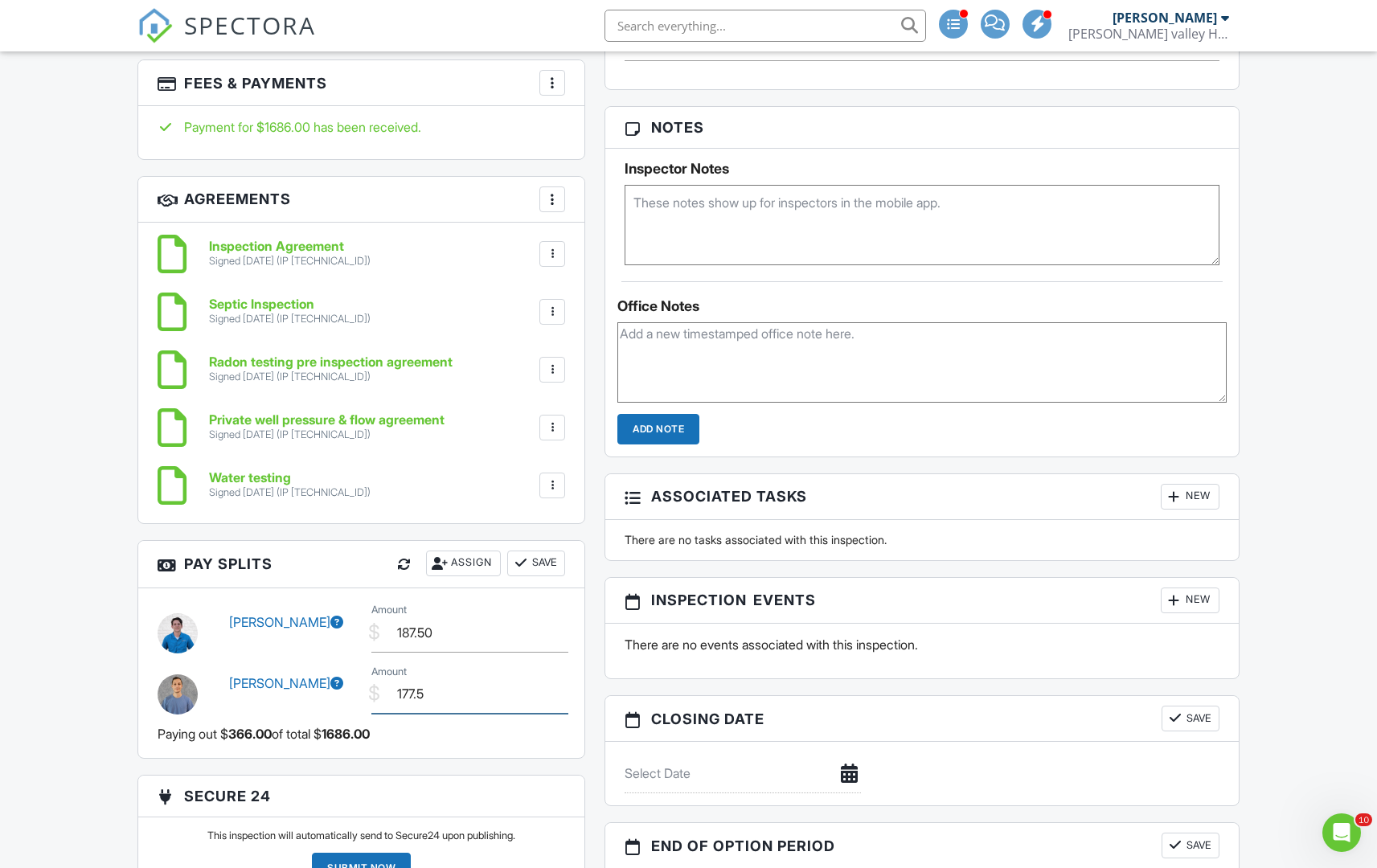 click on "177.5" at bounding box center (469, 694) 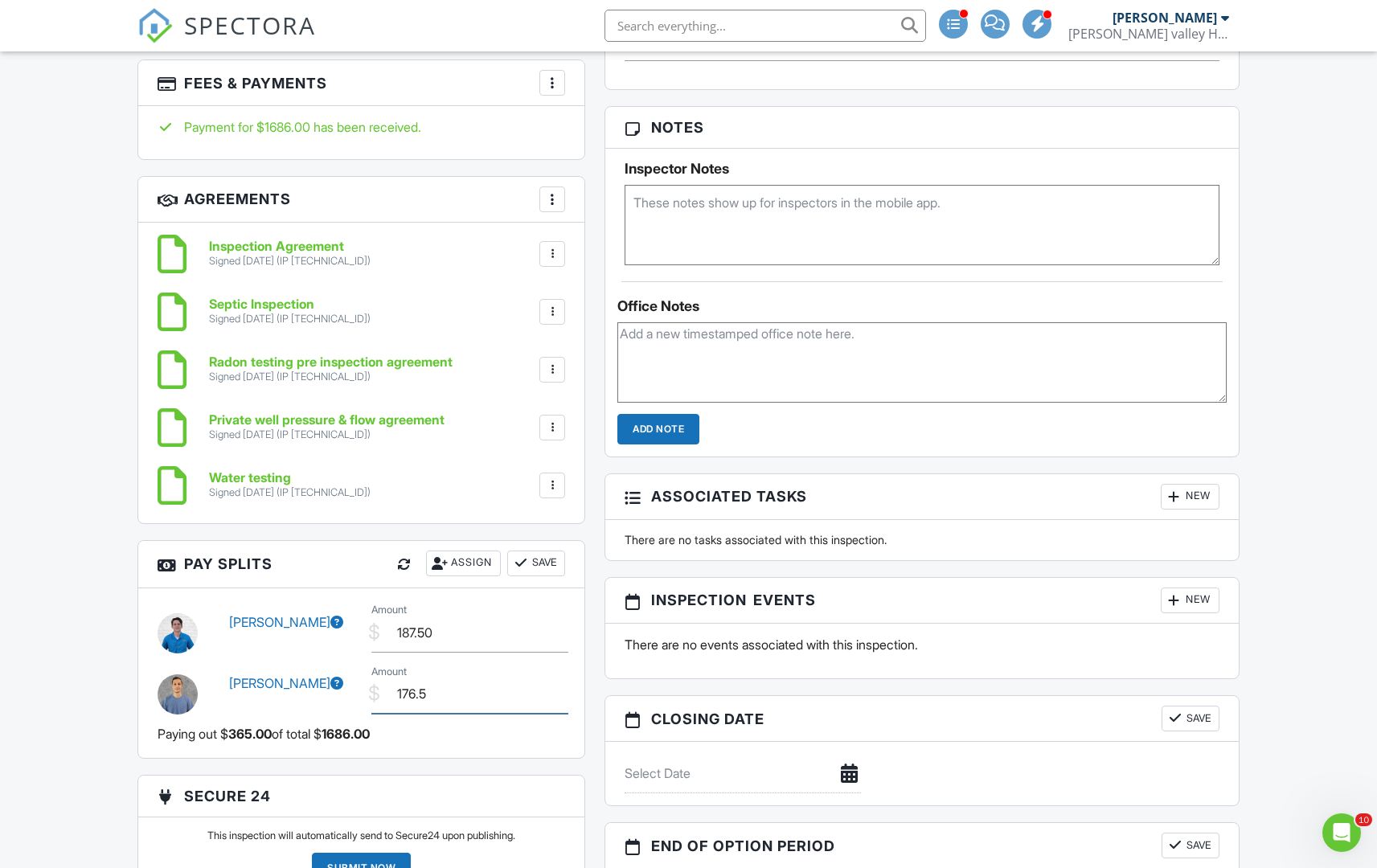 click on "176.5" at bounding box center (469, 694) 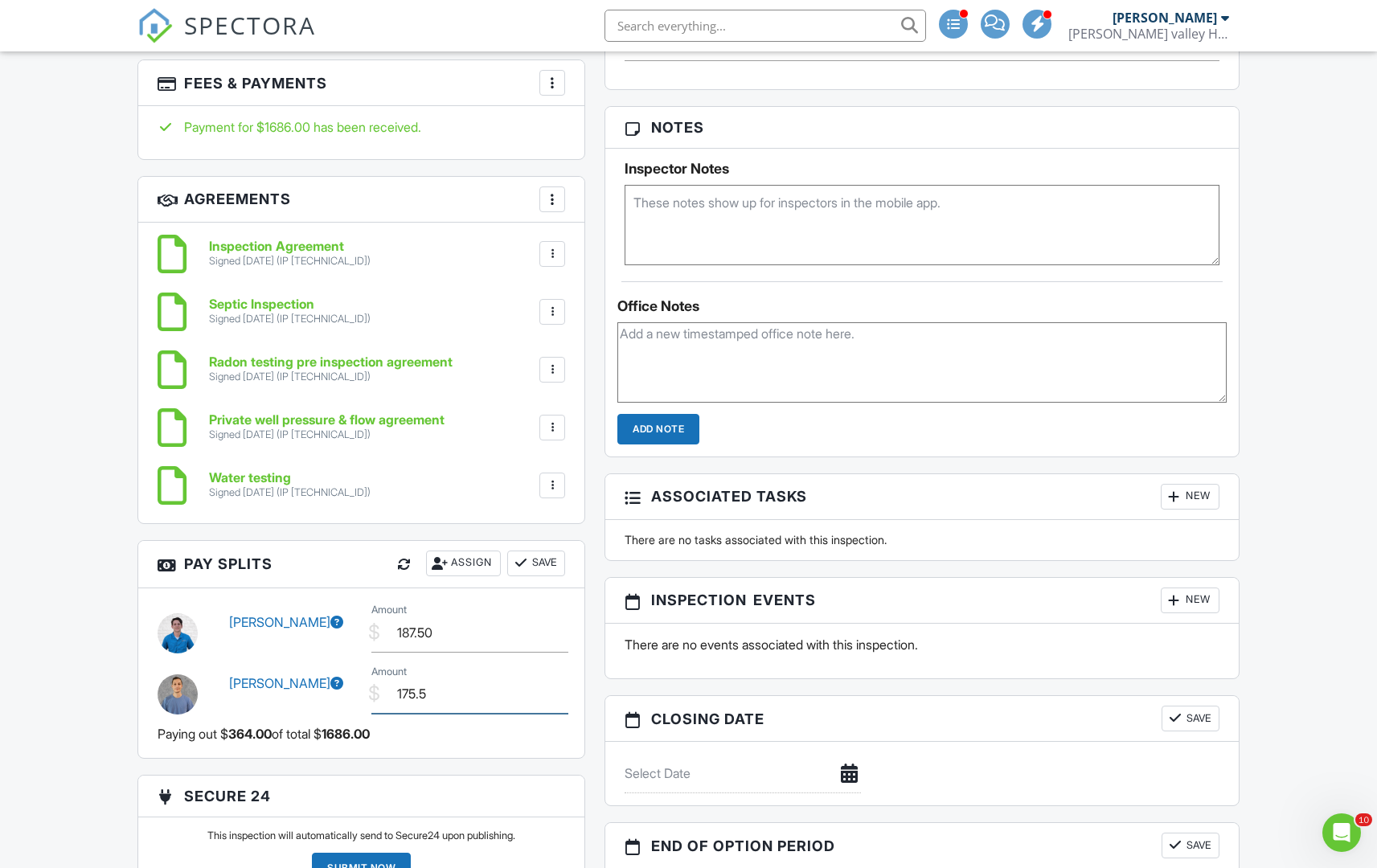 click on "175.5" at bounding box center (469, 694) 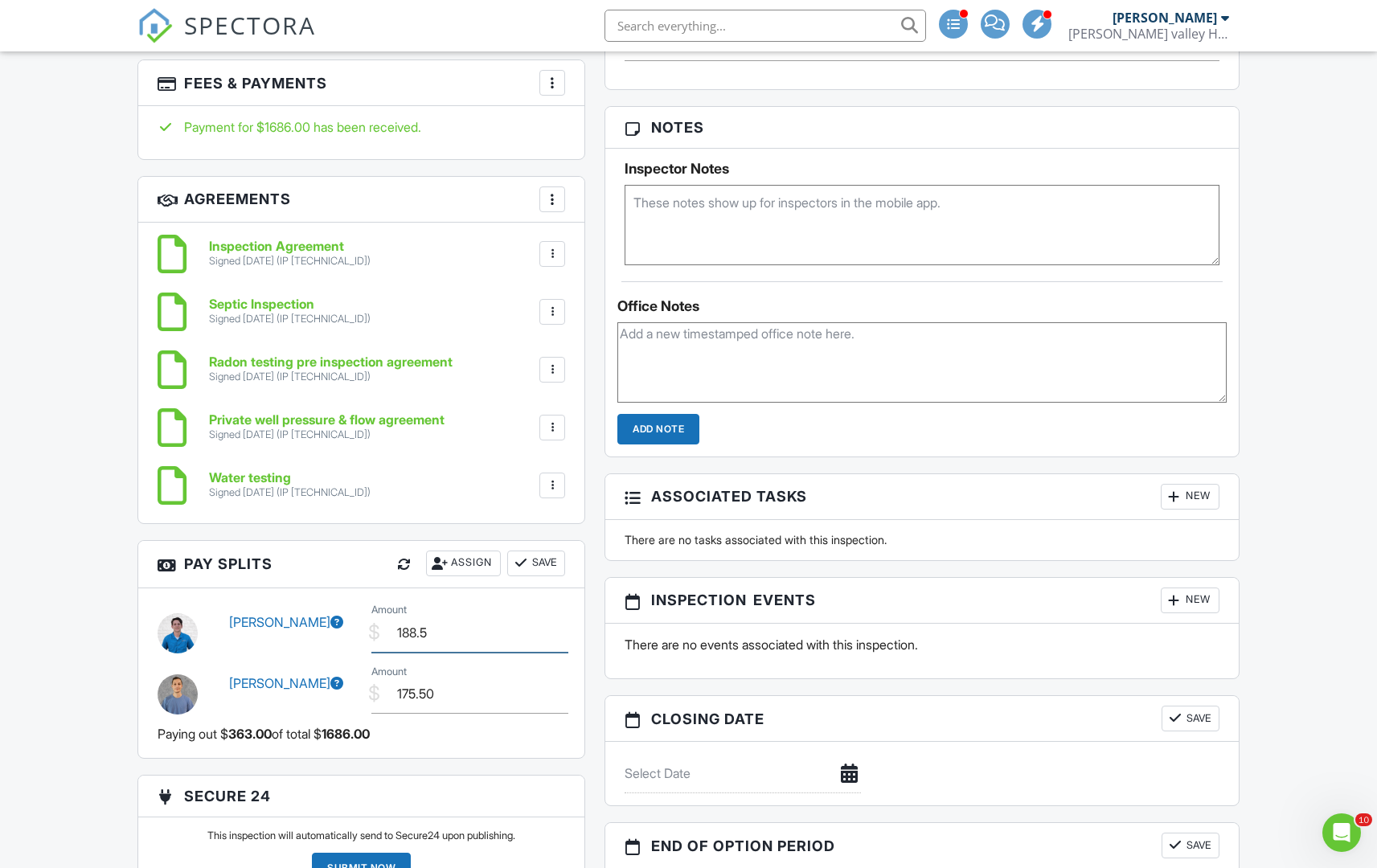 click on "188.5" at bounding box center [469, 633] 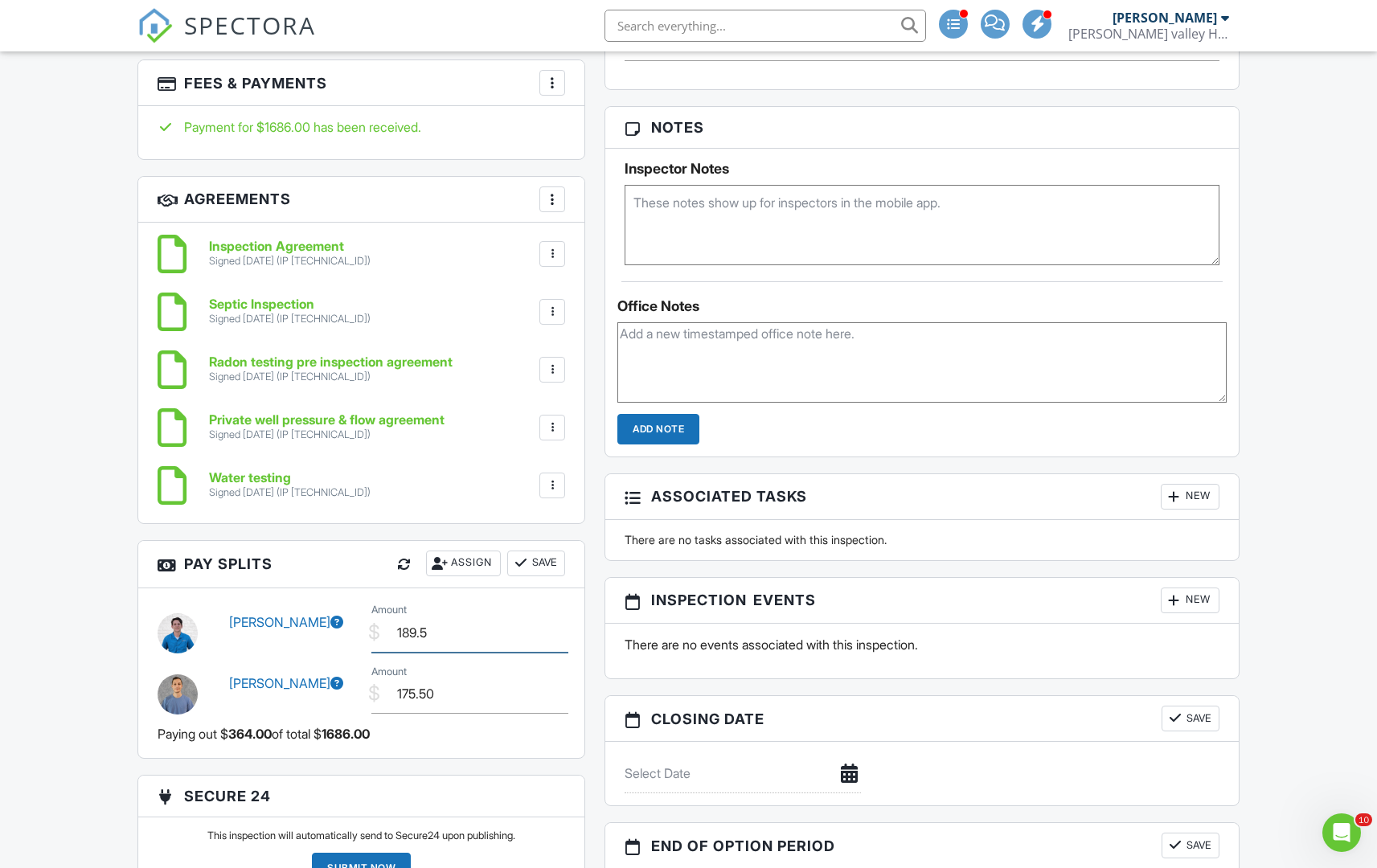 click on "189.5" at bounding box center (469, 633) 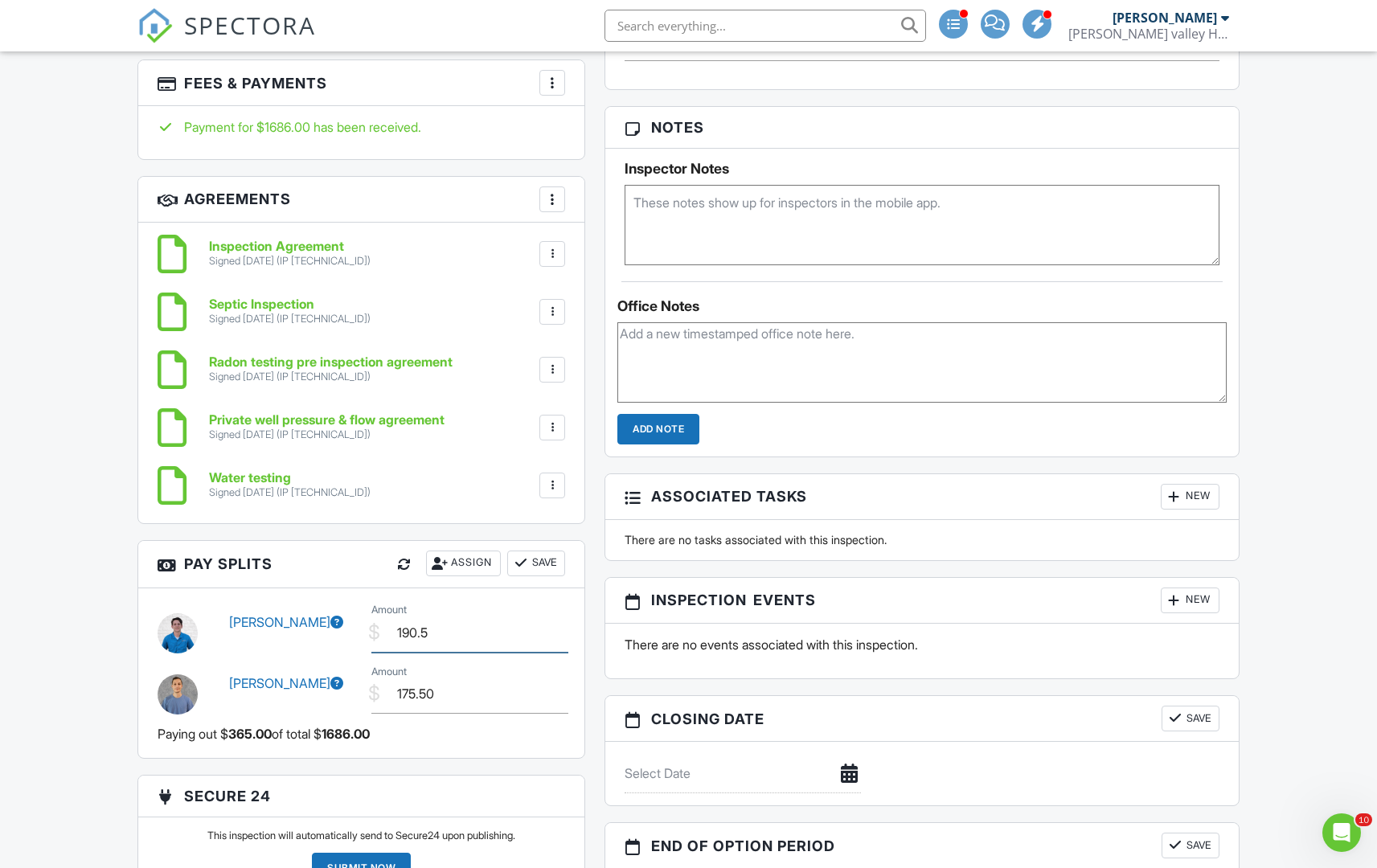 click on "190.5" at bounding box center (469, 633) 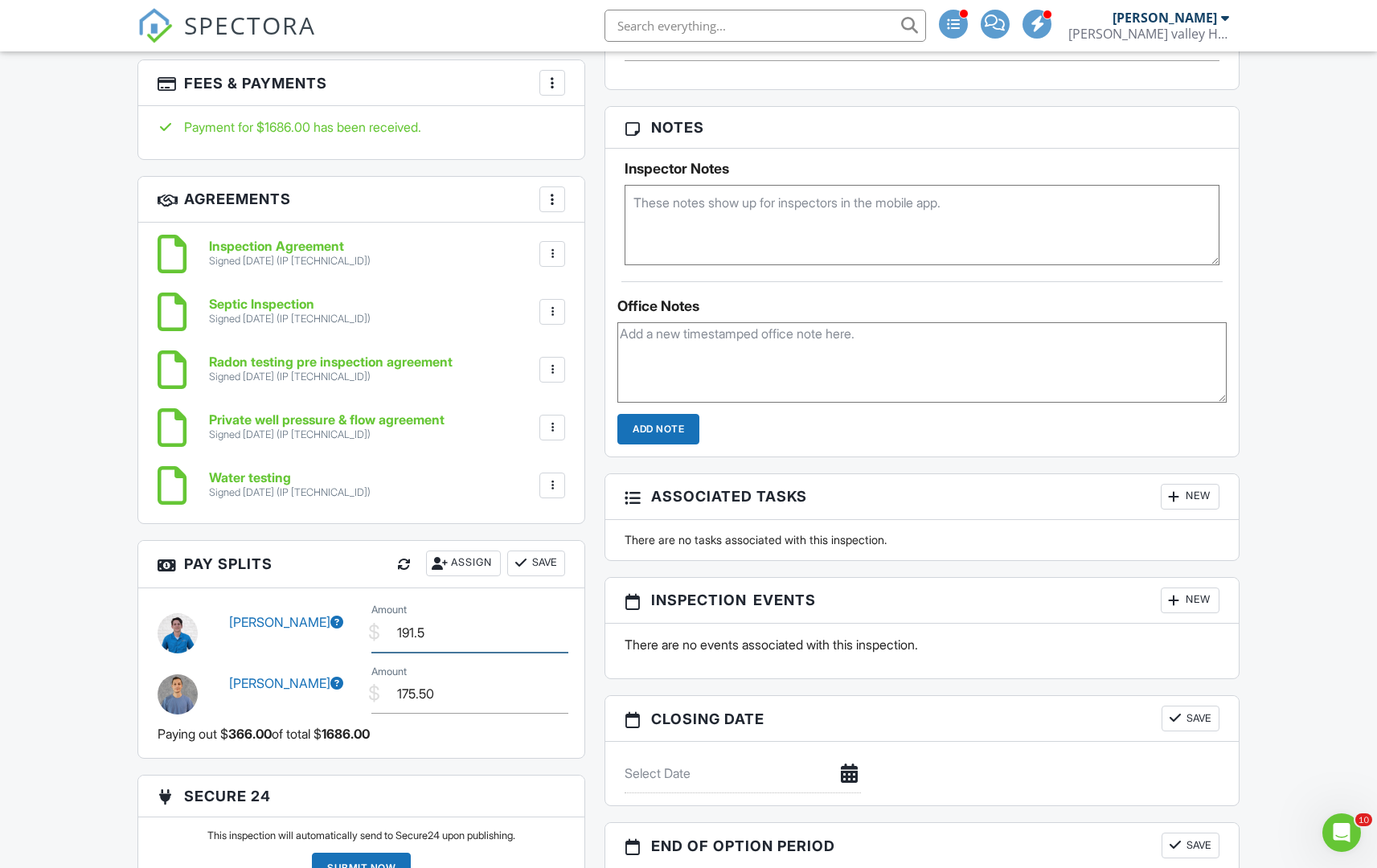 click on "191.5" at bounding box center [469, 633] 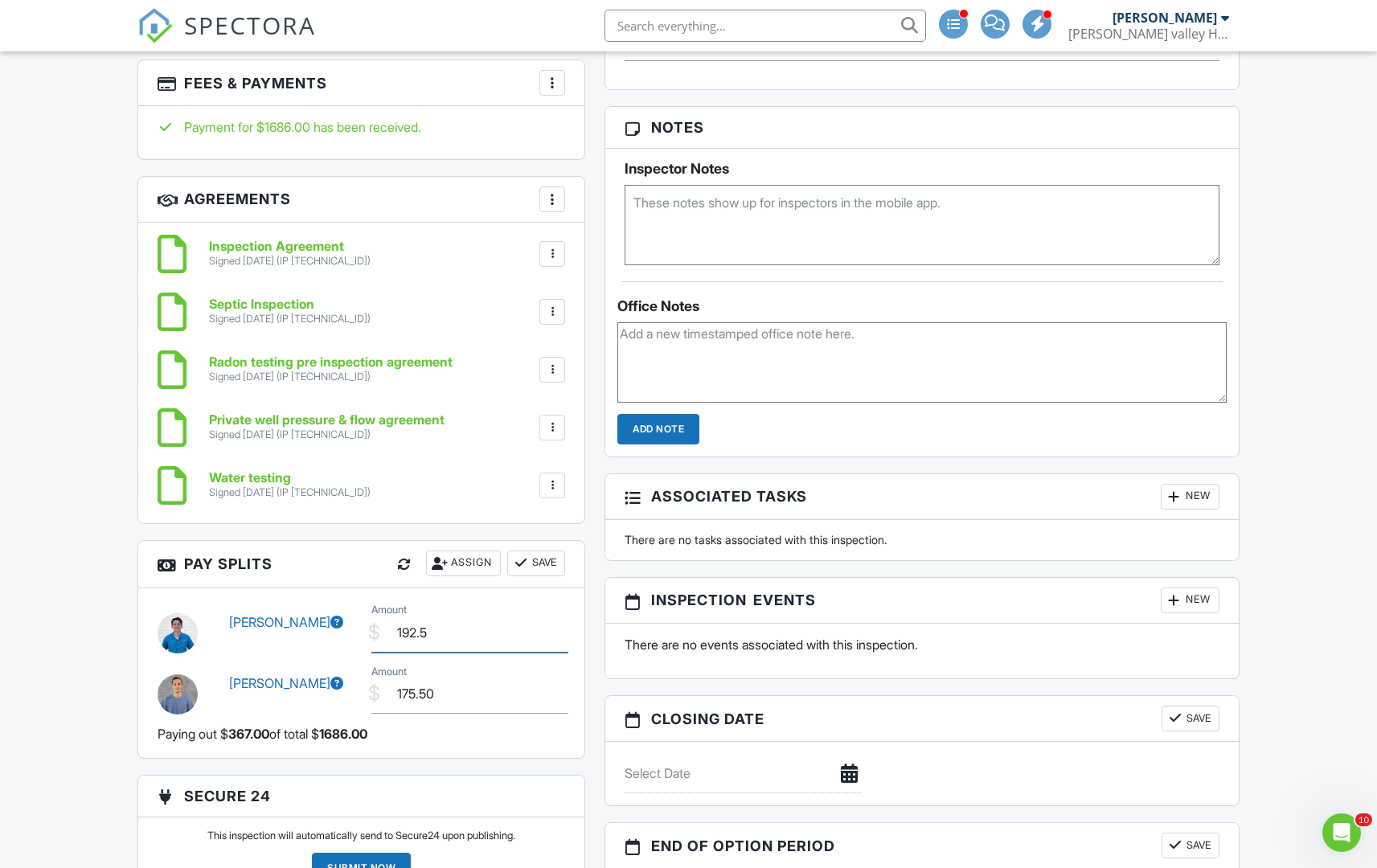 click on "192.5" at bounding box center (469, 633) 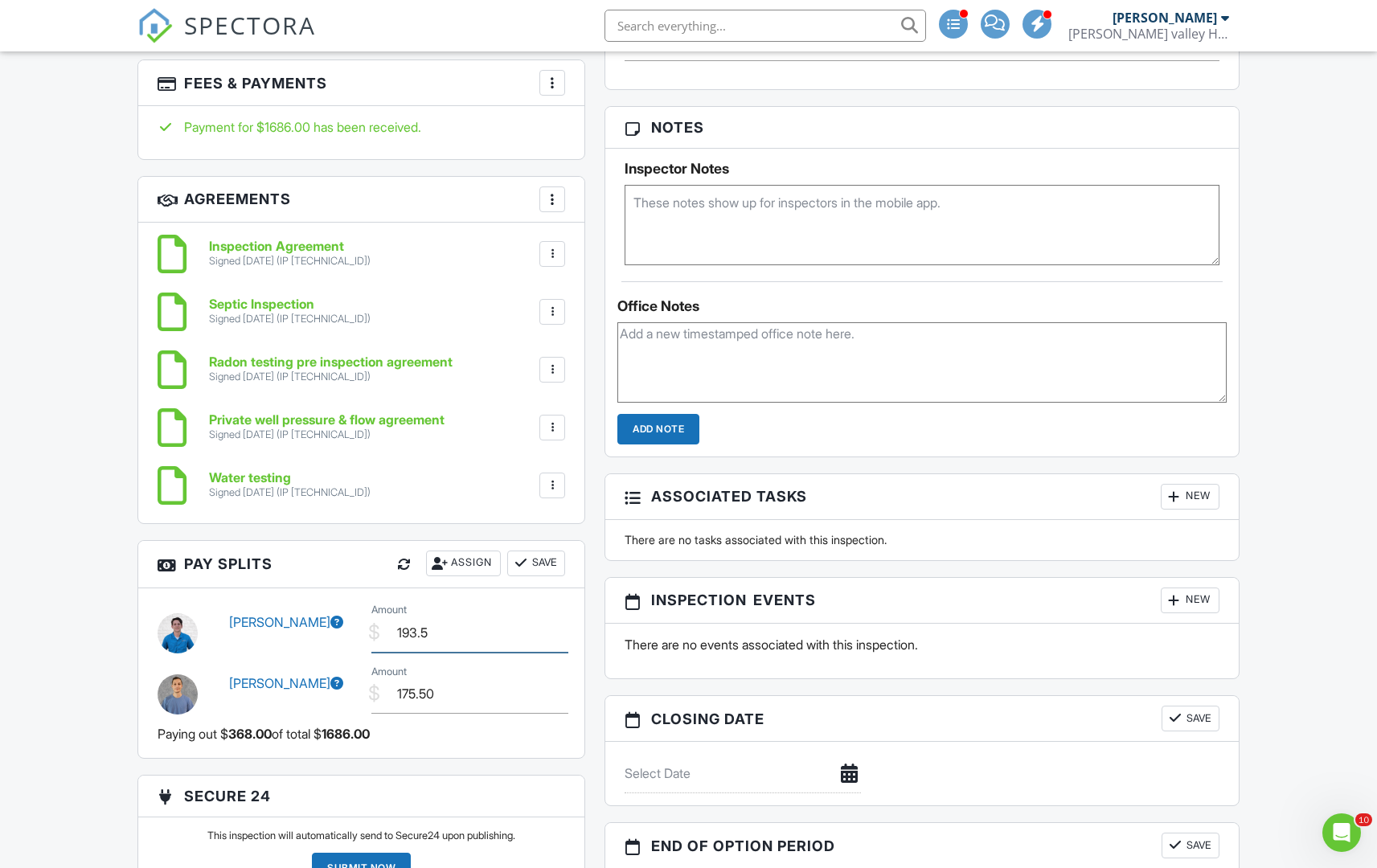 click on "193.5" at bounding box center (469, 633) 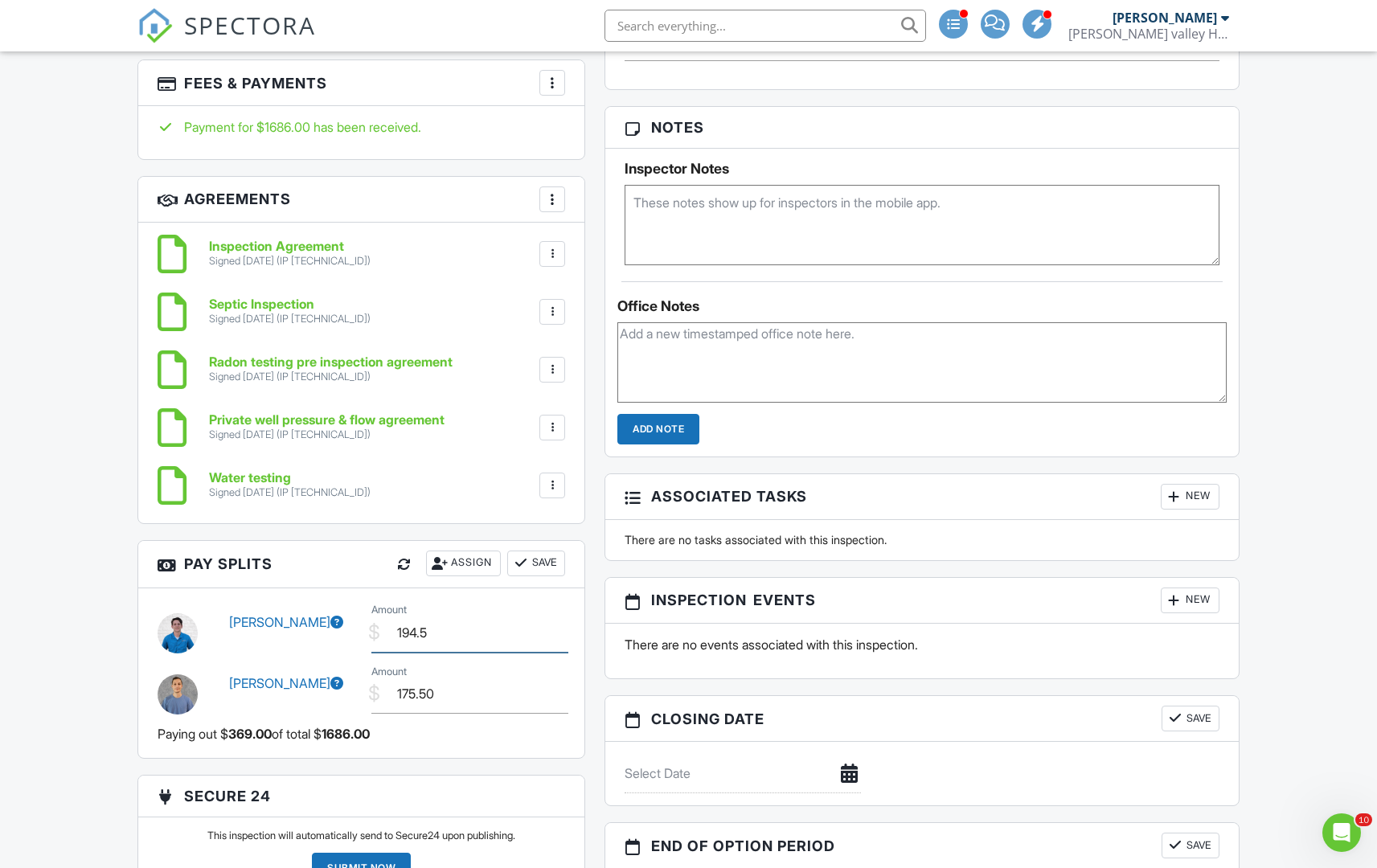 click on "194.5" at bounding box center [469, 633] 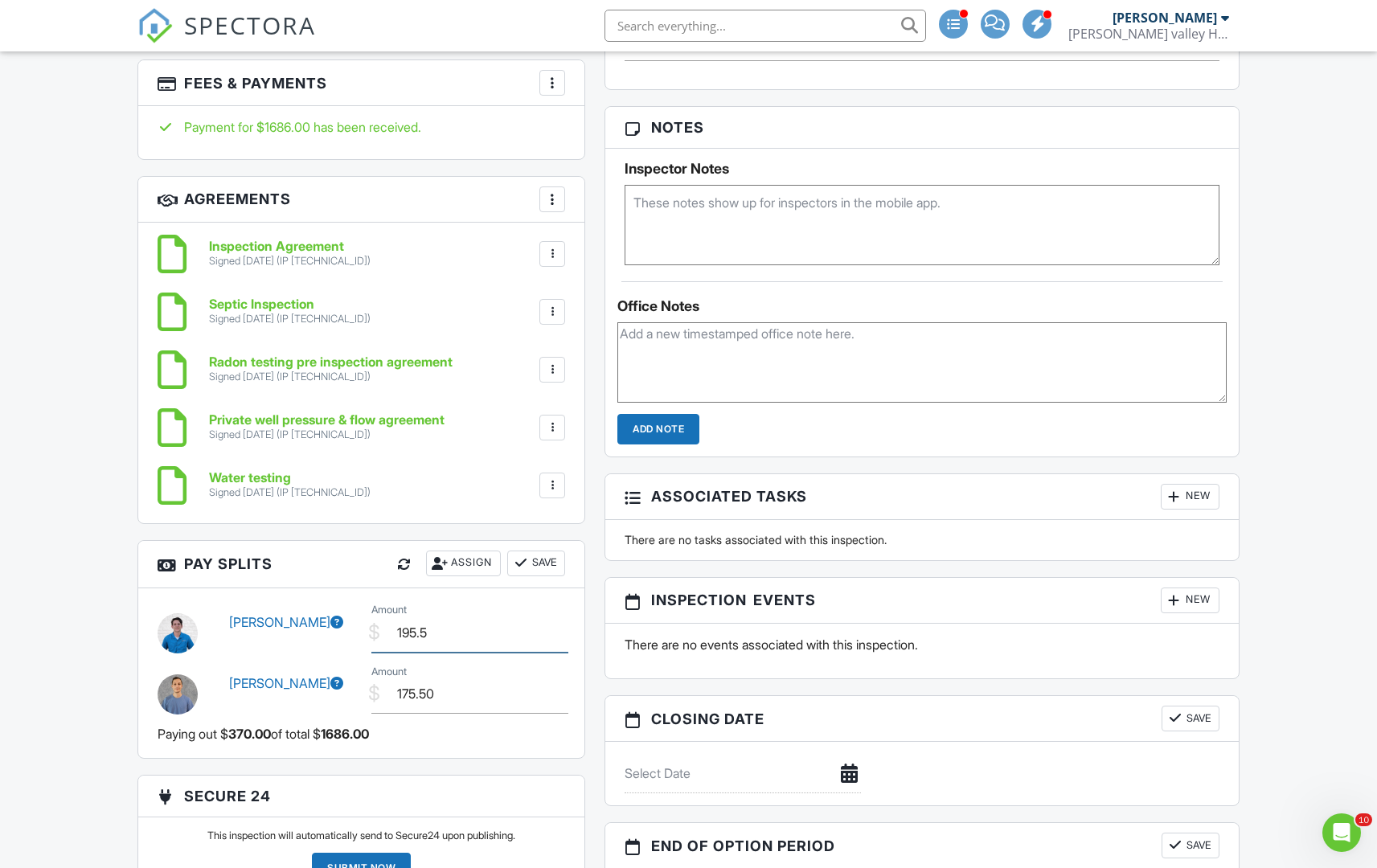 click on "195.5" at bounding box center [469, 633] 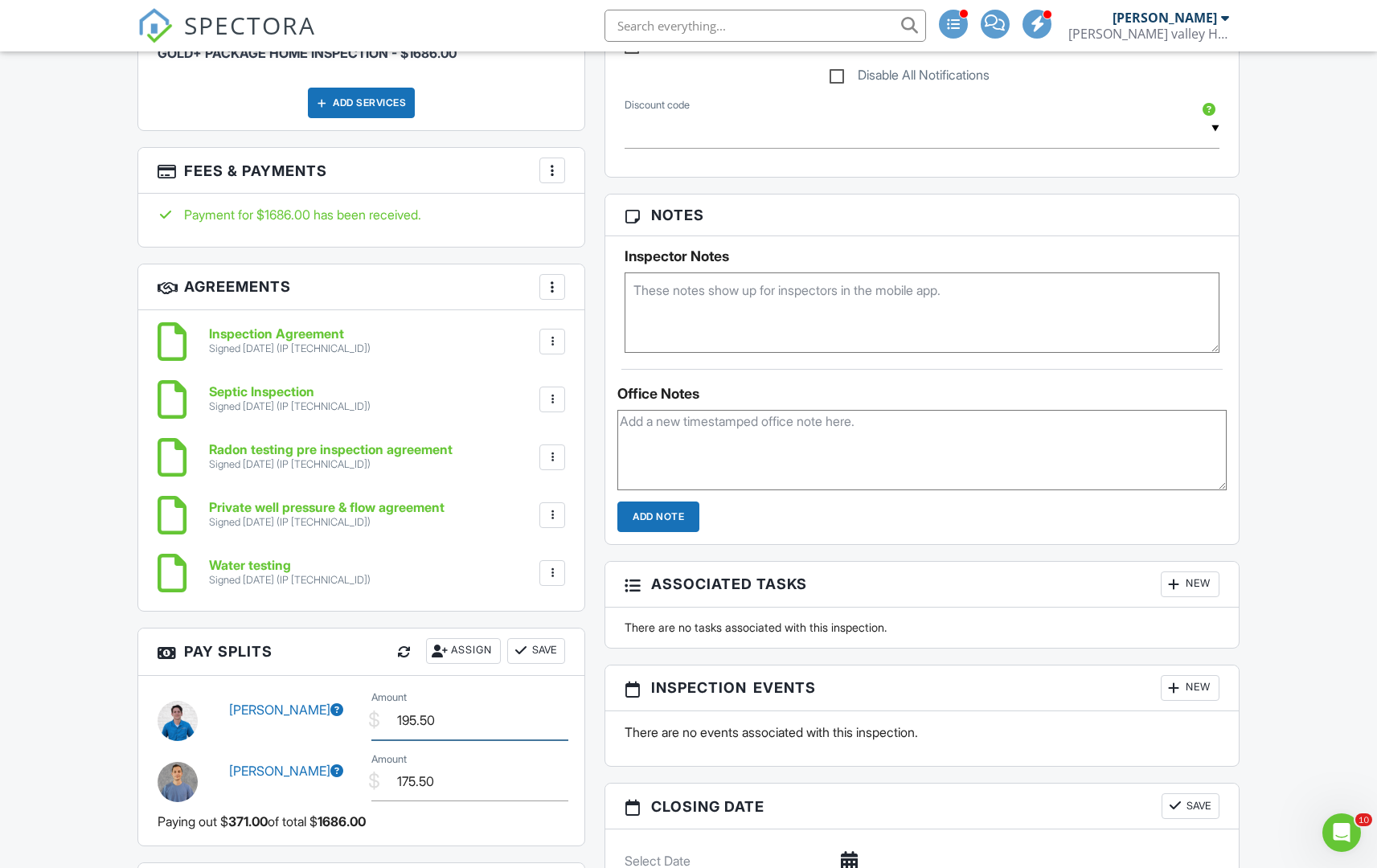 scroll, scrollTop: 1181, scrollLeft: 0, axis: vertical 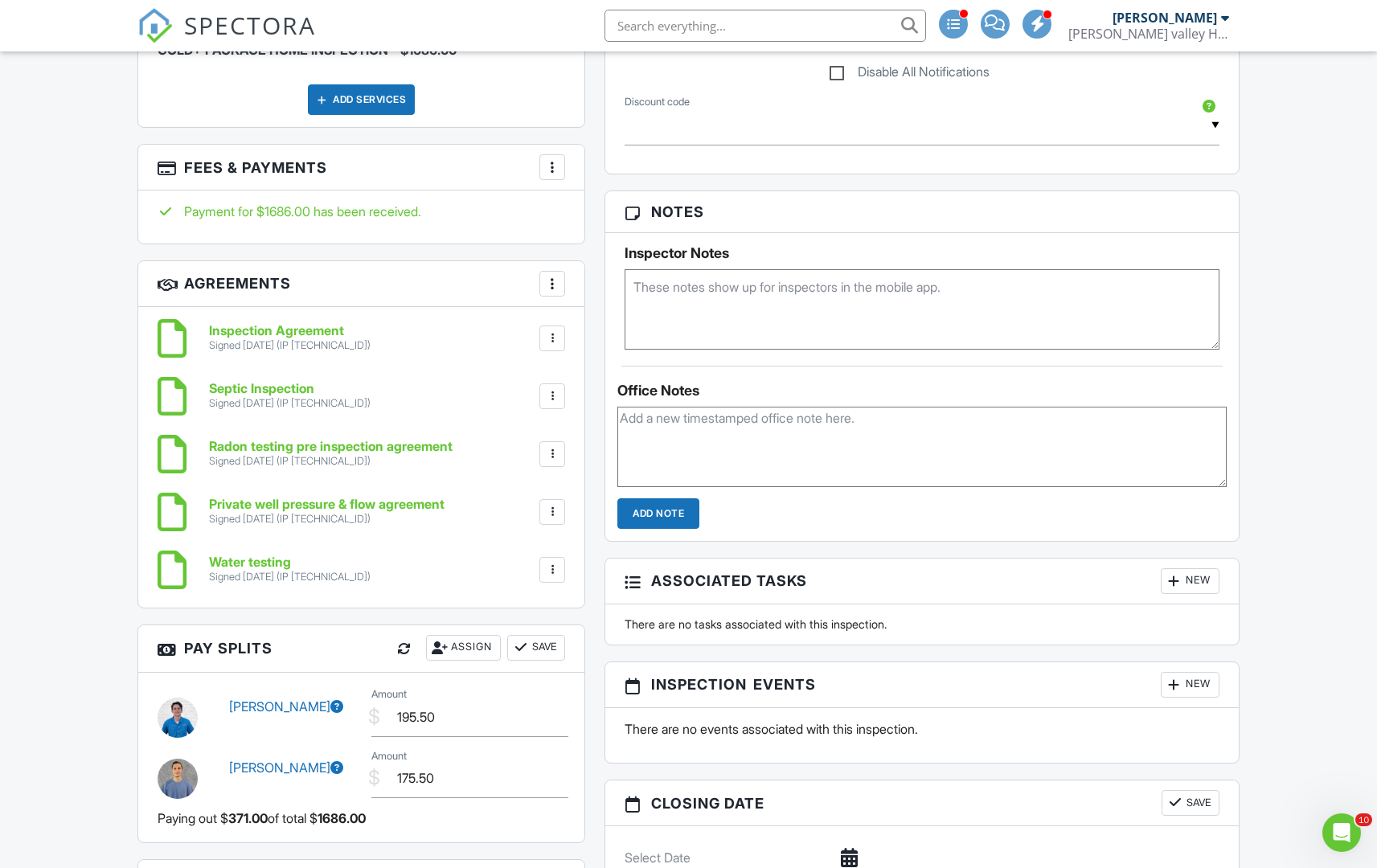 click at bounding box center [521, 648] 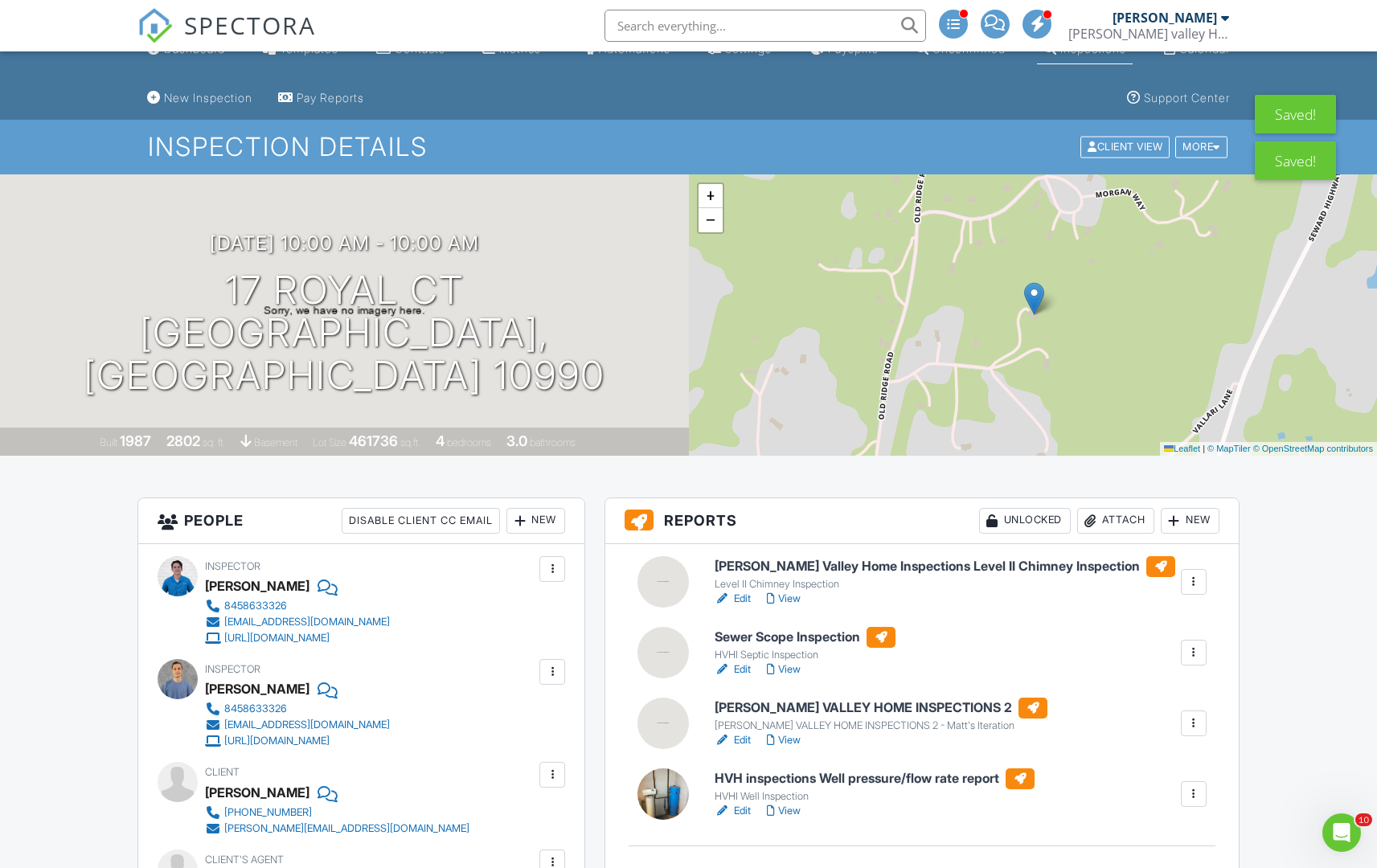 scroll, scrollTop: 0, scrollLeft: 0, axis: both 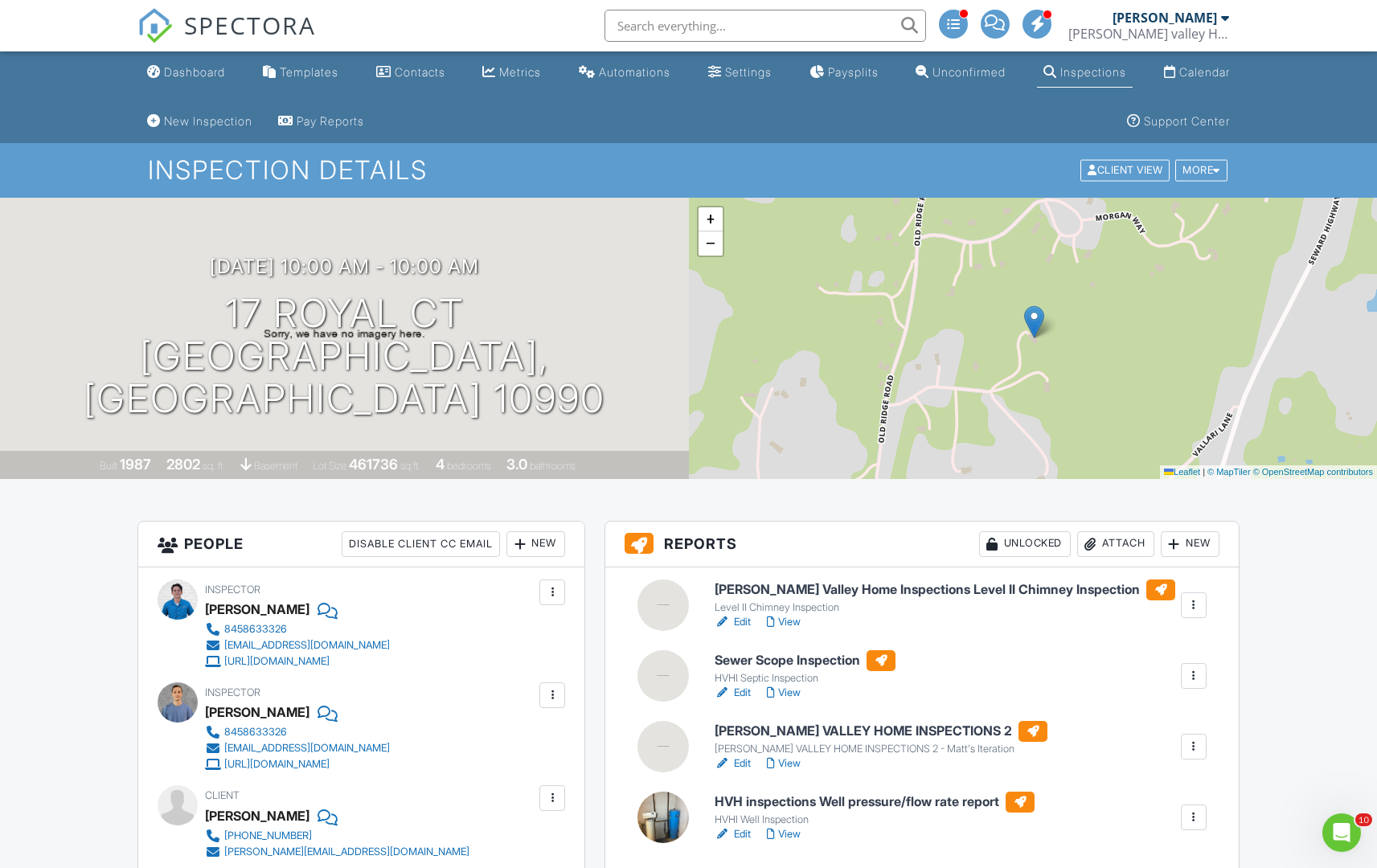 click at bounding box center (765, 26) 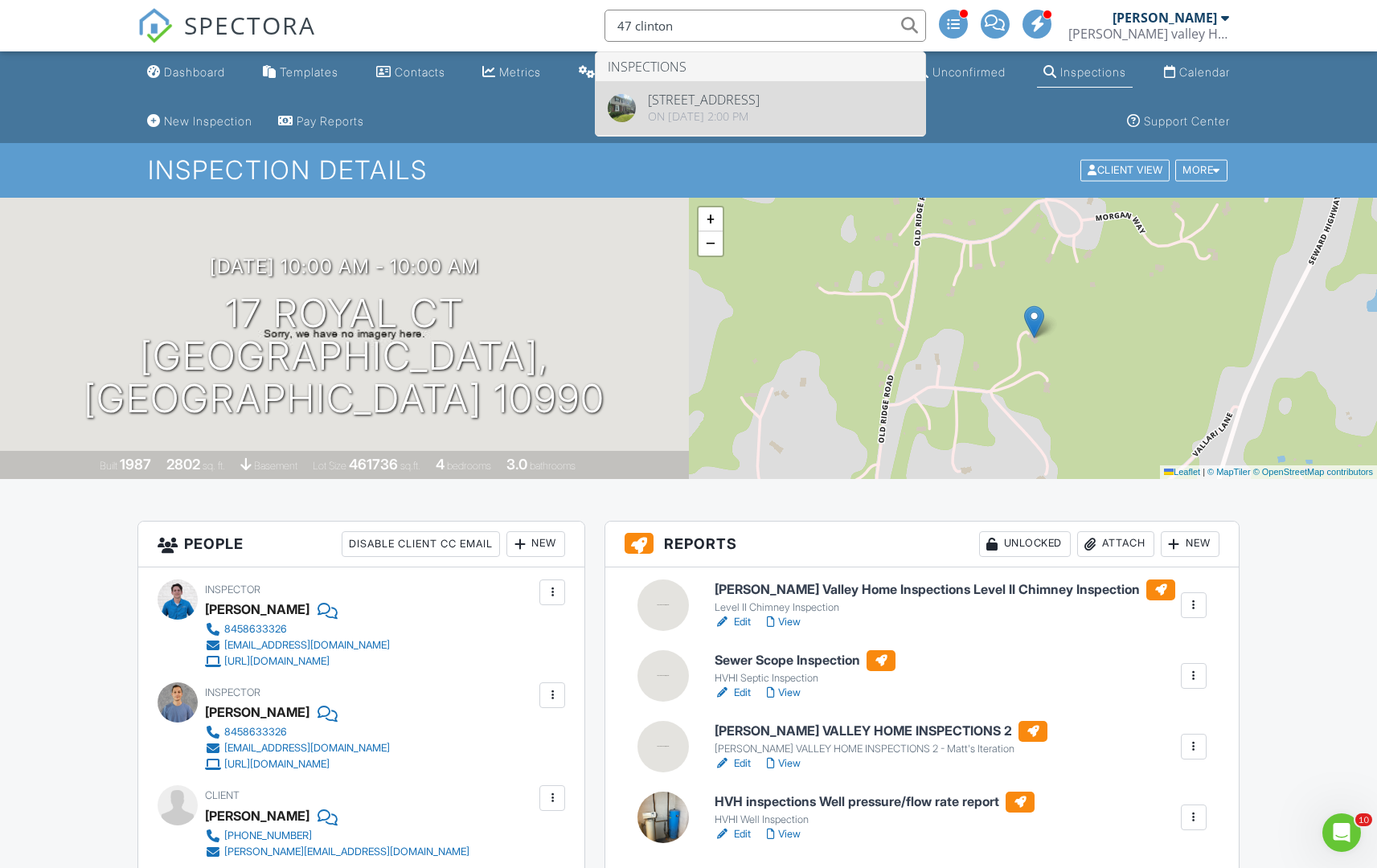 type on "47 clinton" 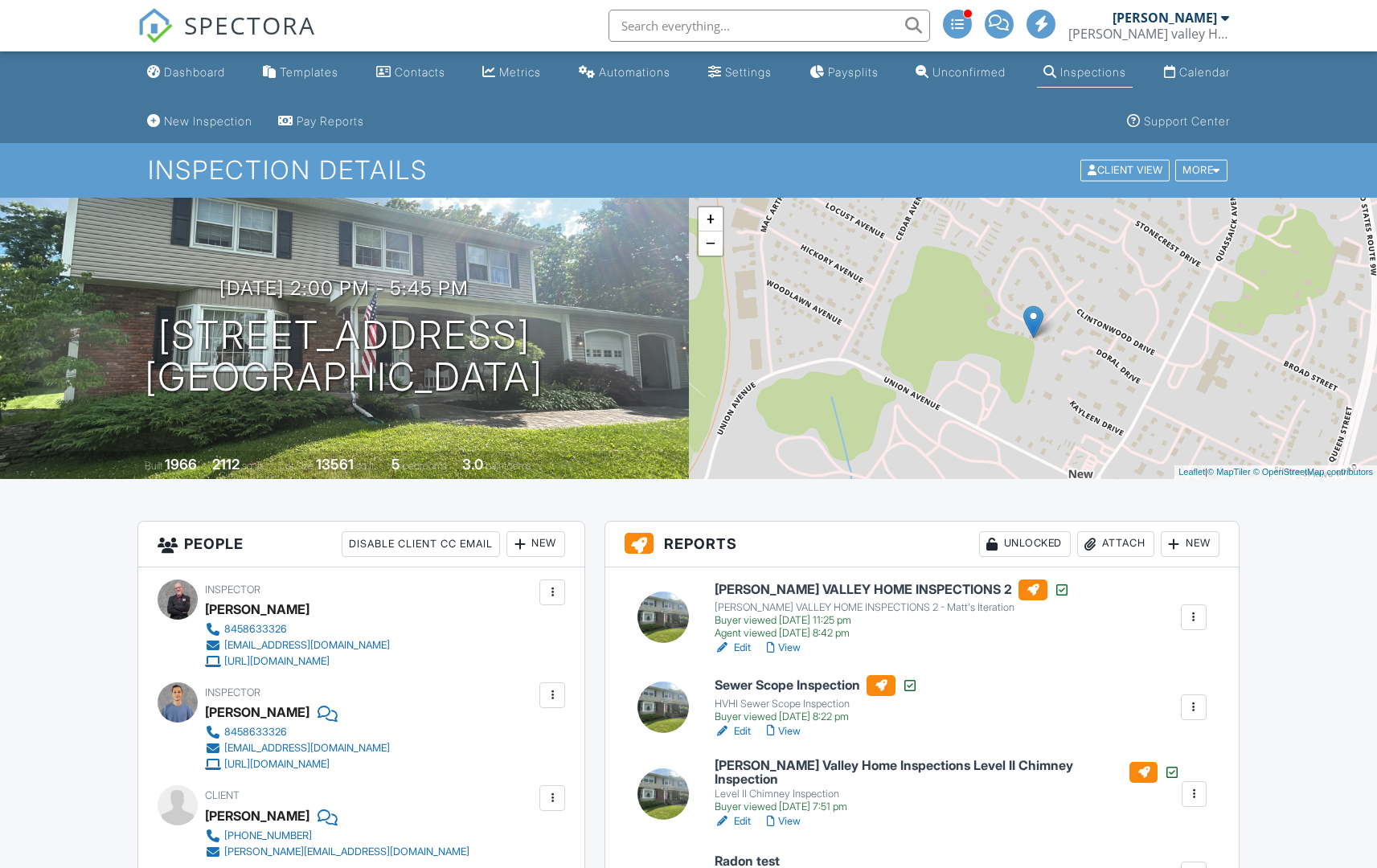 scroll, scrollTop: 0, scrollLeft: 0, axis: both 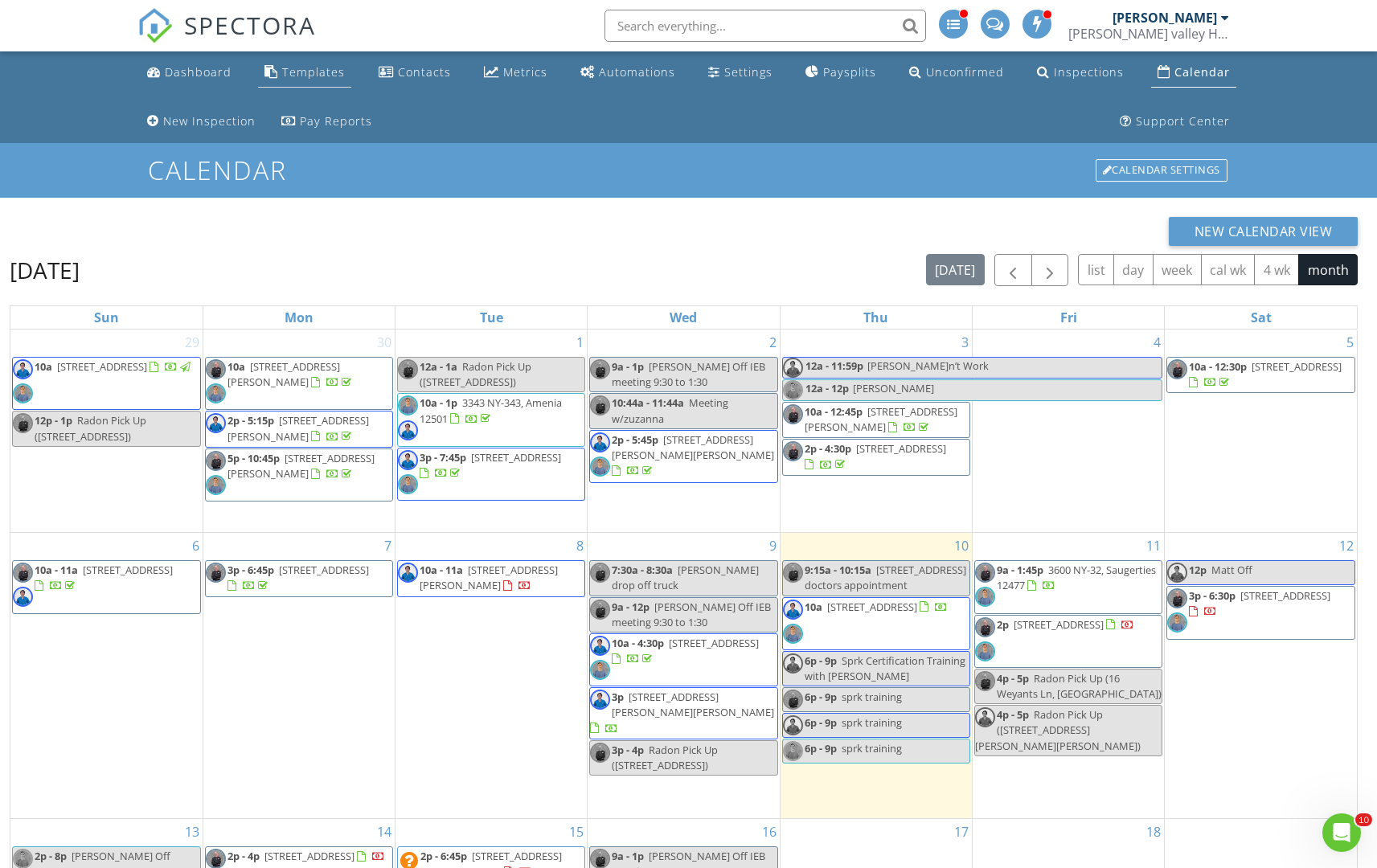 click on "Templates" at bounding box center (314, 72) 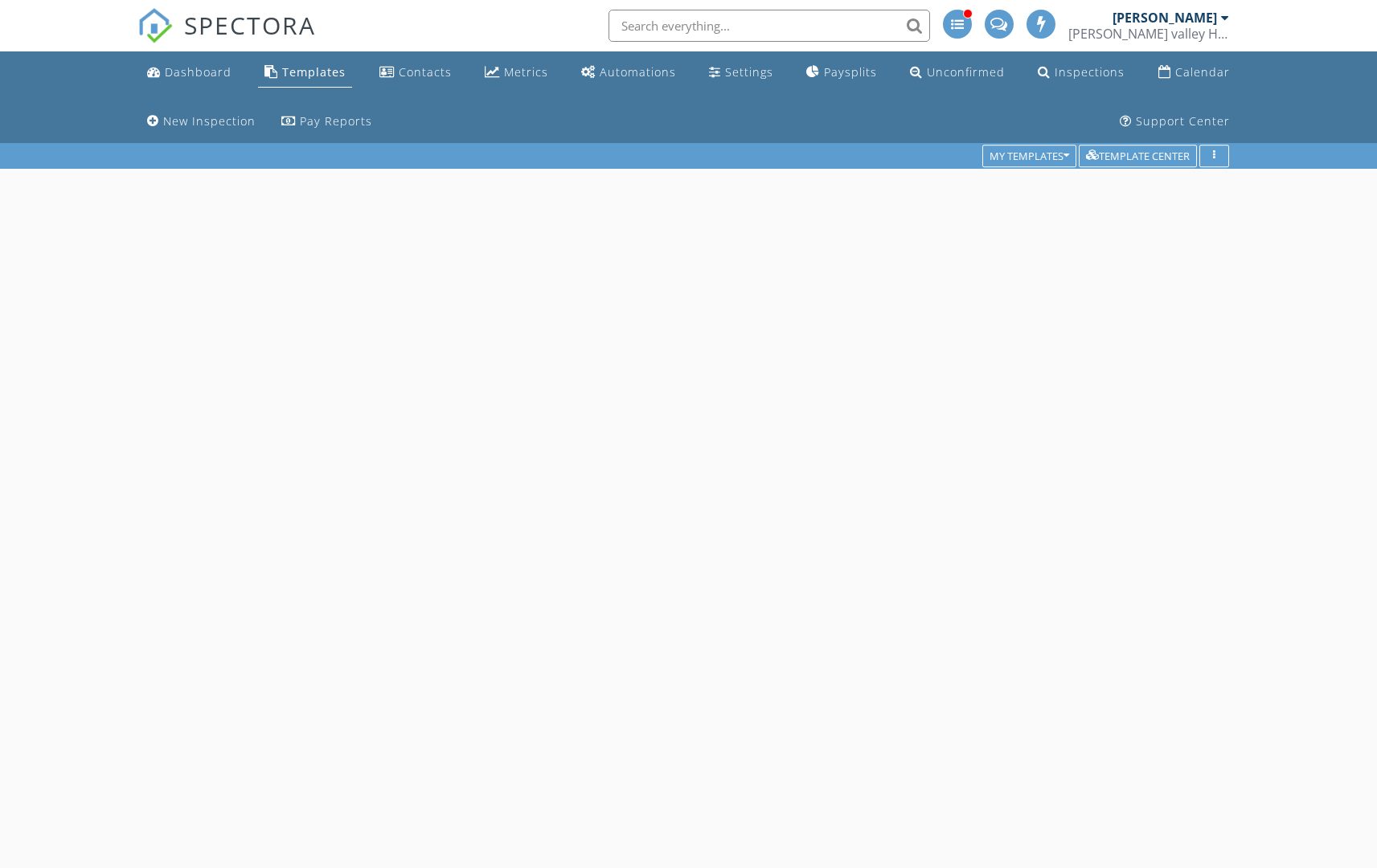 scroll, scrollTop: 0, scrollLeft: 0, axis: both 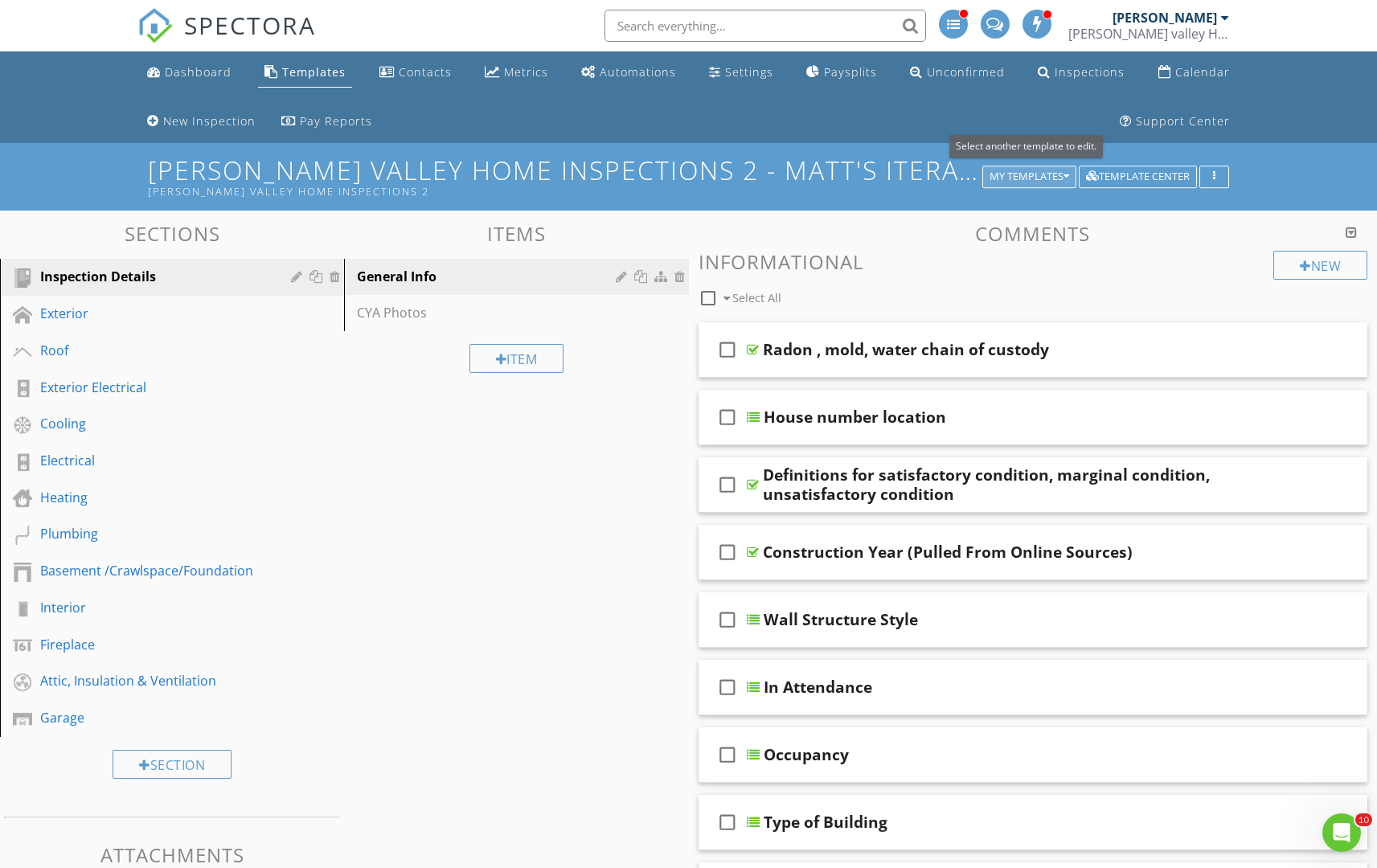 click on "My Templates" at bounding box center [1029, 177] 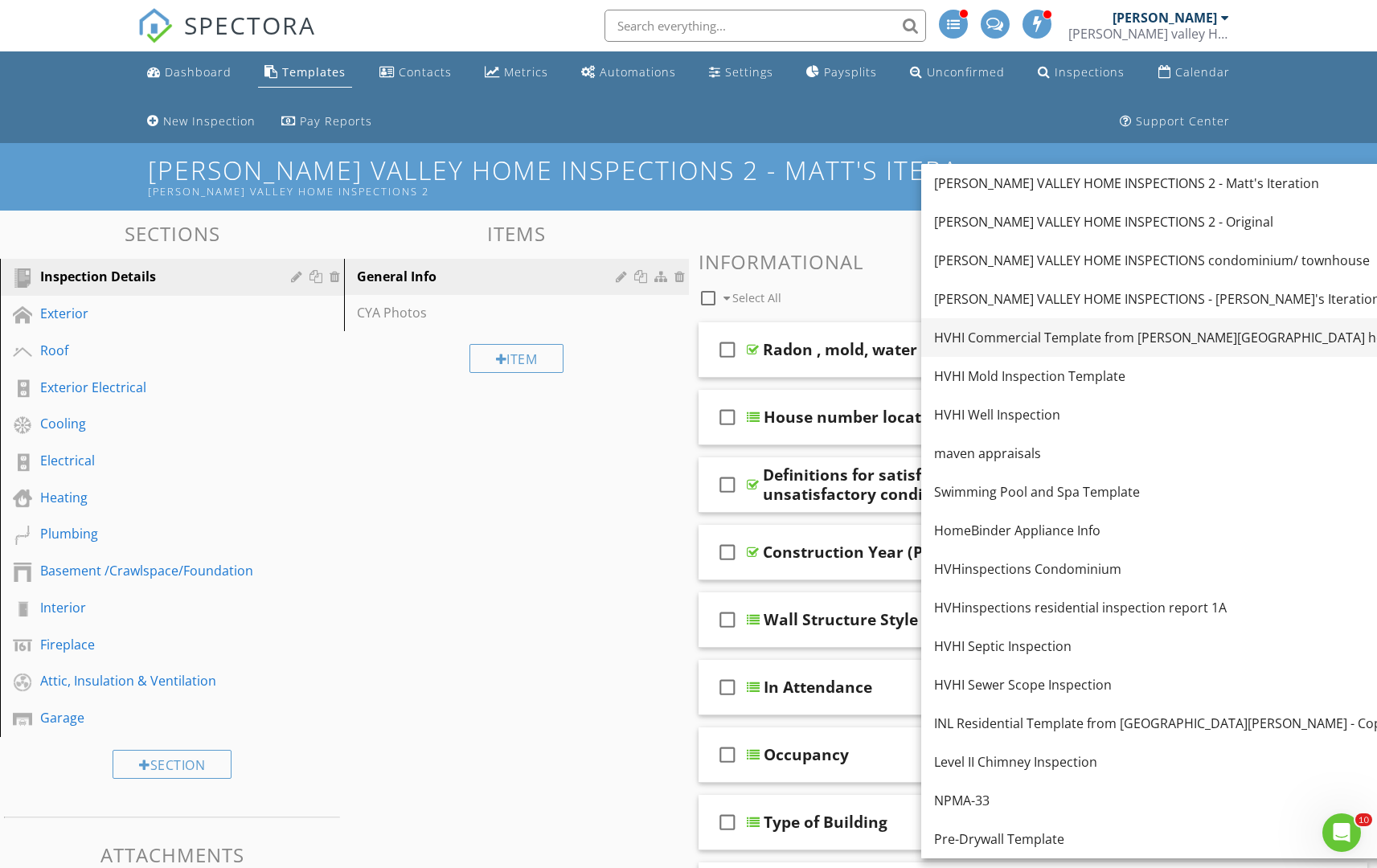 click on "HVHI Commercial Template from Hudson Valley home inspections LLC" at bounding box center [1217, 338] 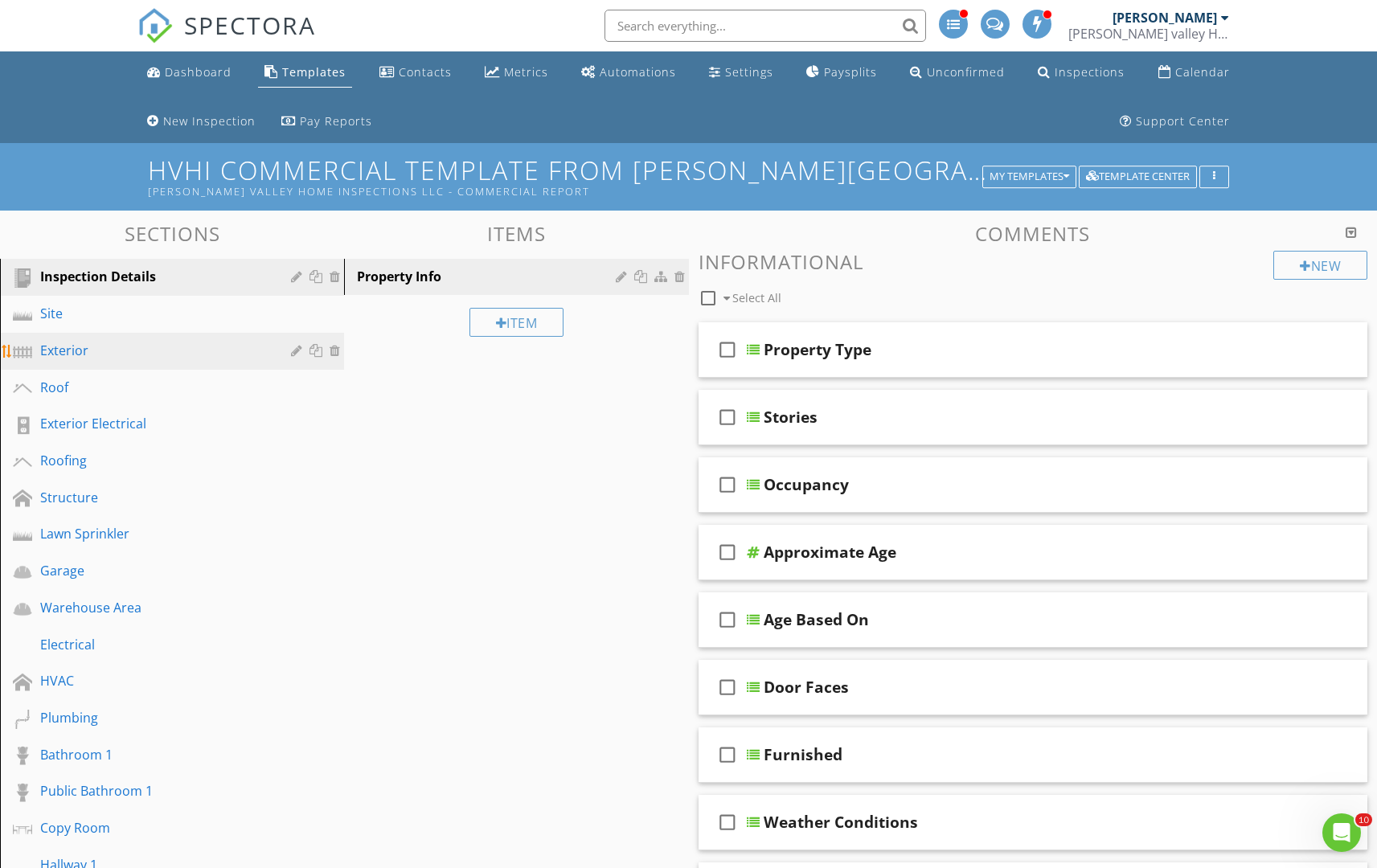 click on "Exterior" at bounding box center [154, 350] 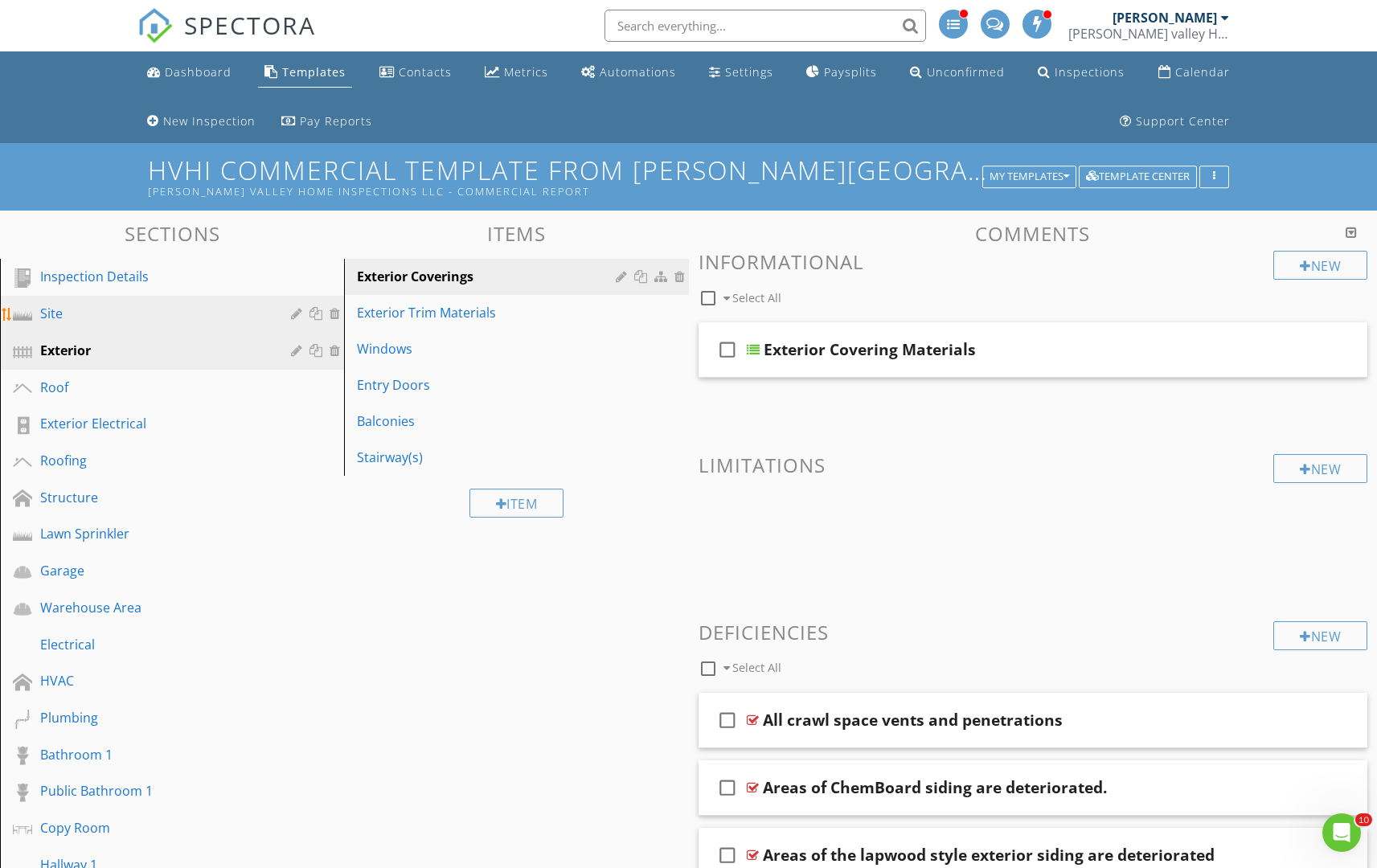 click on "Site" at bounding box center (154, 313) 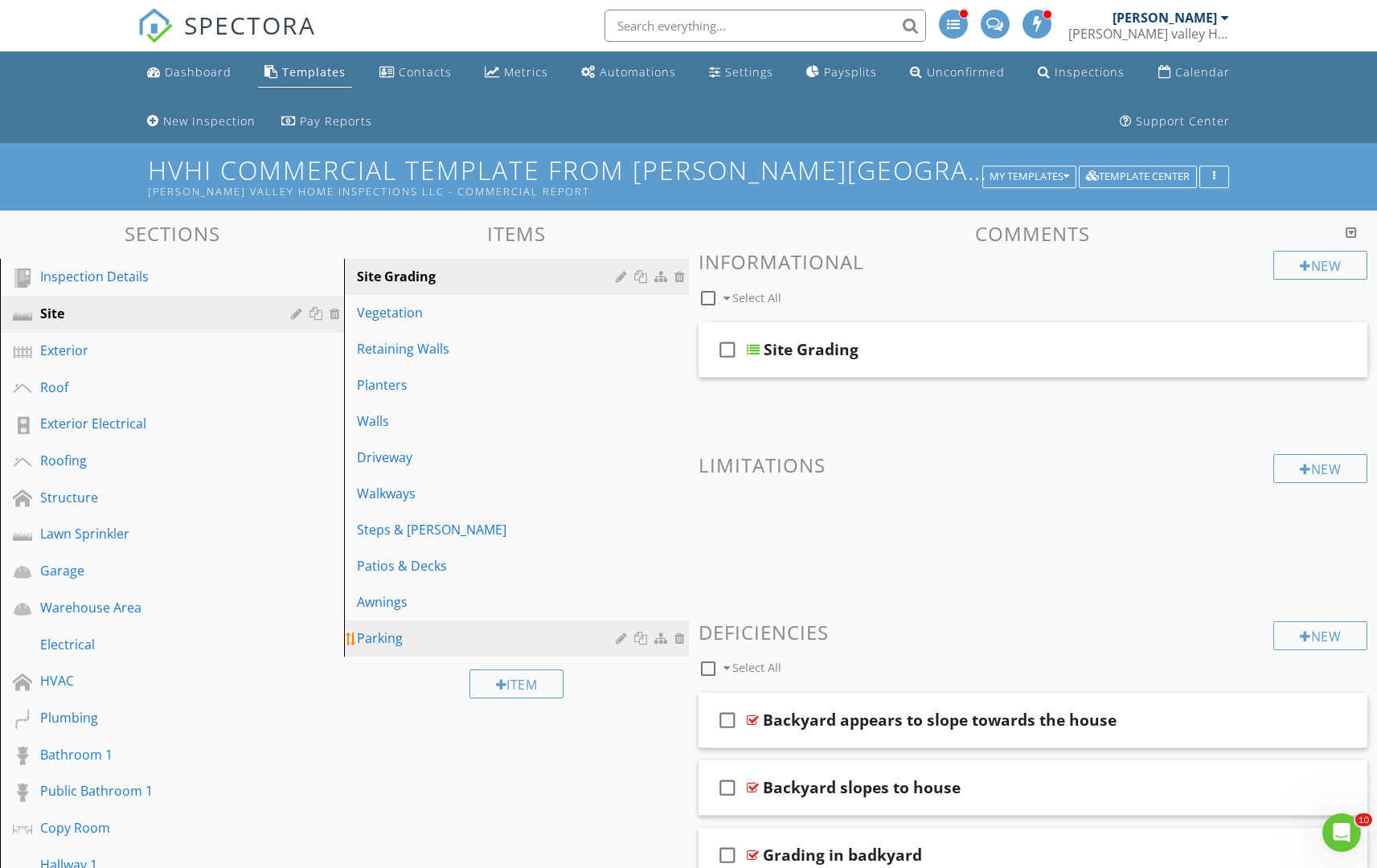 click on "Parking" at bounding box center [488, 638] 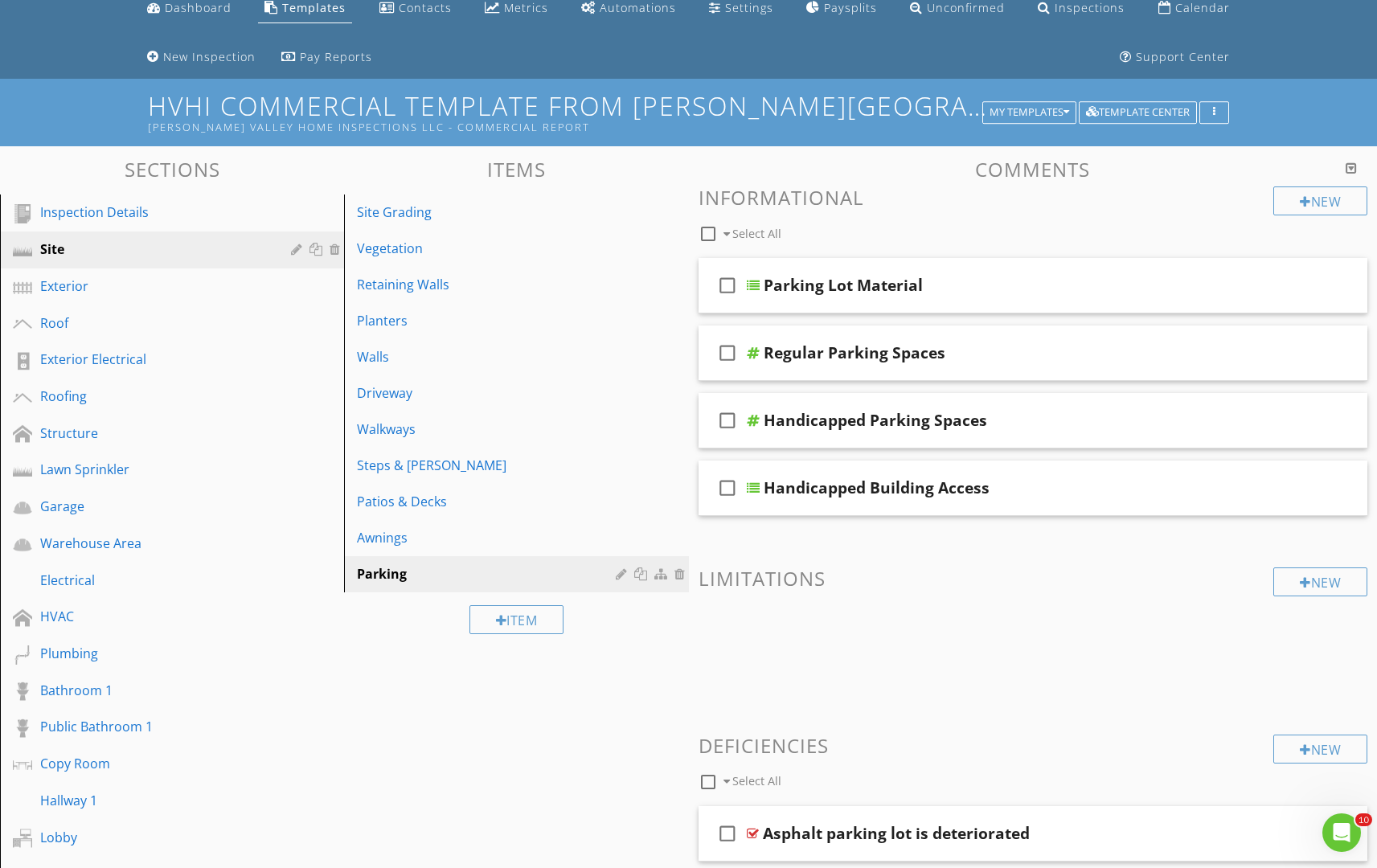 scroll, scrollTop: 0, scrollLeft: 0, axis: both 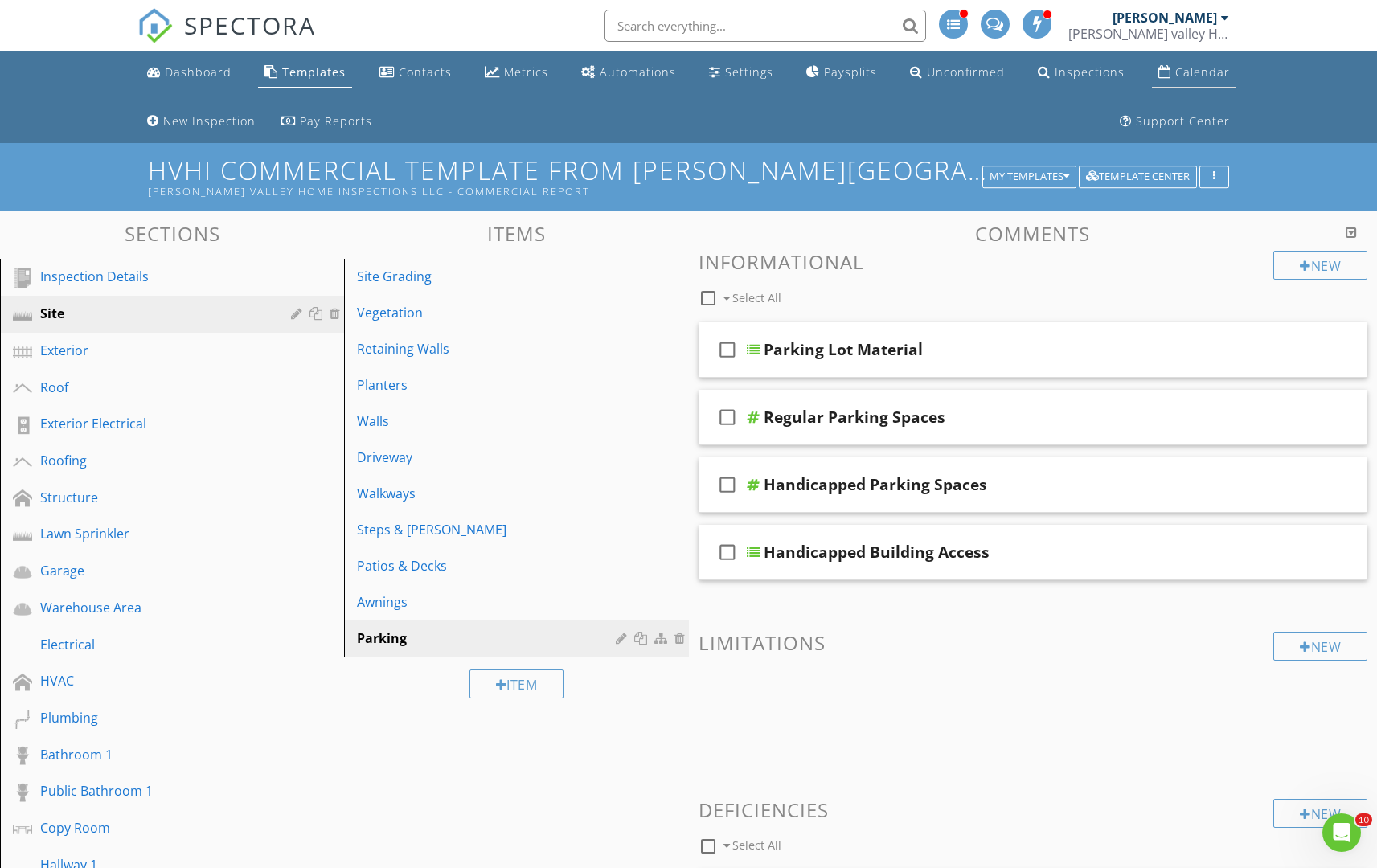 click on "Calendar" at bounding box center (1194, 72) 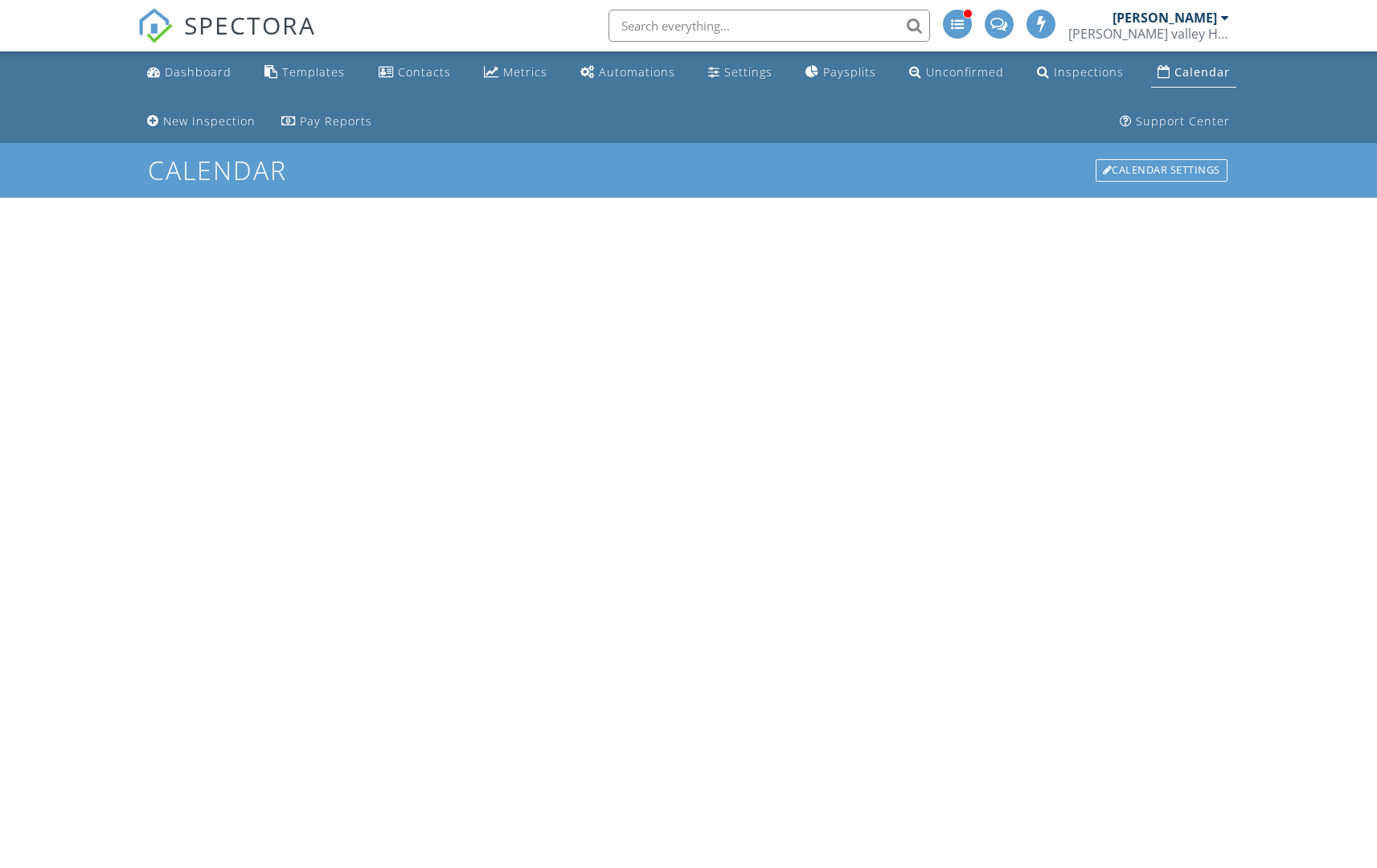 scroll, scrollTop: 0, scrollLeft: 0, axis: both 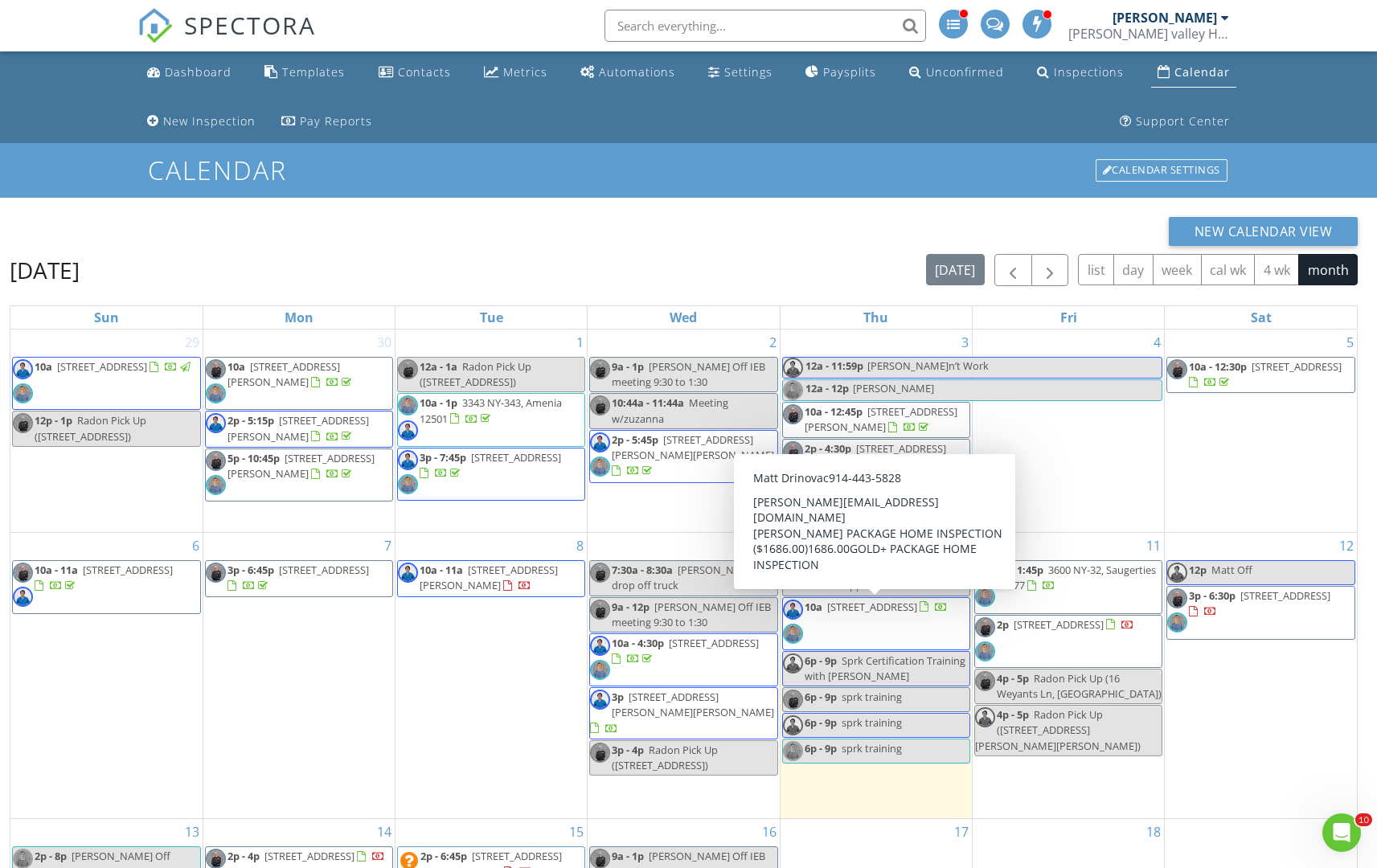 click on "[STREET_ADDRESS]" at bounding box center [872, 607] 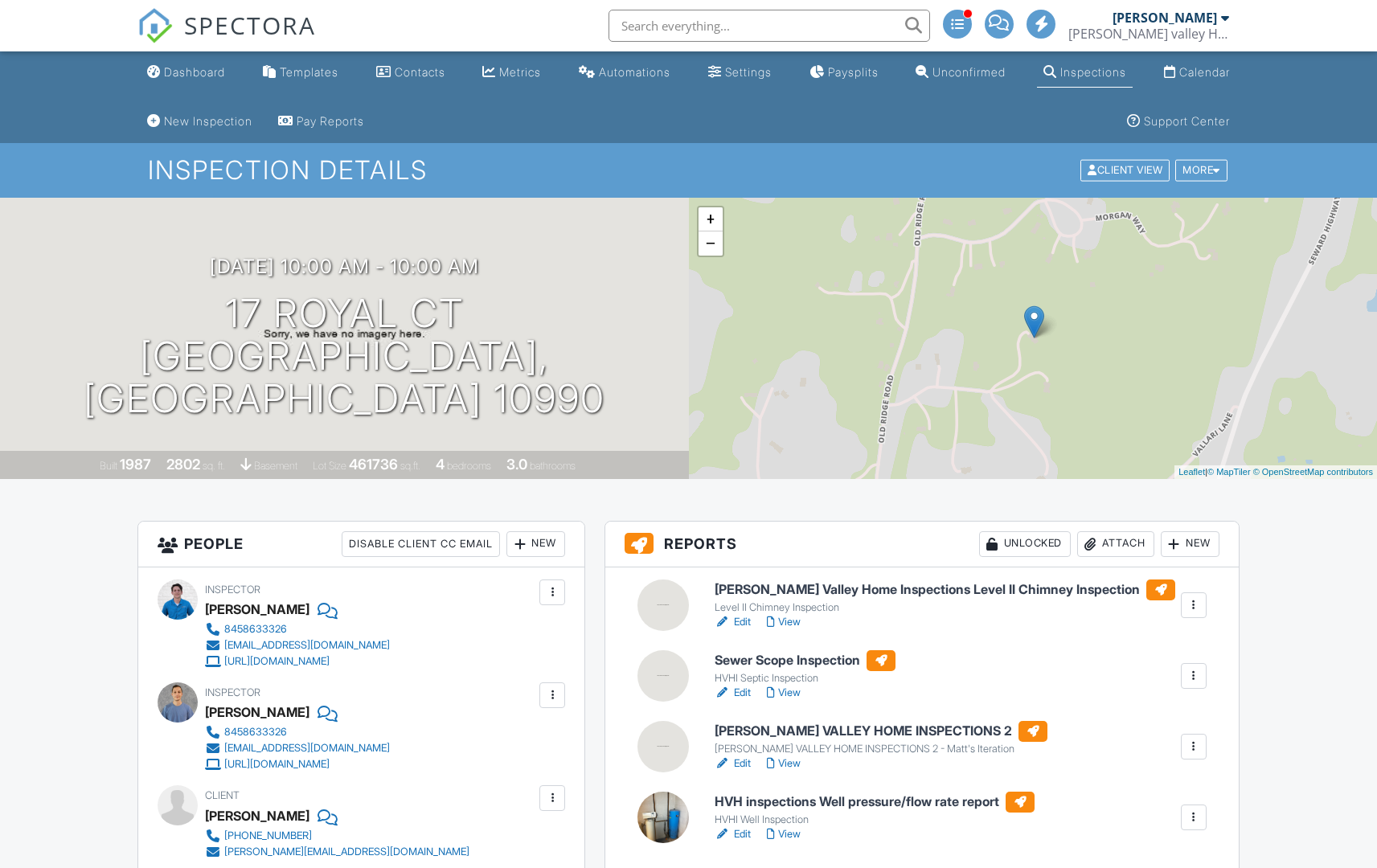 scroll, scrollTop: 0, scrollLeft: 0, axis: both 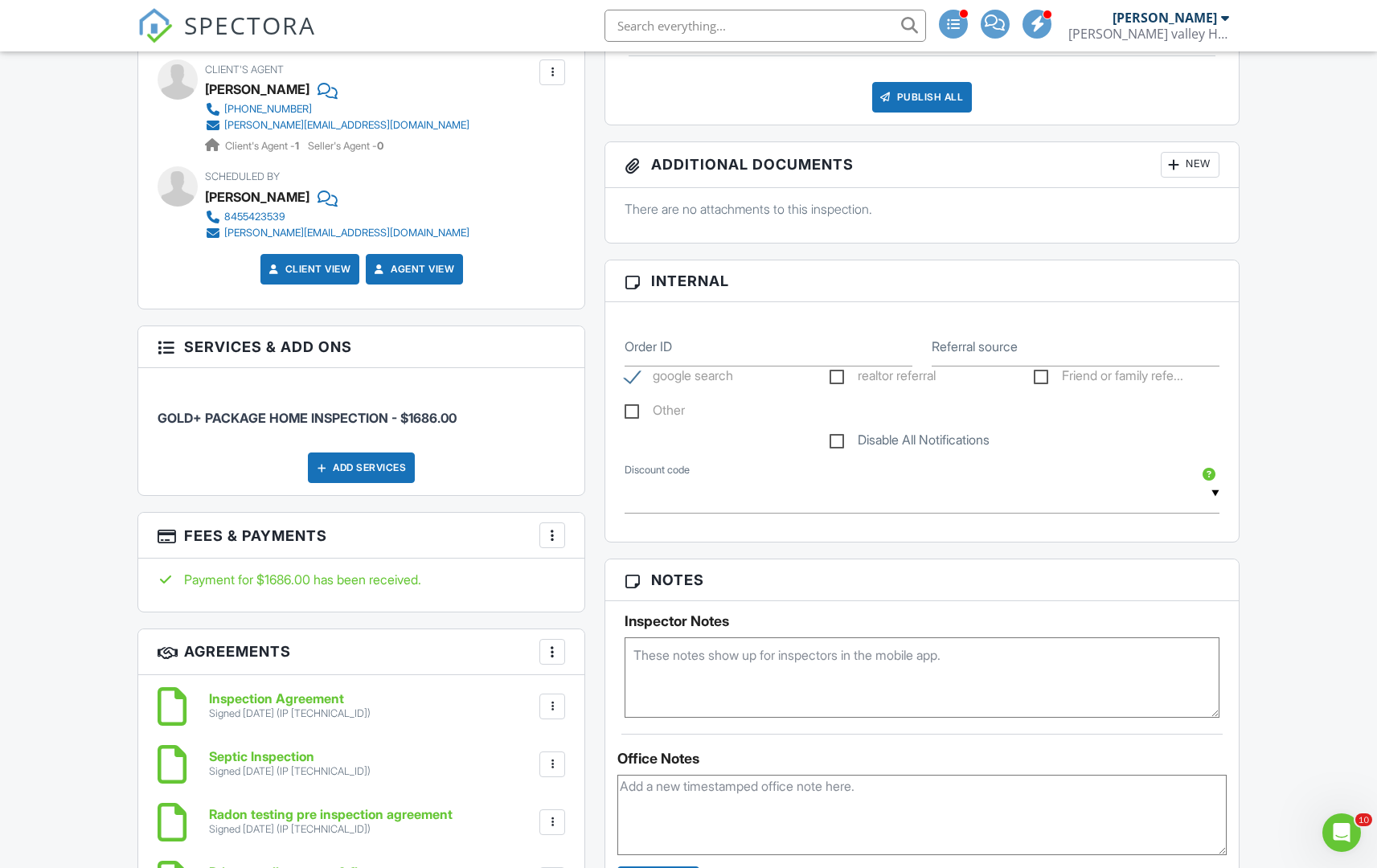 click at bounding box center (552, 535) 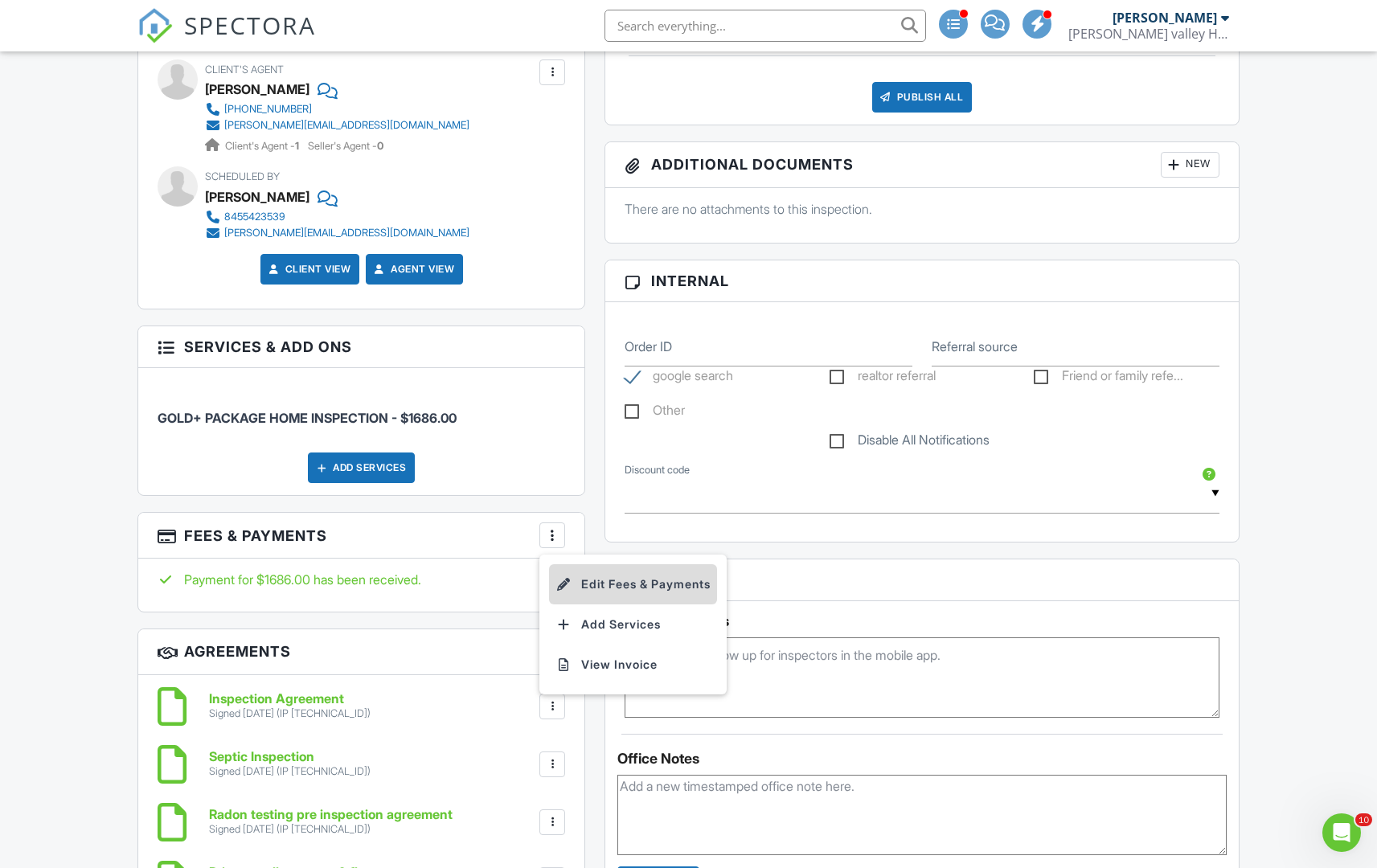 click on "Edit Fees & Payments" at bounding box center (633, 584) 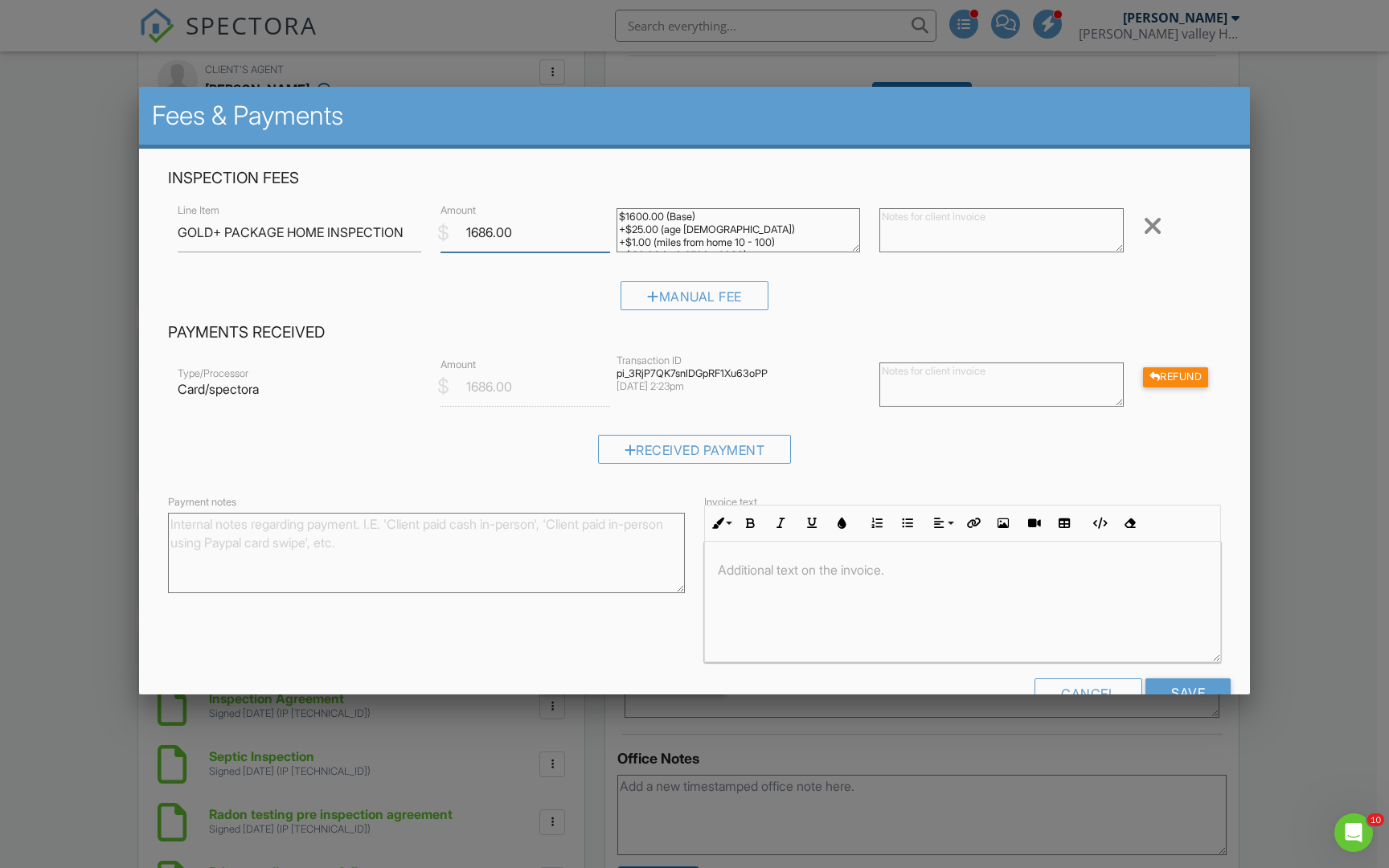 drag, startPoint x: 484, startPoint y: 234, endPoint x: 475, endPoint y: 235, distance: 9.055385 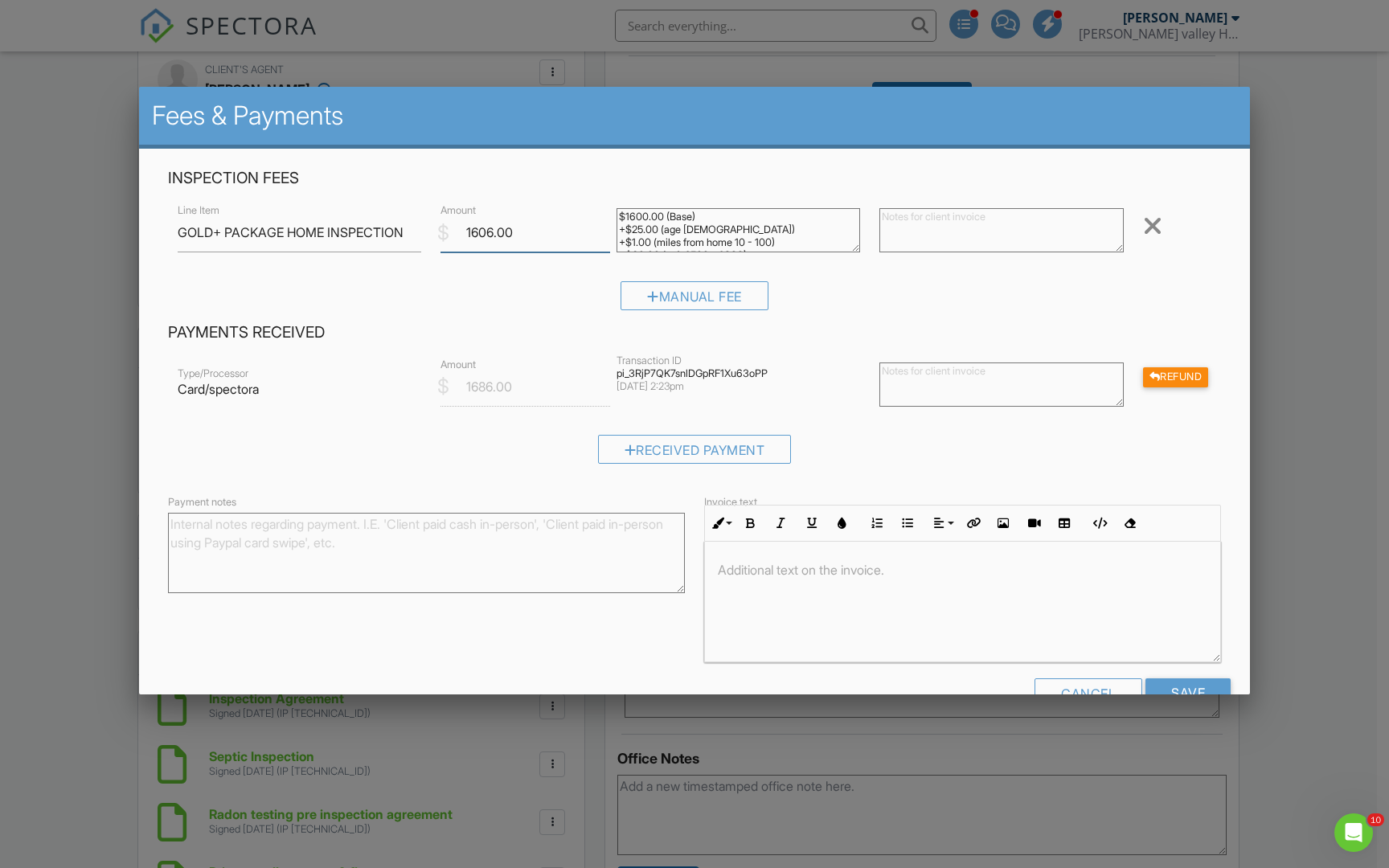 type on "1606.00" 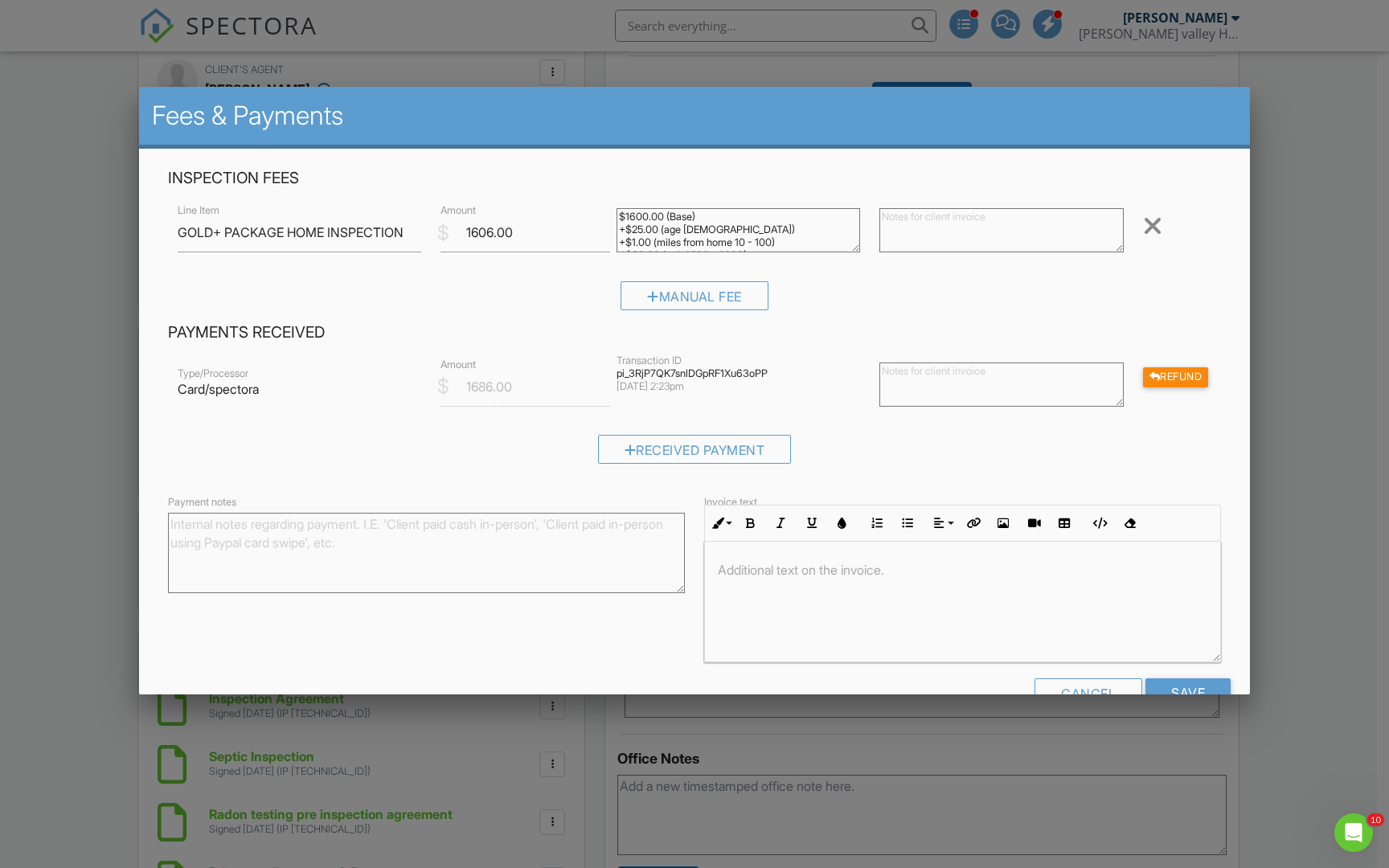 click at bounding box center [1002, 230] 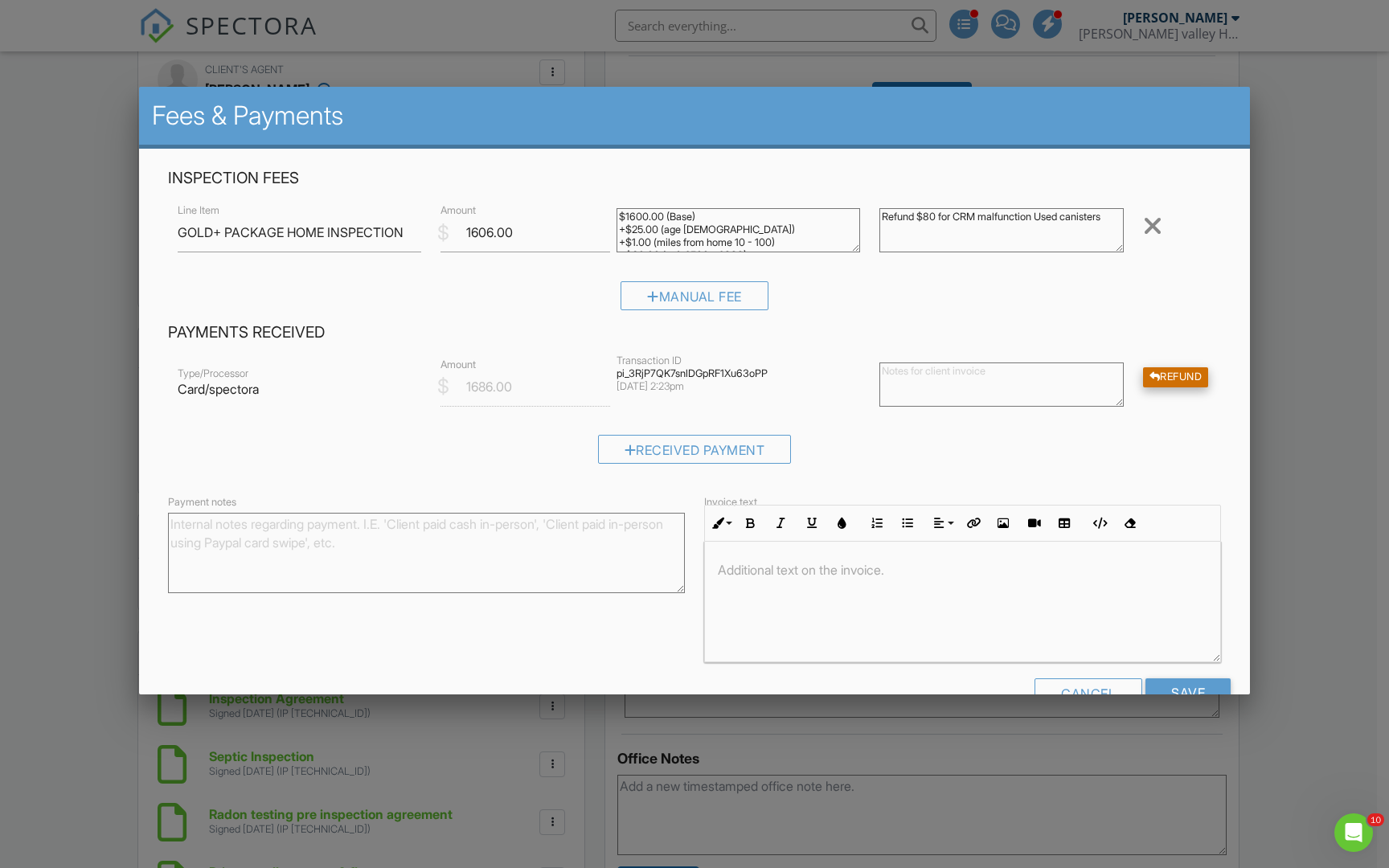 type on "Refund $80 for CRM malfunction Used canisters" 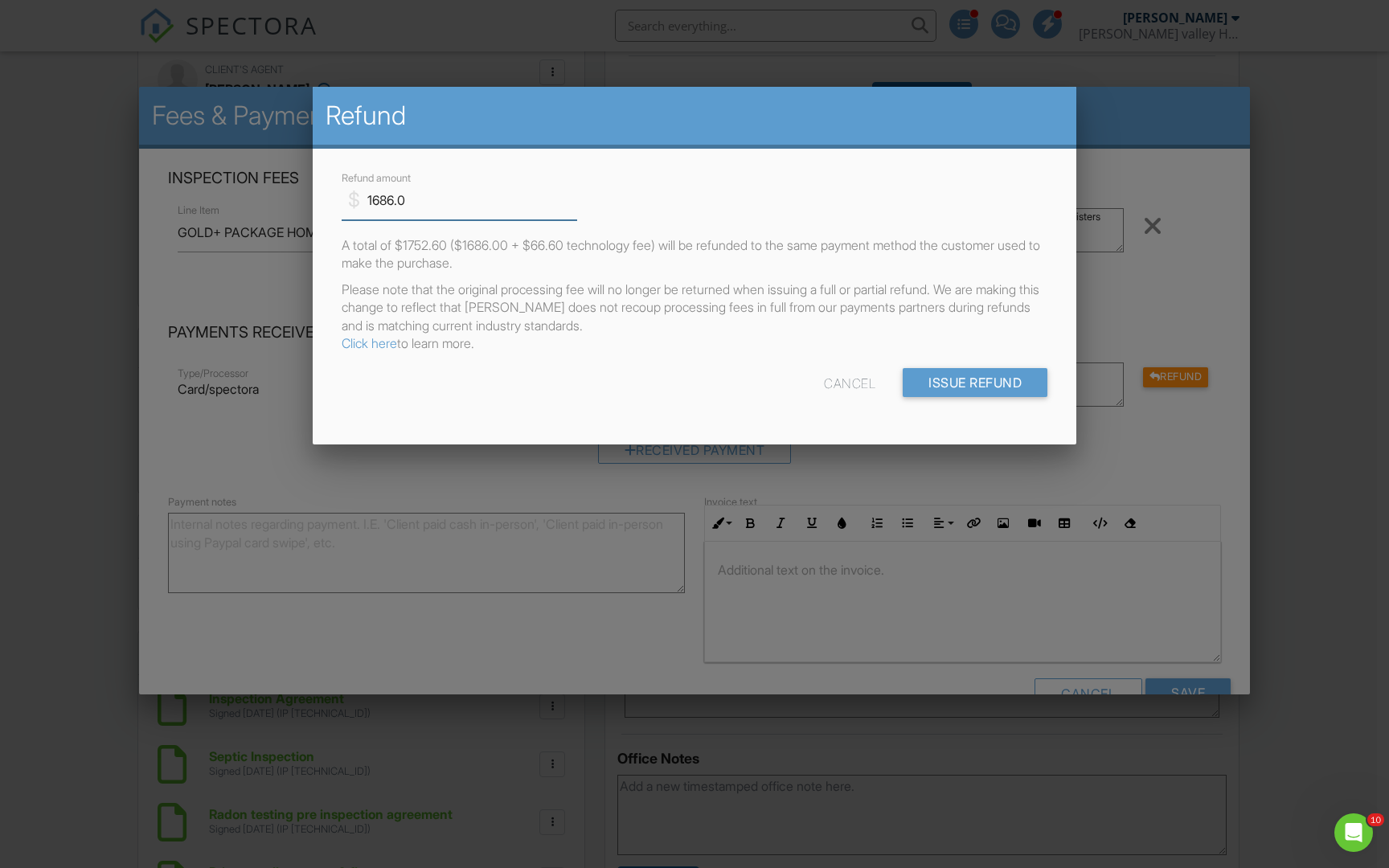drag, startPoint x: 417, startPoint y: 201, endPoint x: 362, endPoint y: 198, distance: 55.081757 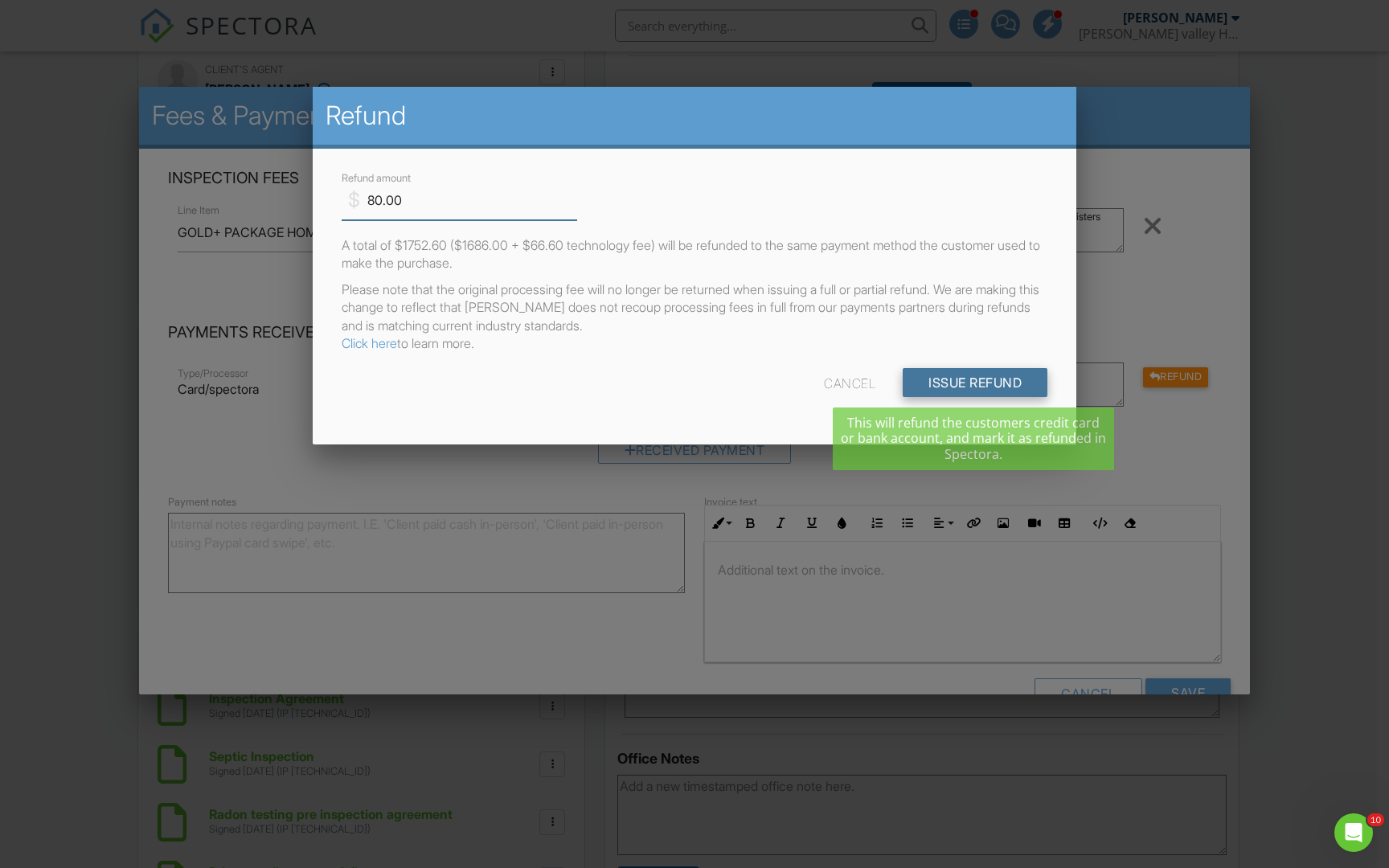type on "80.00" 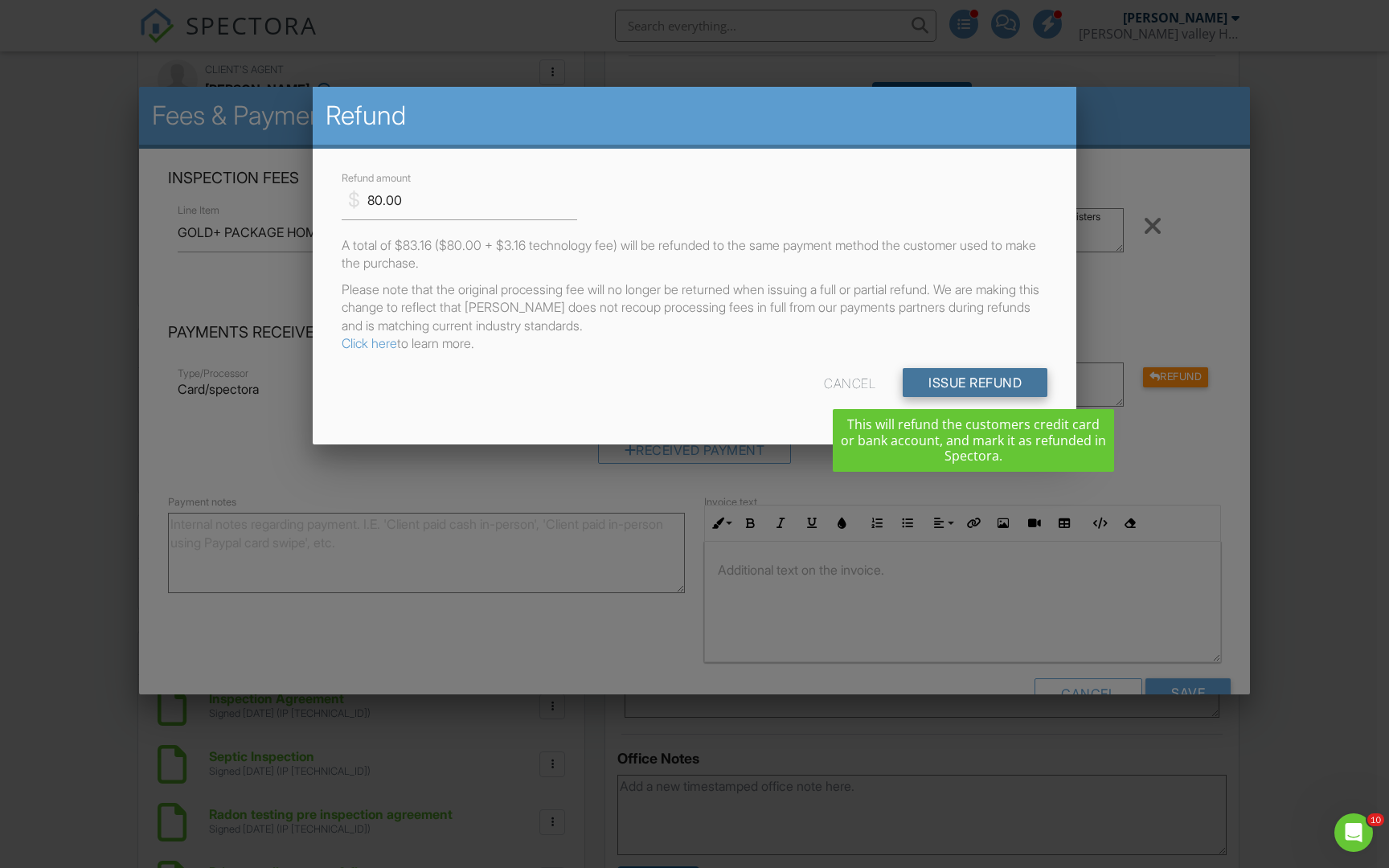 click on "Issue Refund" at bounding box center (975, 383) 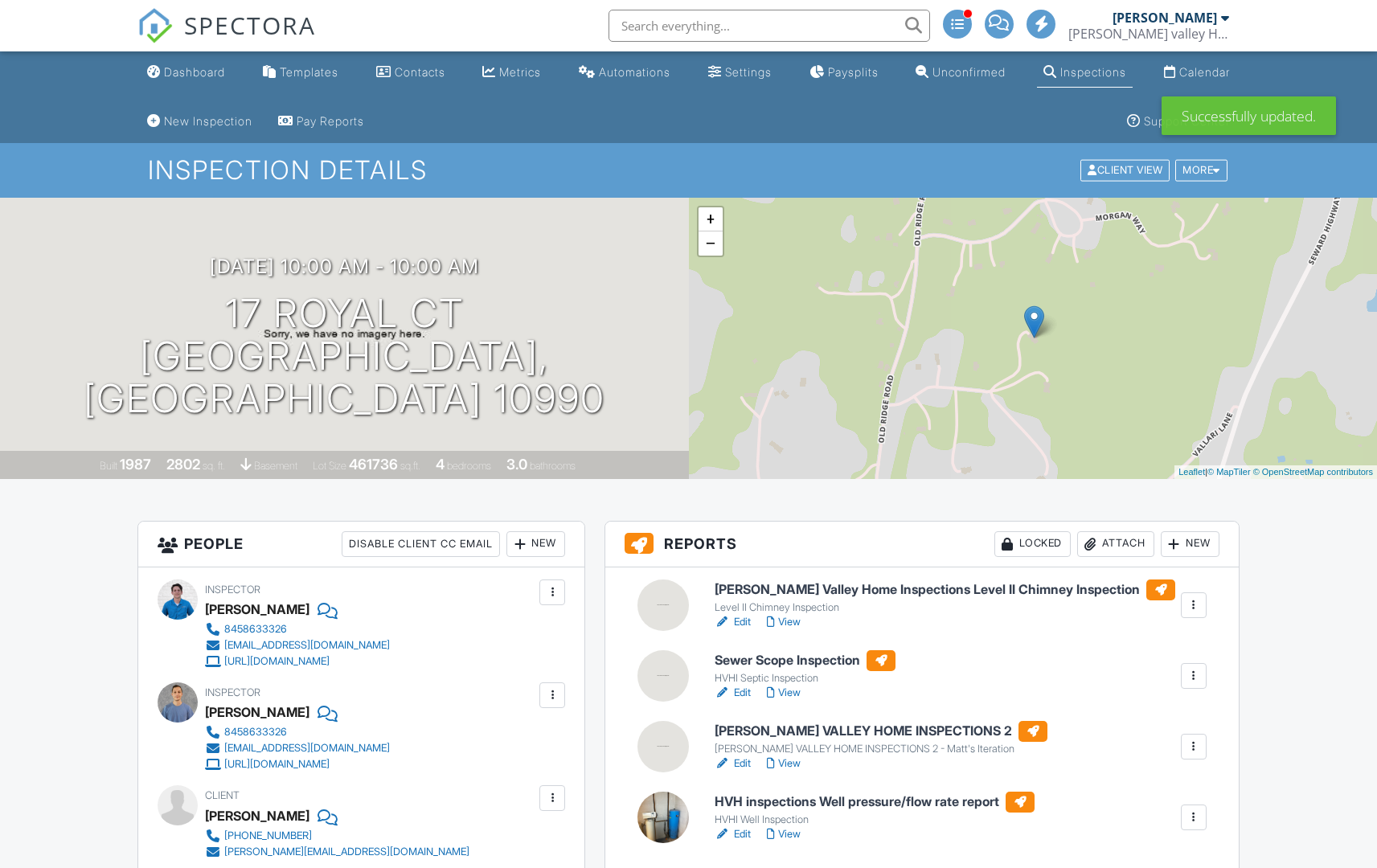 scroll, scrollTop: 0, scrollLeft: 0, axis: both 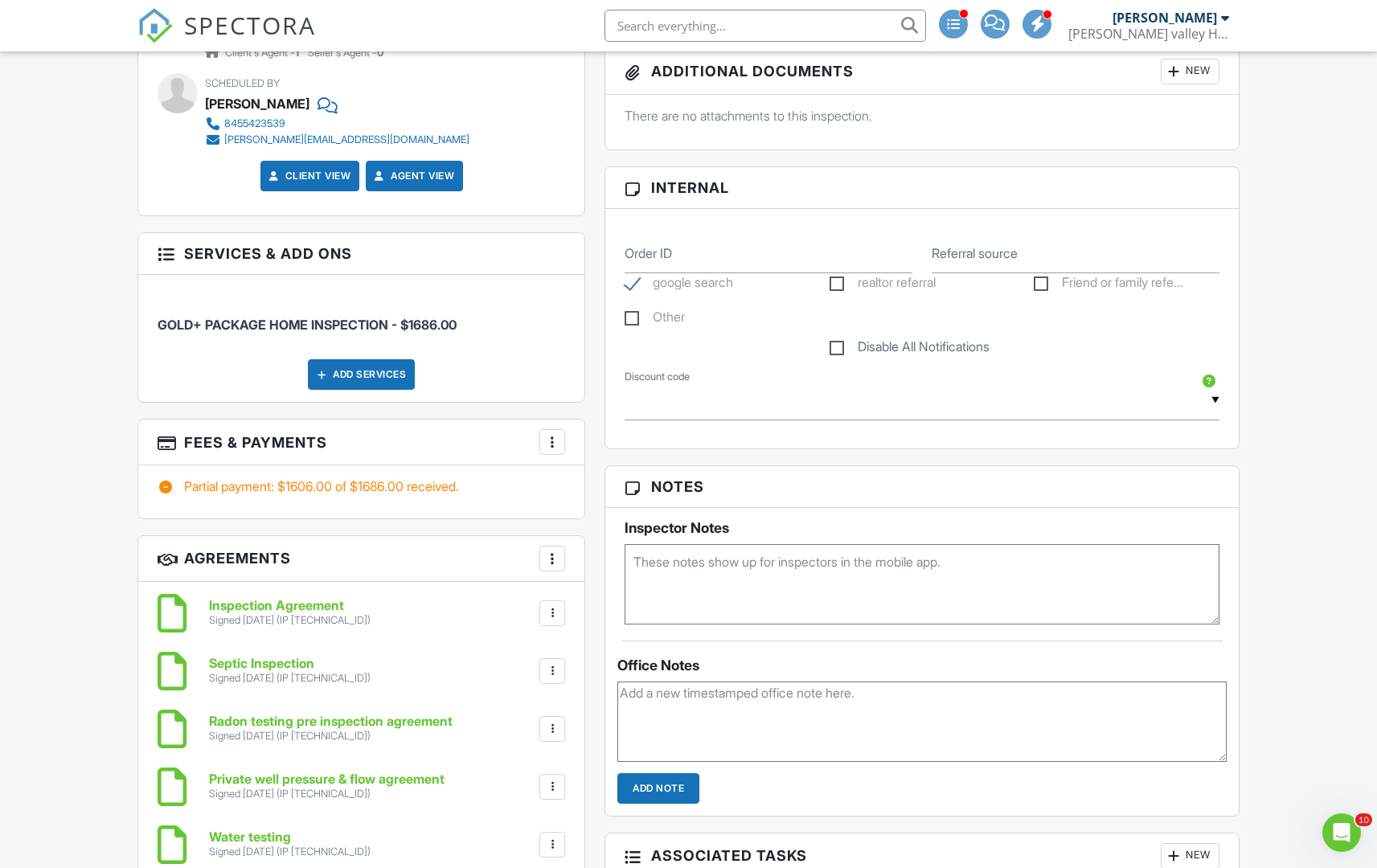 click at bounding box center (552, 442) 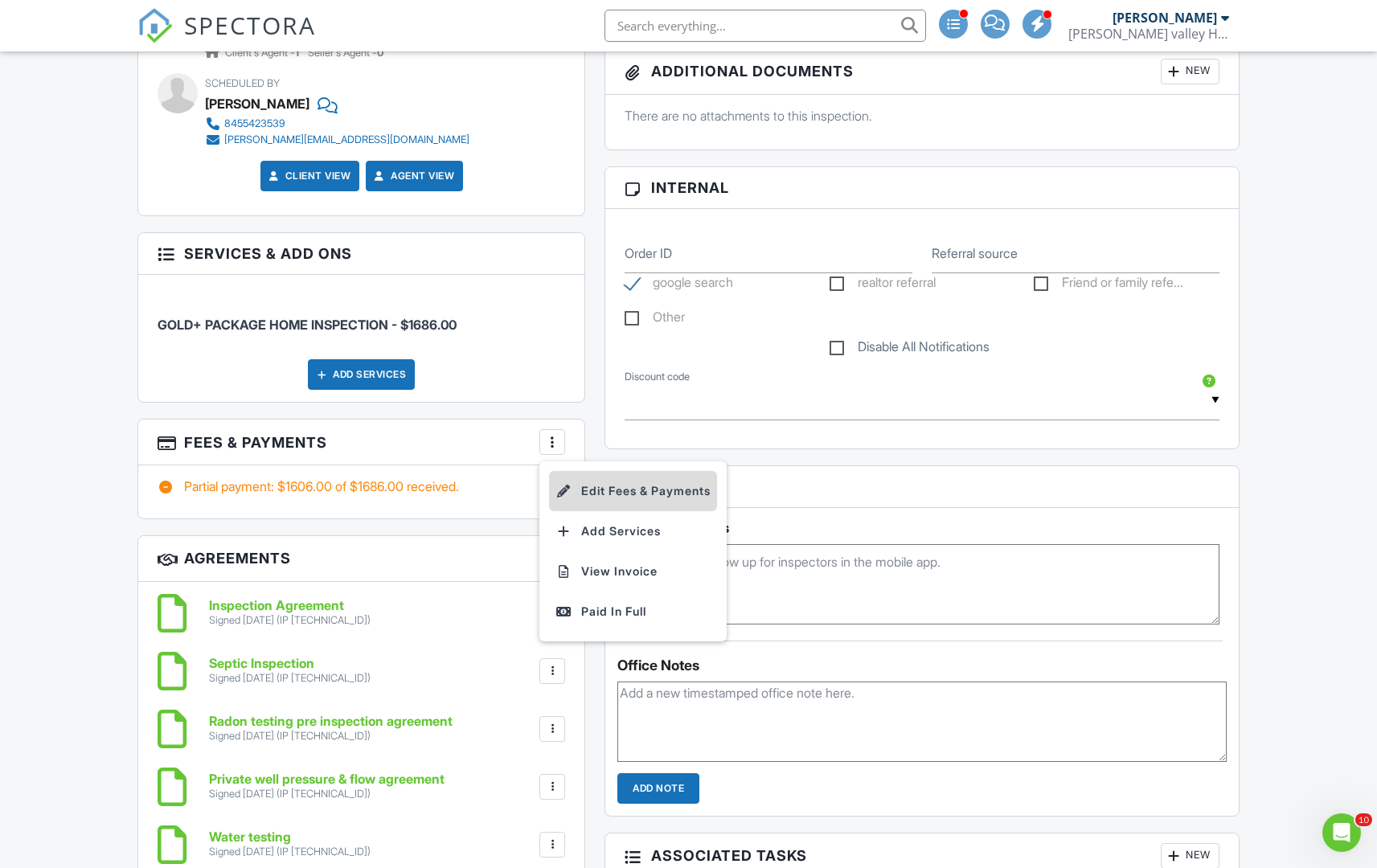 click on "Edit Fees & Payments" at bounding box center [633, 491] 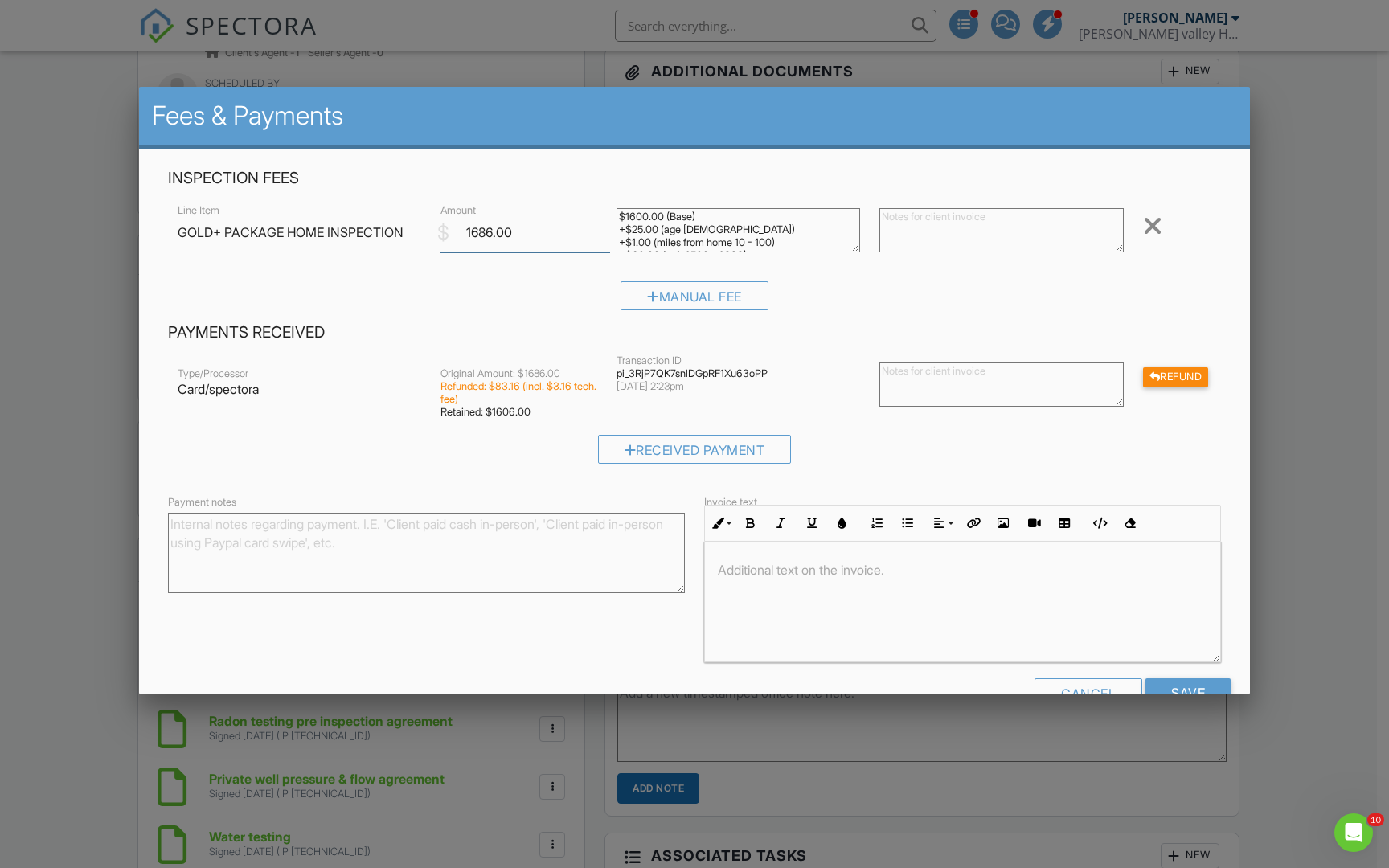 click on "1686.00" at bounding box center (525, 232) 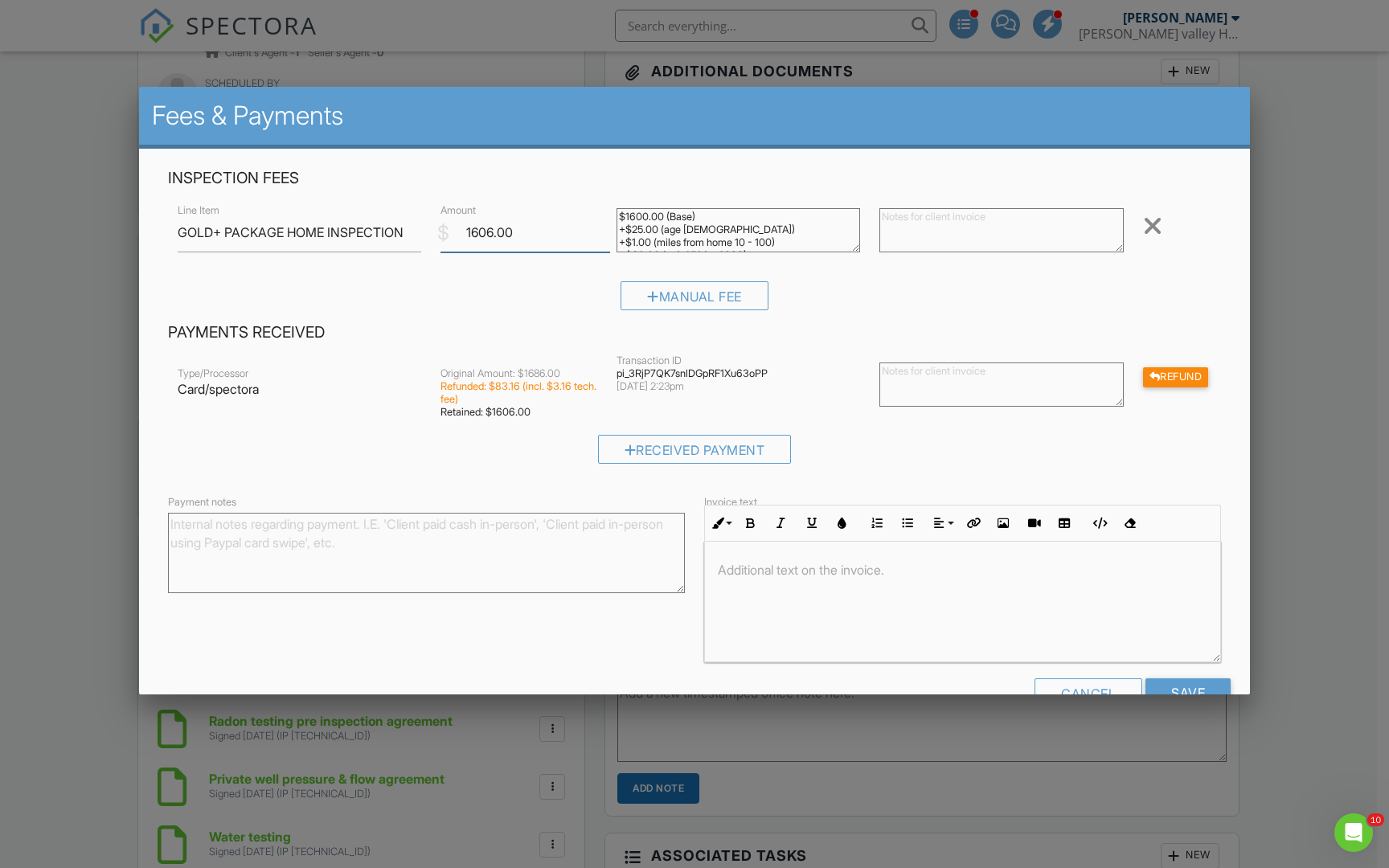 type on "1606.00" 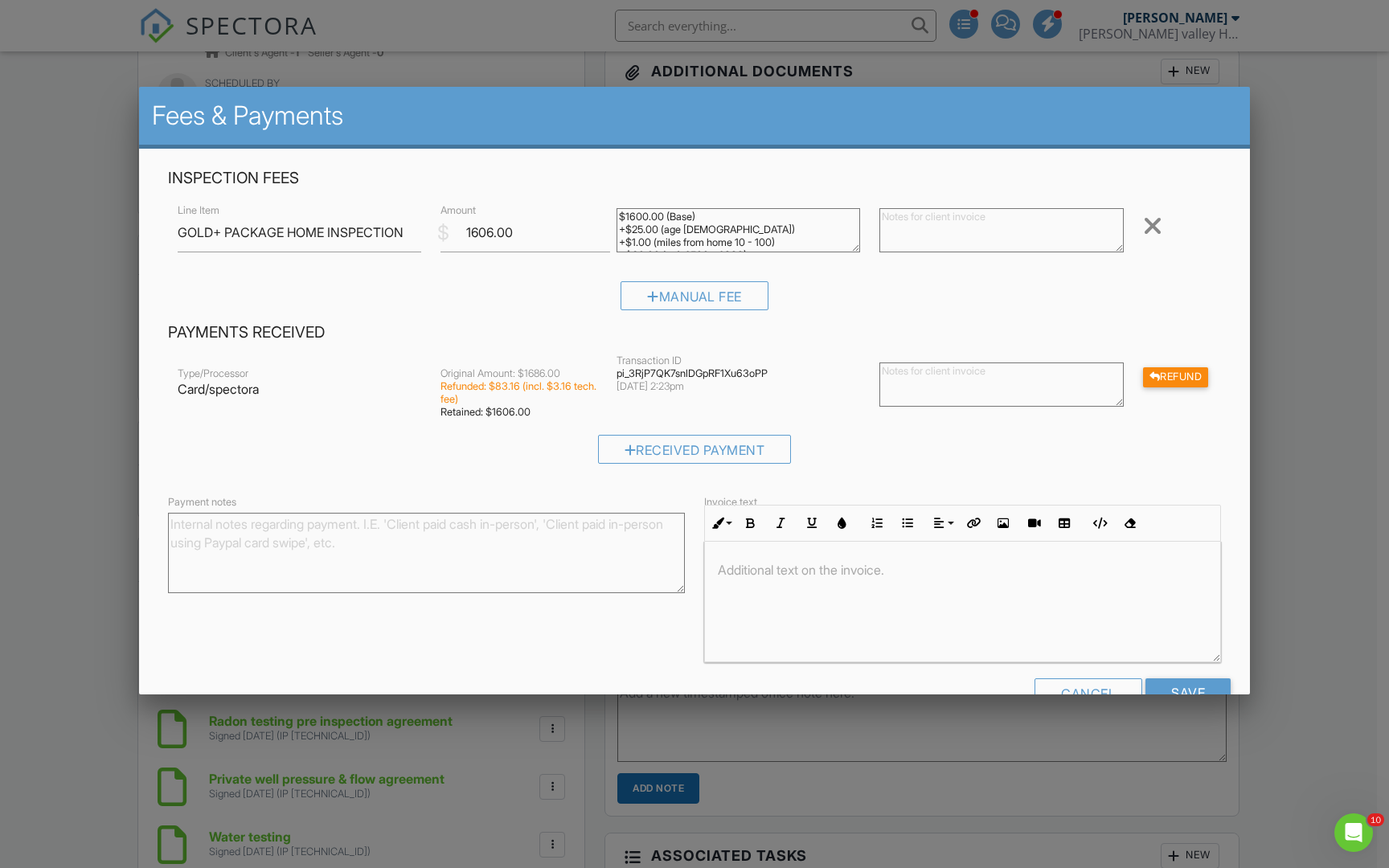 click at bounding box center [1002, 230] 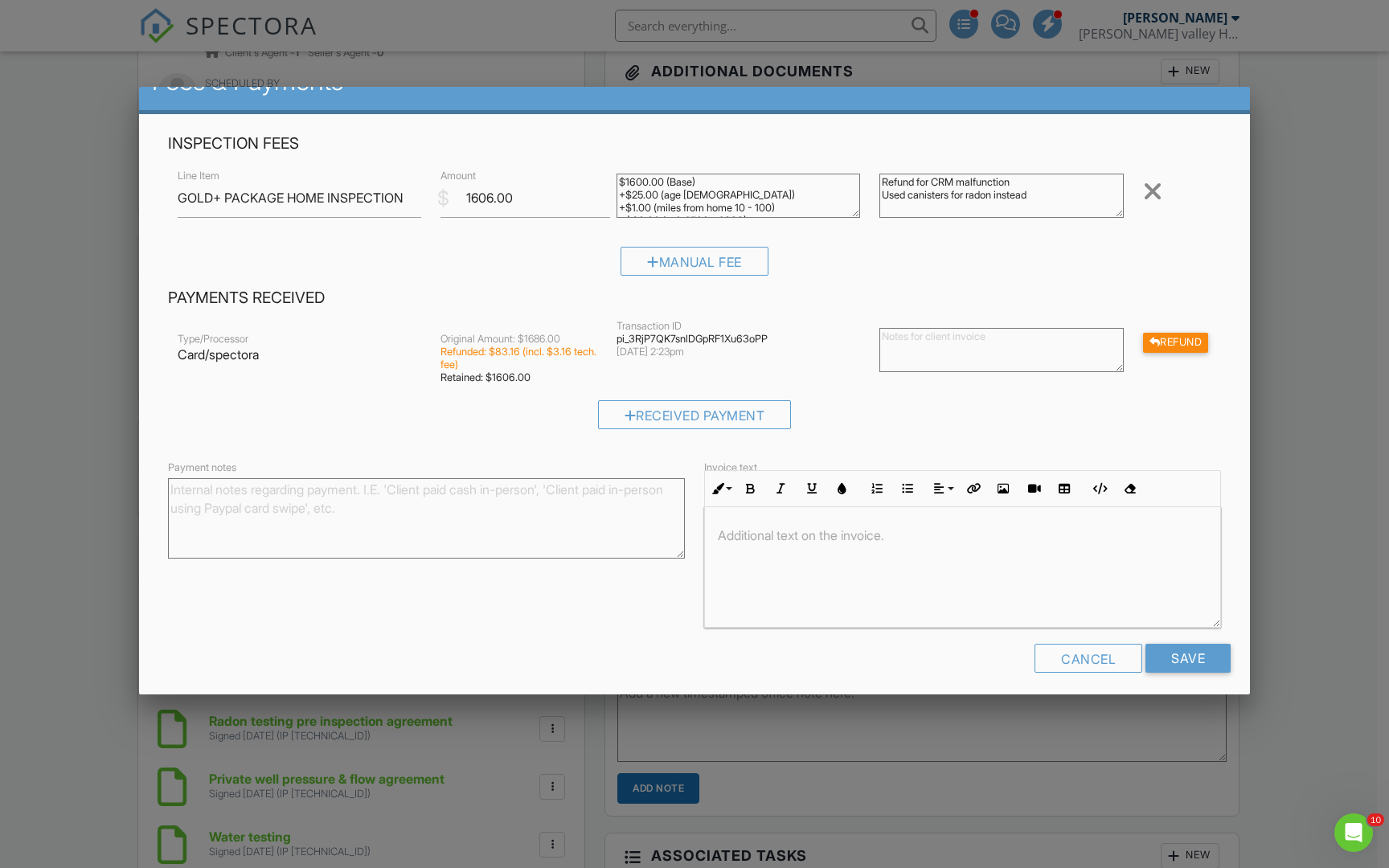 scroll, scrollTop: 45, scrollLeft: 0, axis: vertical 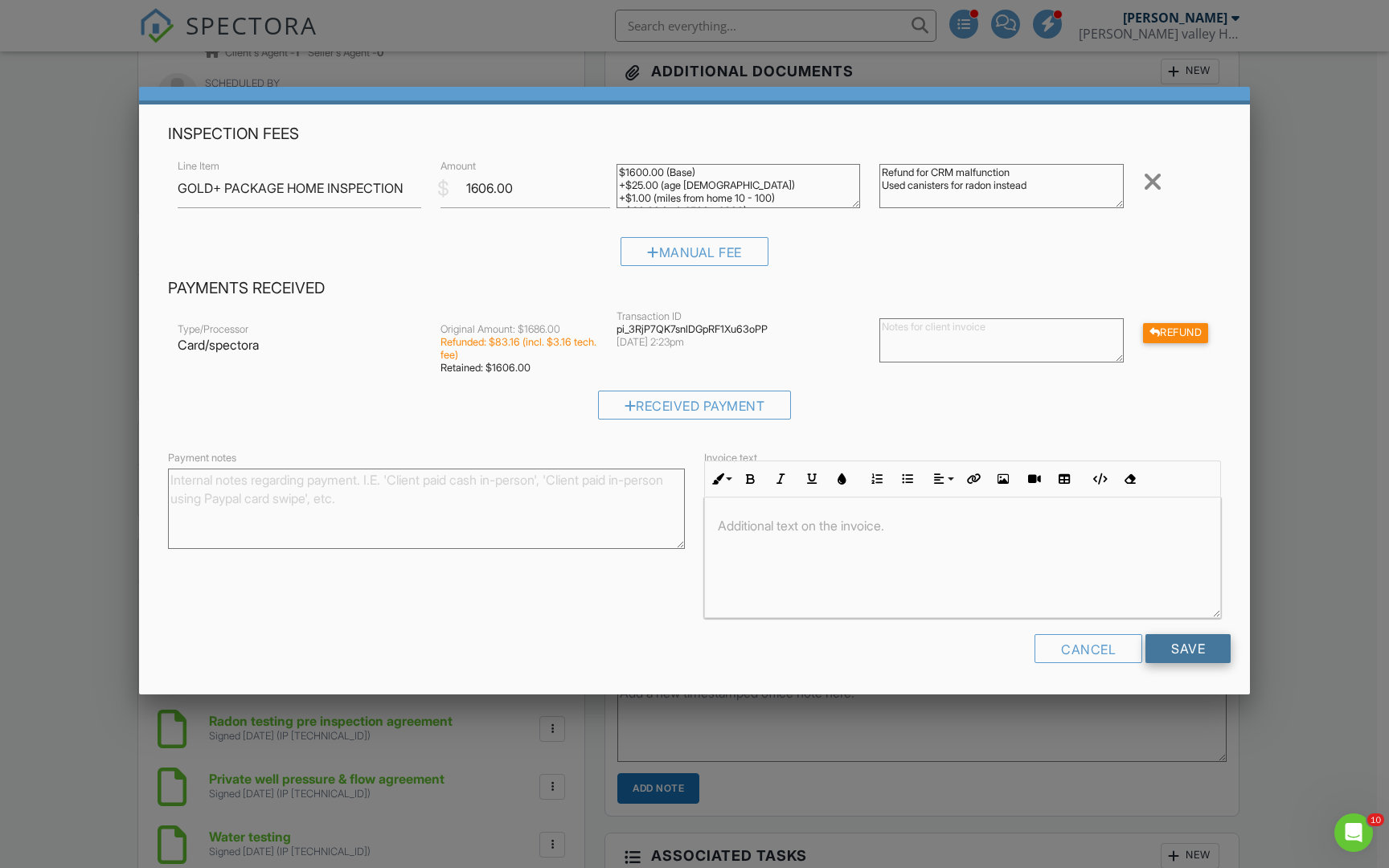 type on "Refund for CRM malfunction
Used canisters for radon instead" 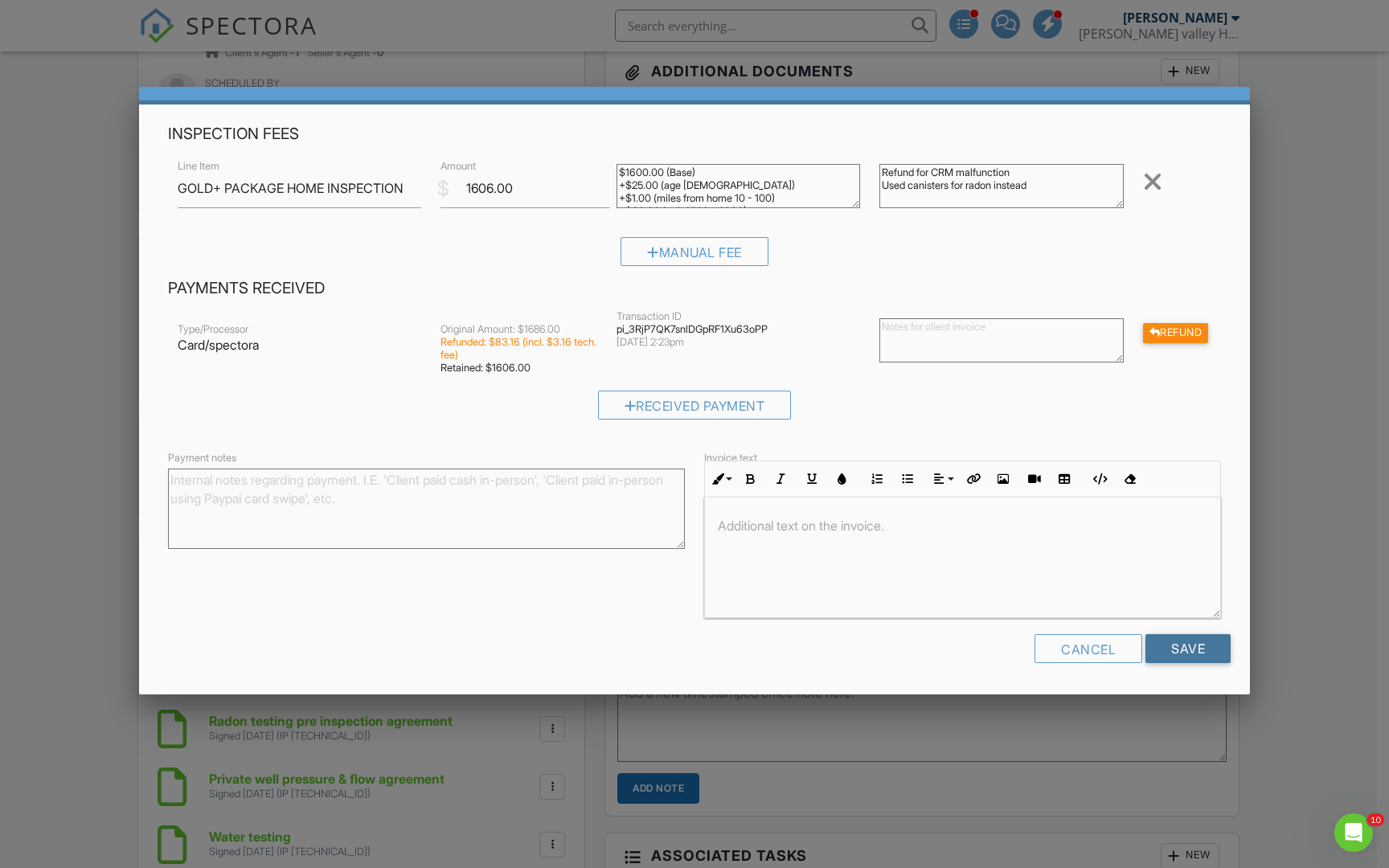 click on "Save" at bounding box center [1188, 649] 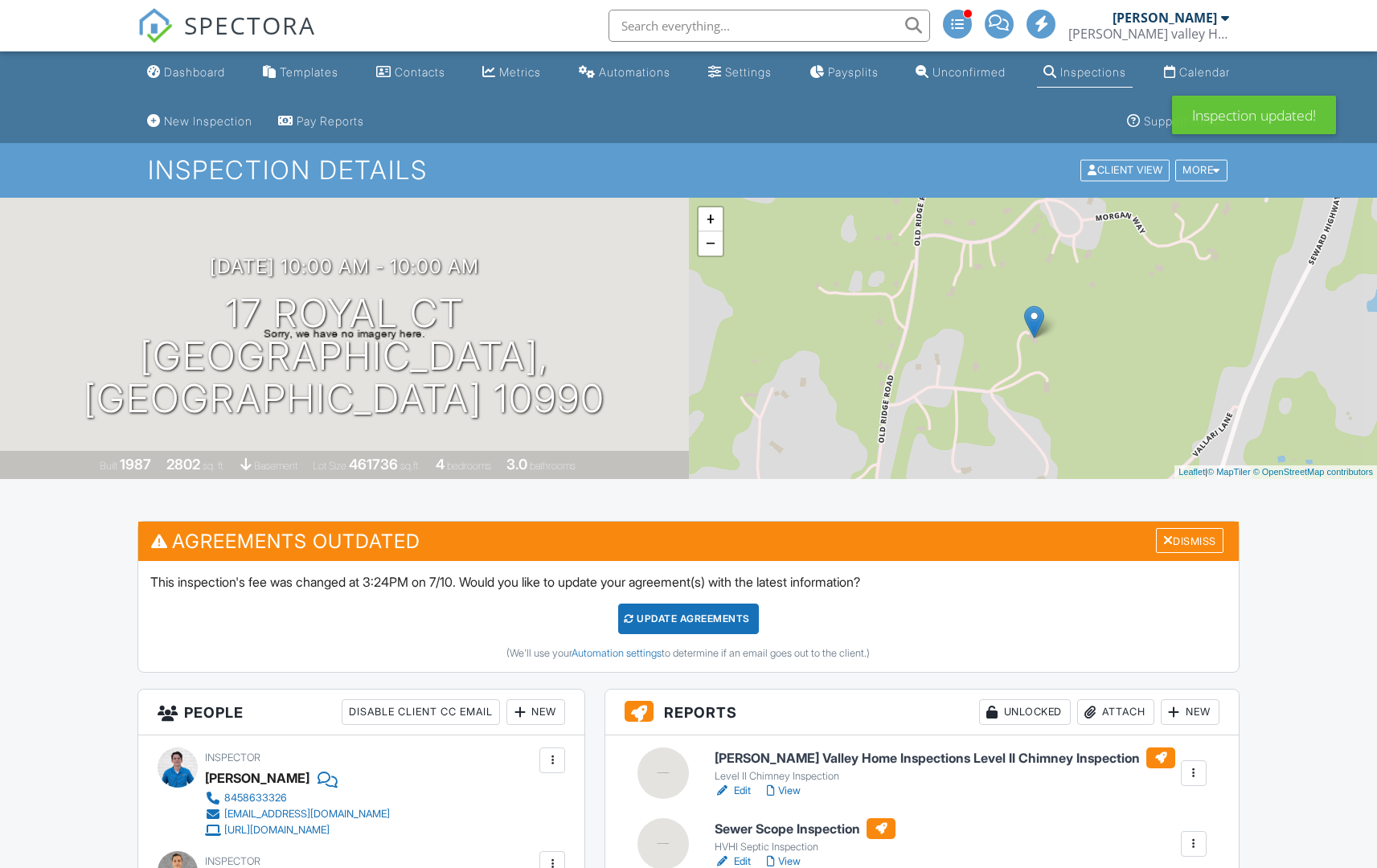 scroll, scrollTop: 0, scrollLeft: 0, axis: both 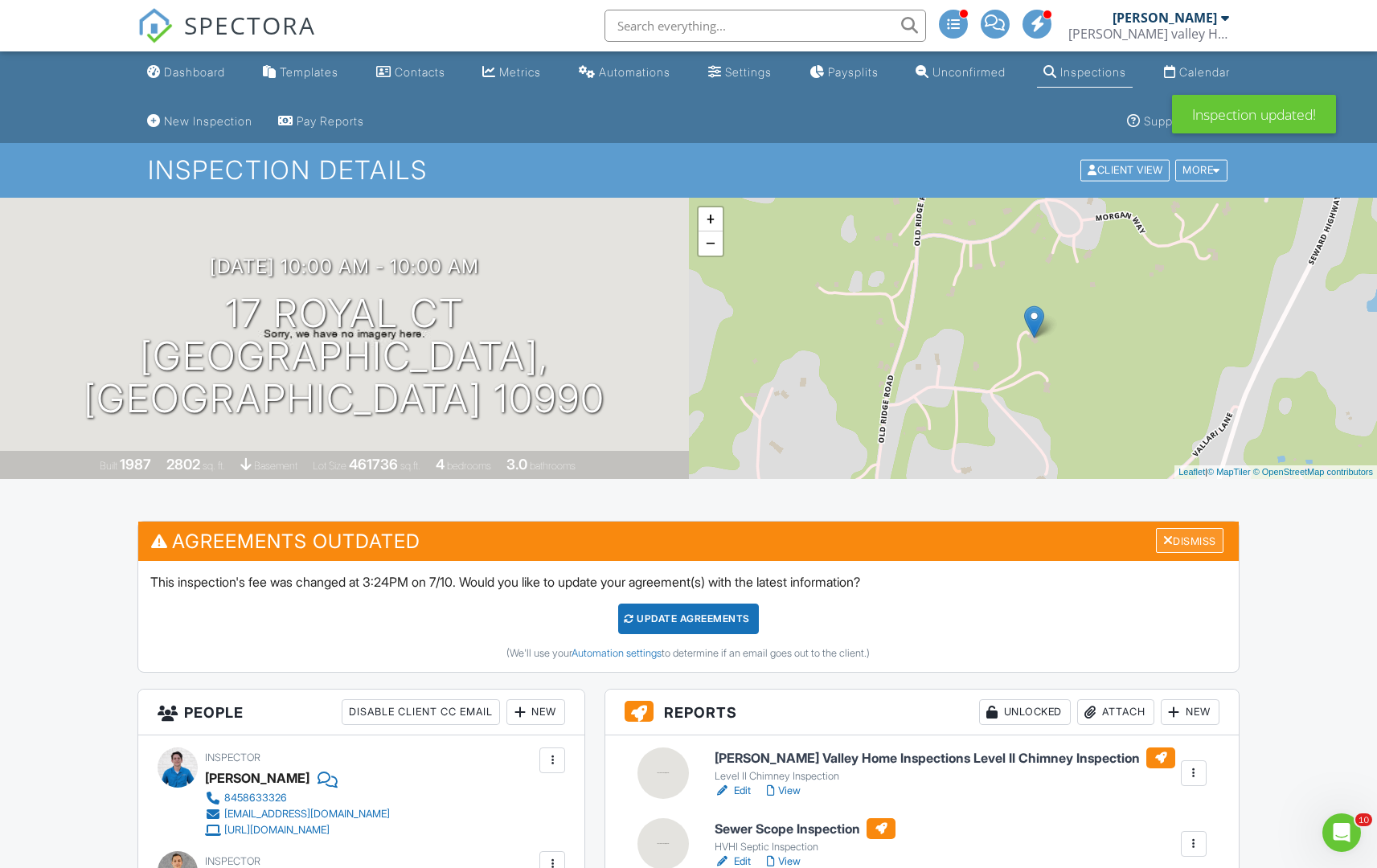 click at bounding box center (1168, 540) 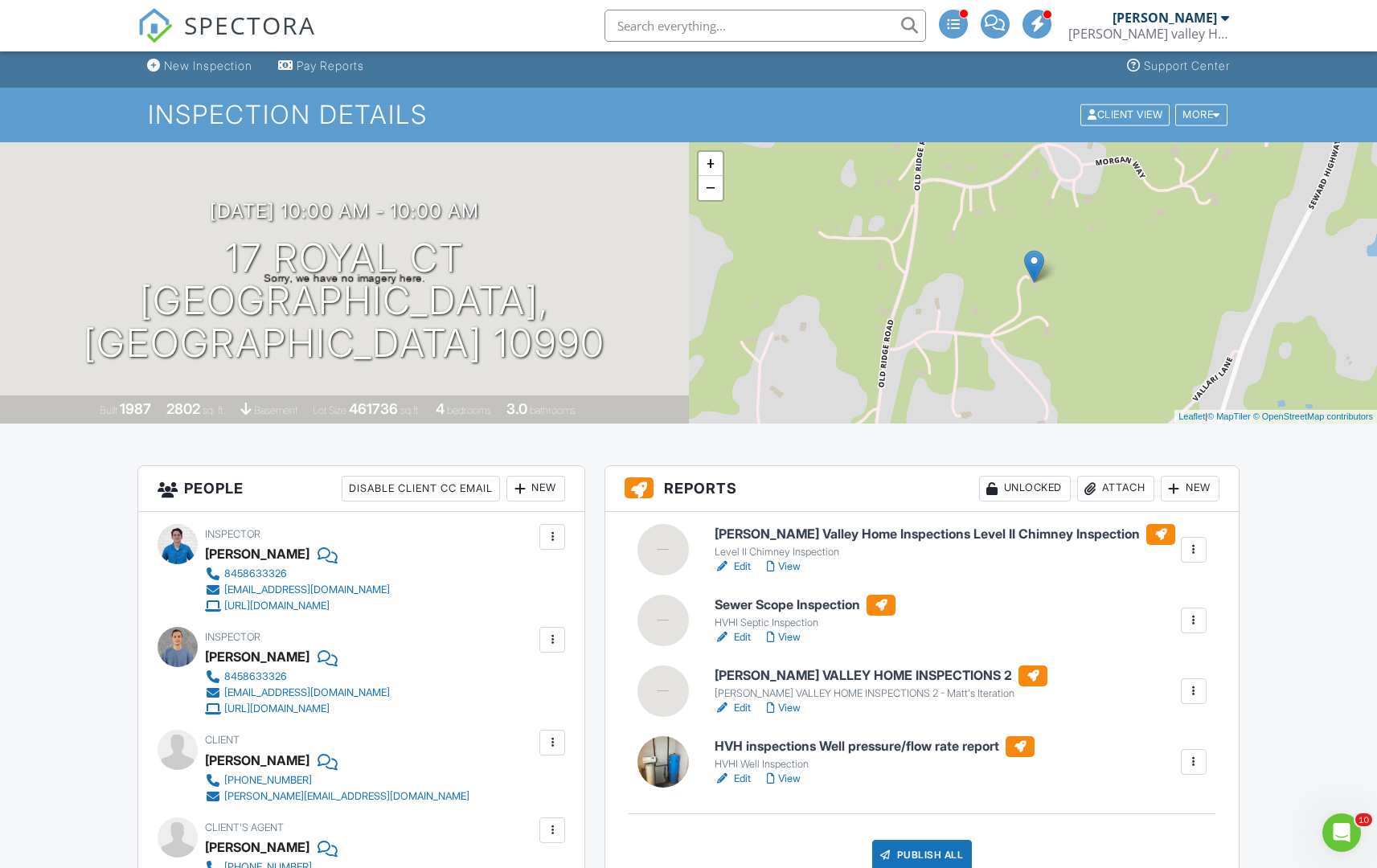 scroll, scrollTop: 0, scrollLeft: 0, axis: both 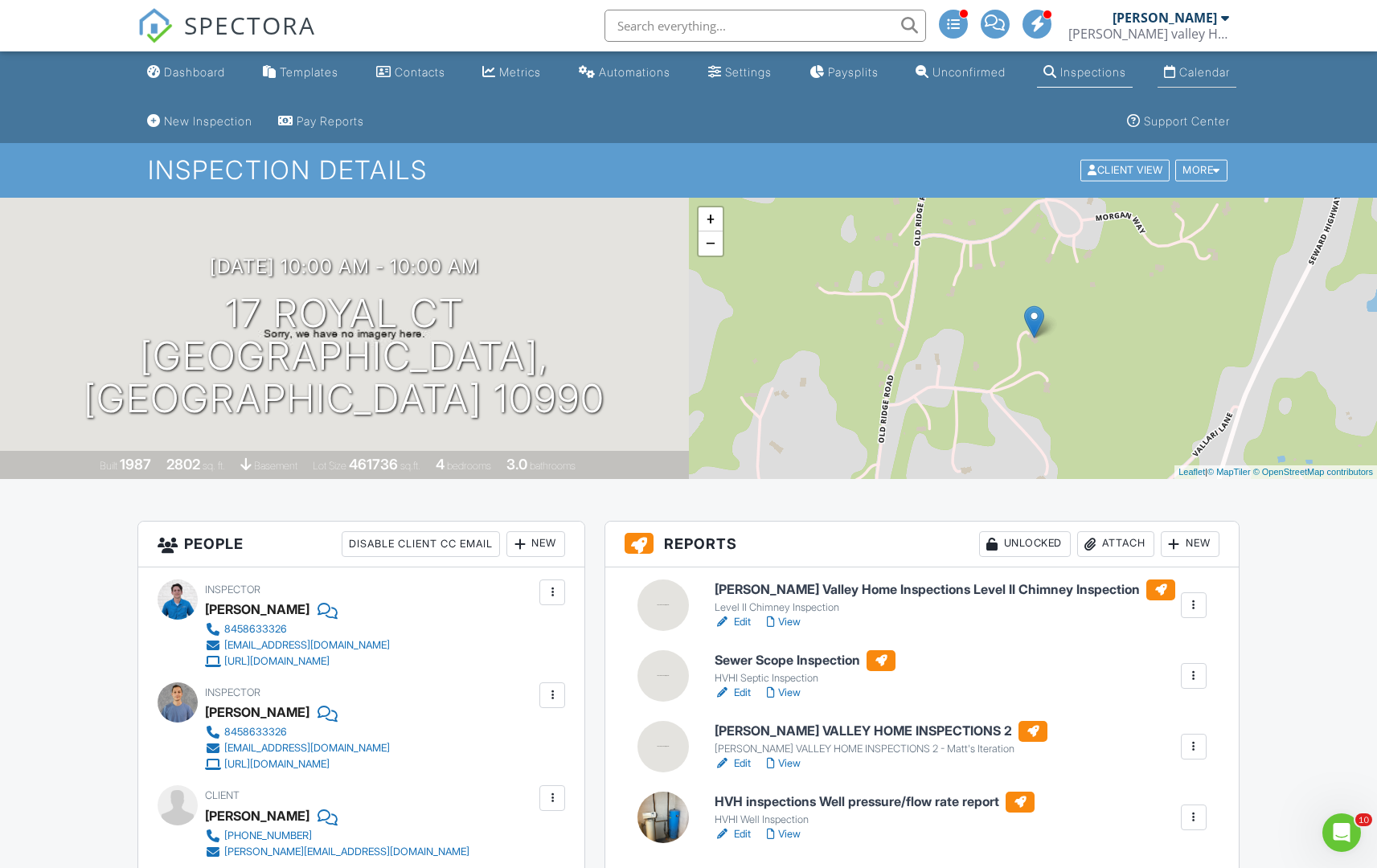 click on "Calendar" at bounding box center (1204, 72) 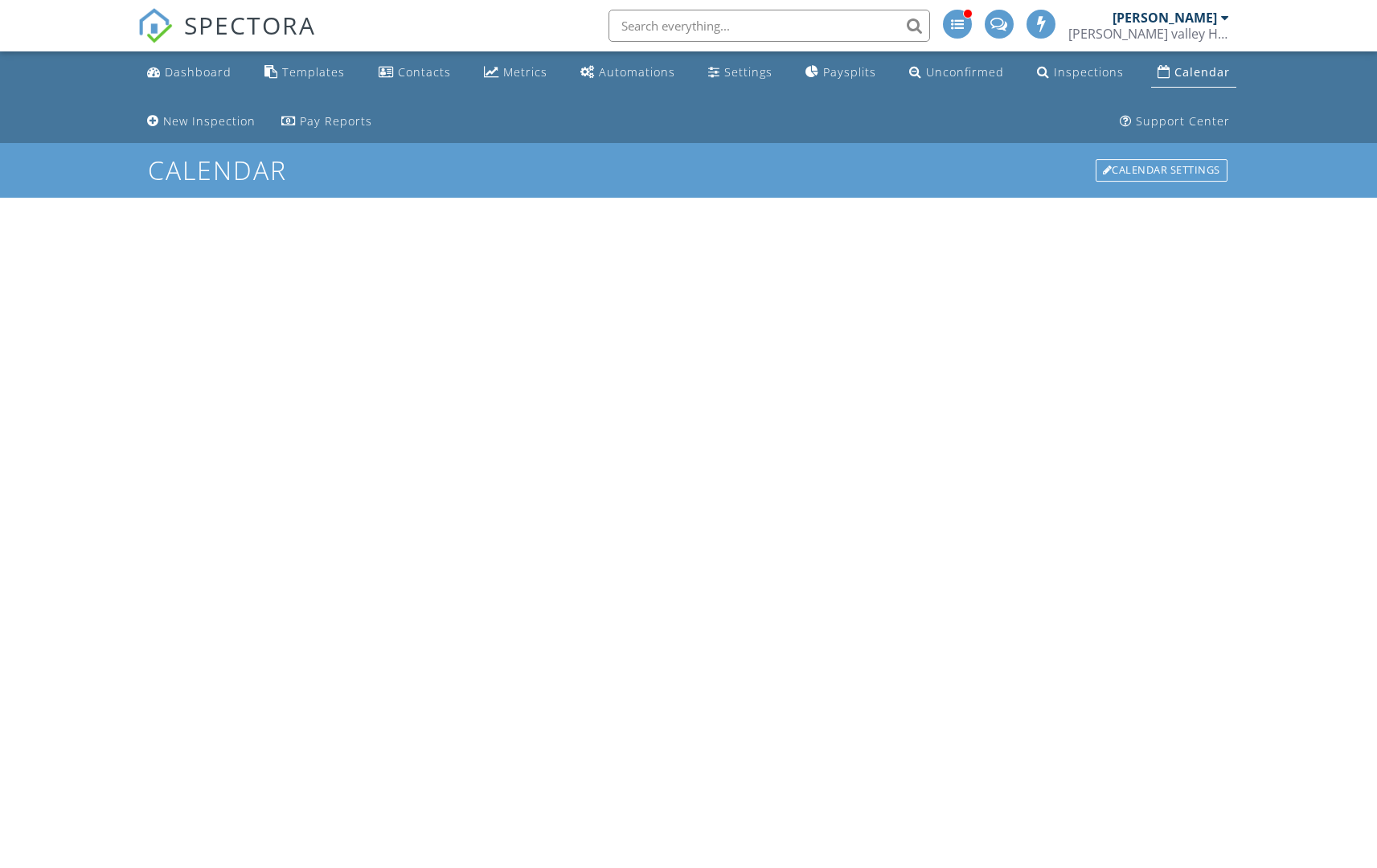 scroll, scrollTop: 0, scrollLeft: 0, axis: both 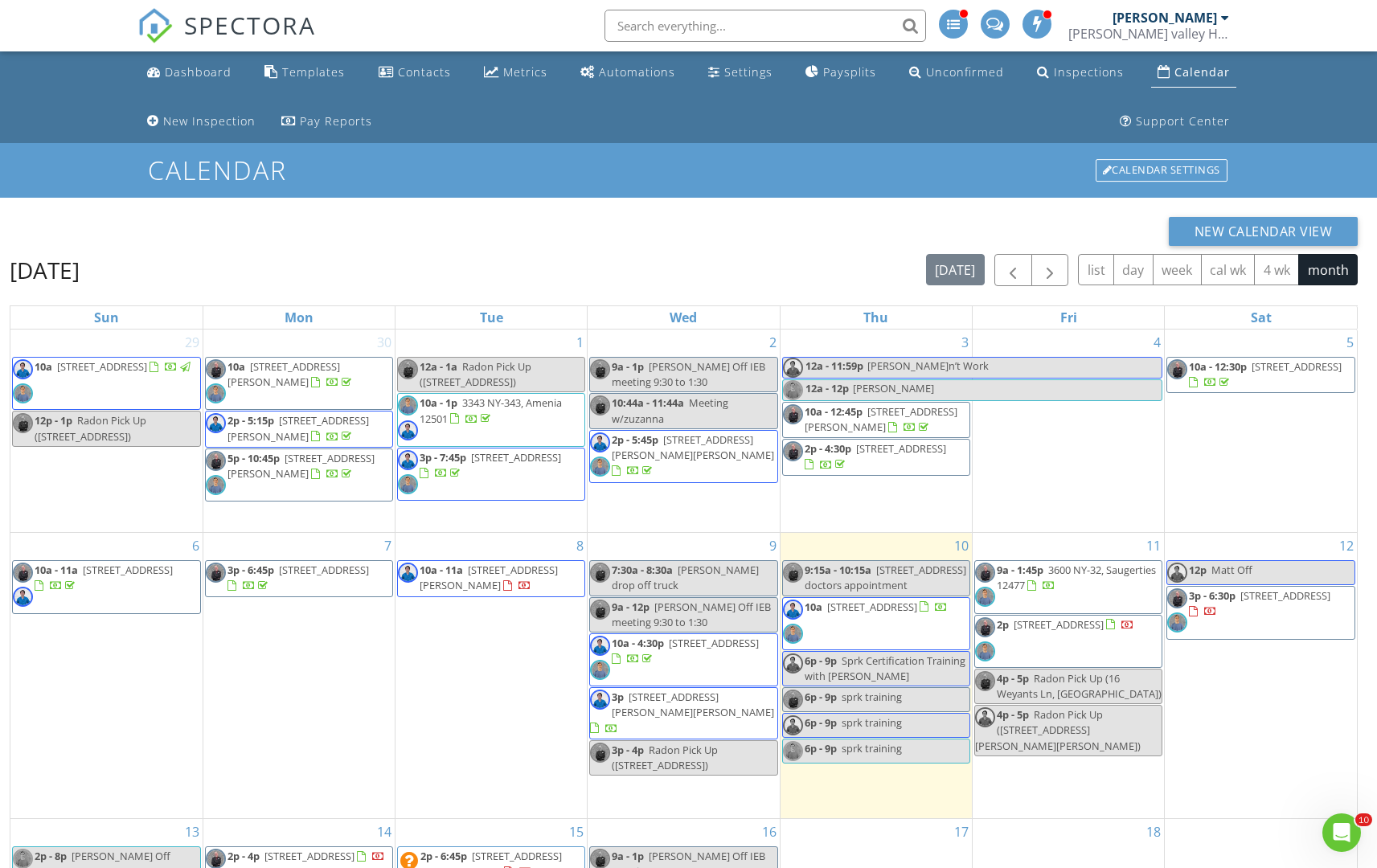 click on "9a - 1:45p
3600 NY-32, Saugerties 12477" at bounding box center [1068, 587] 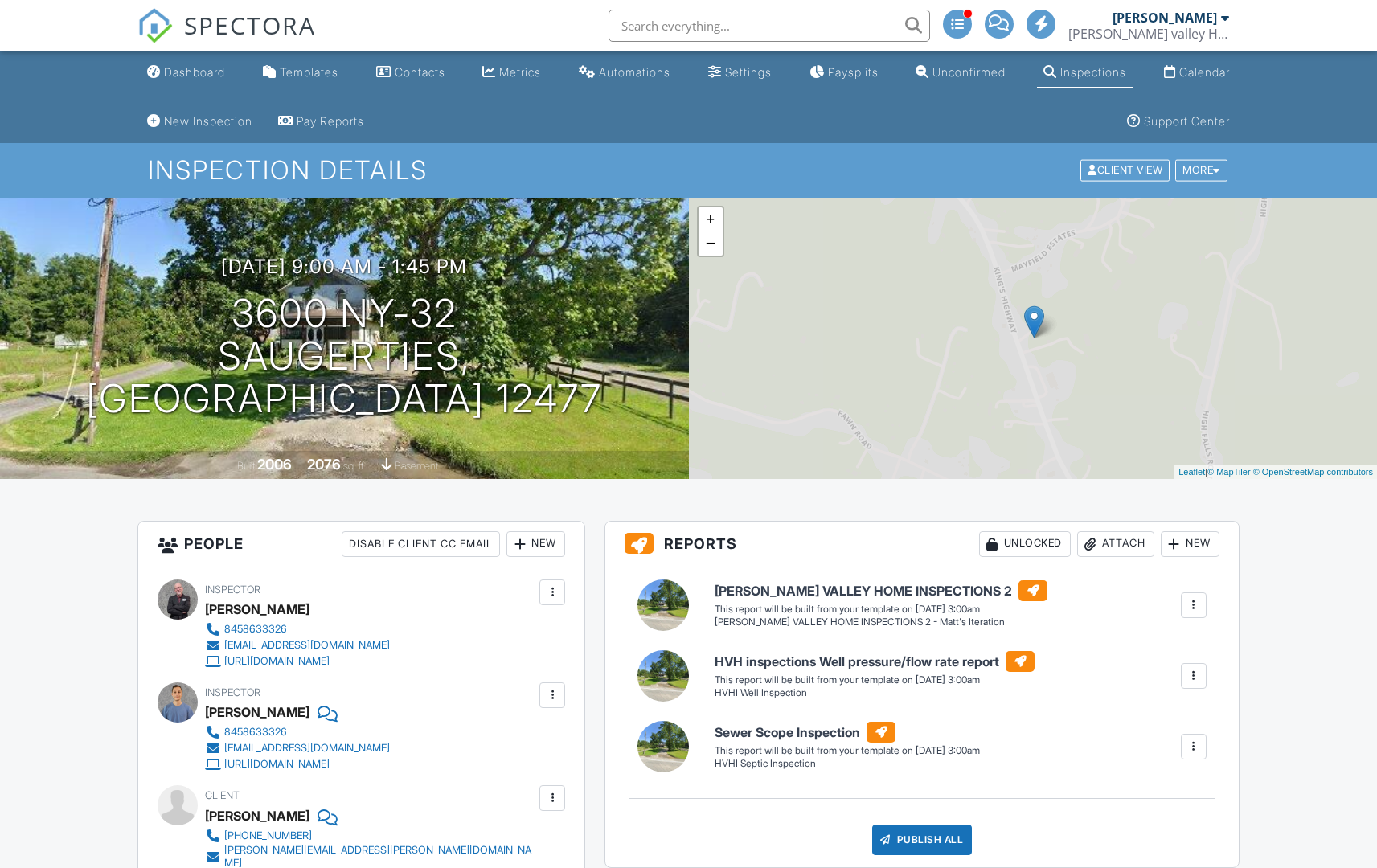 scroll, scrollTop: 0, scrollLeft: 0, axis: both 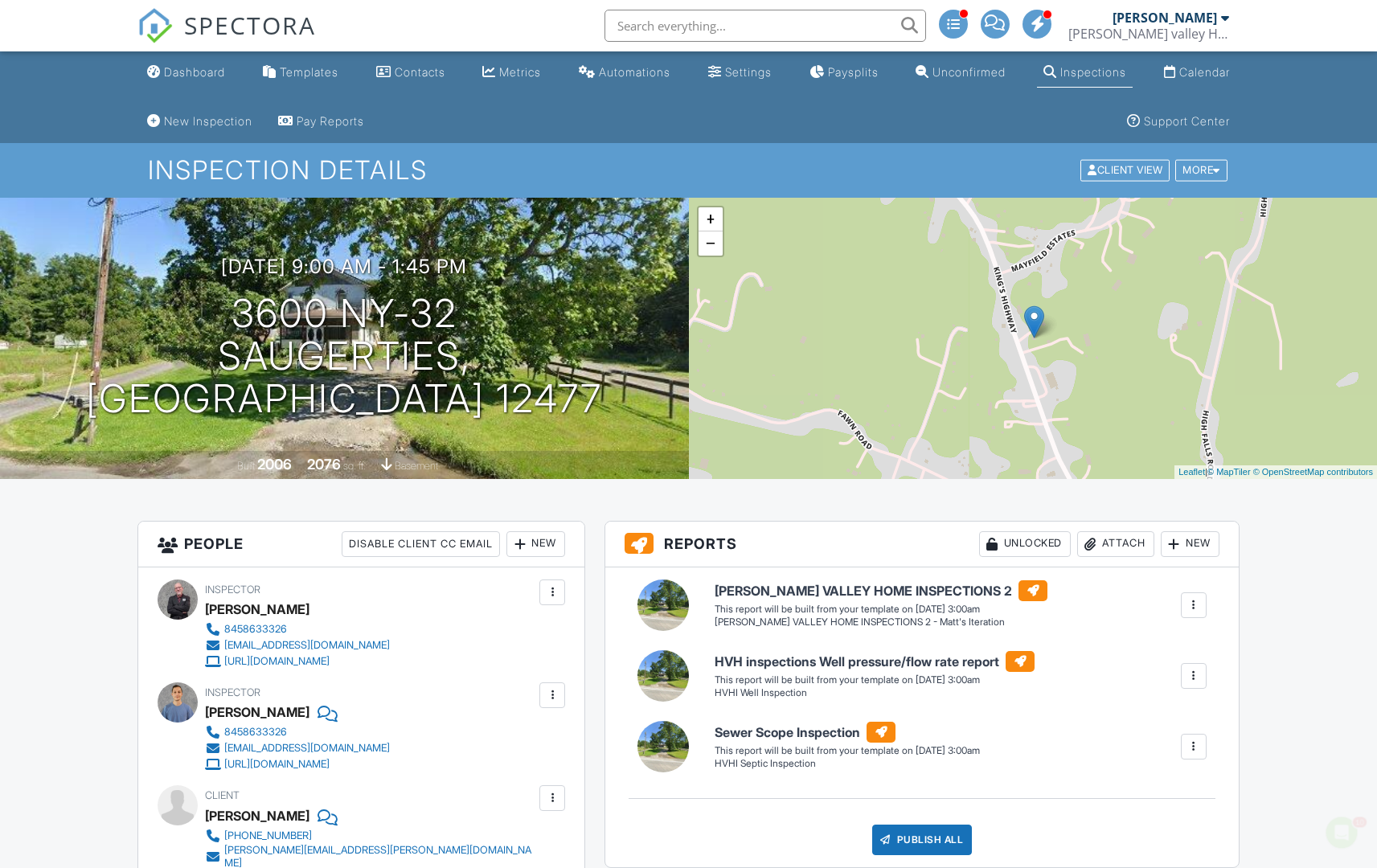 click on "Calendar" at bounding box center [1204, 72] 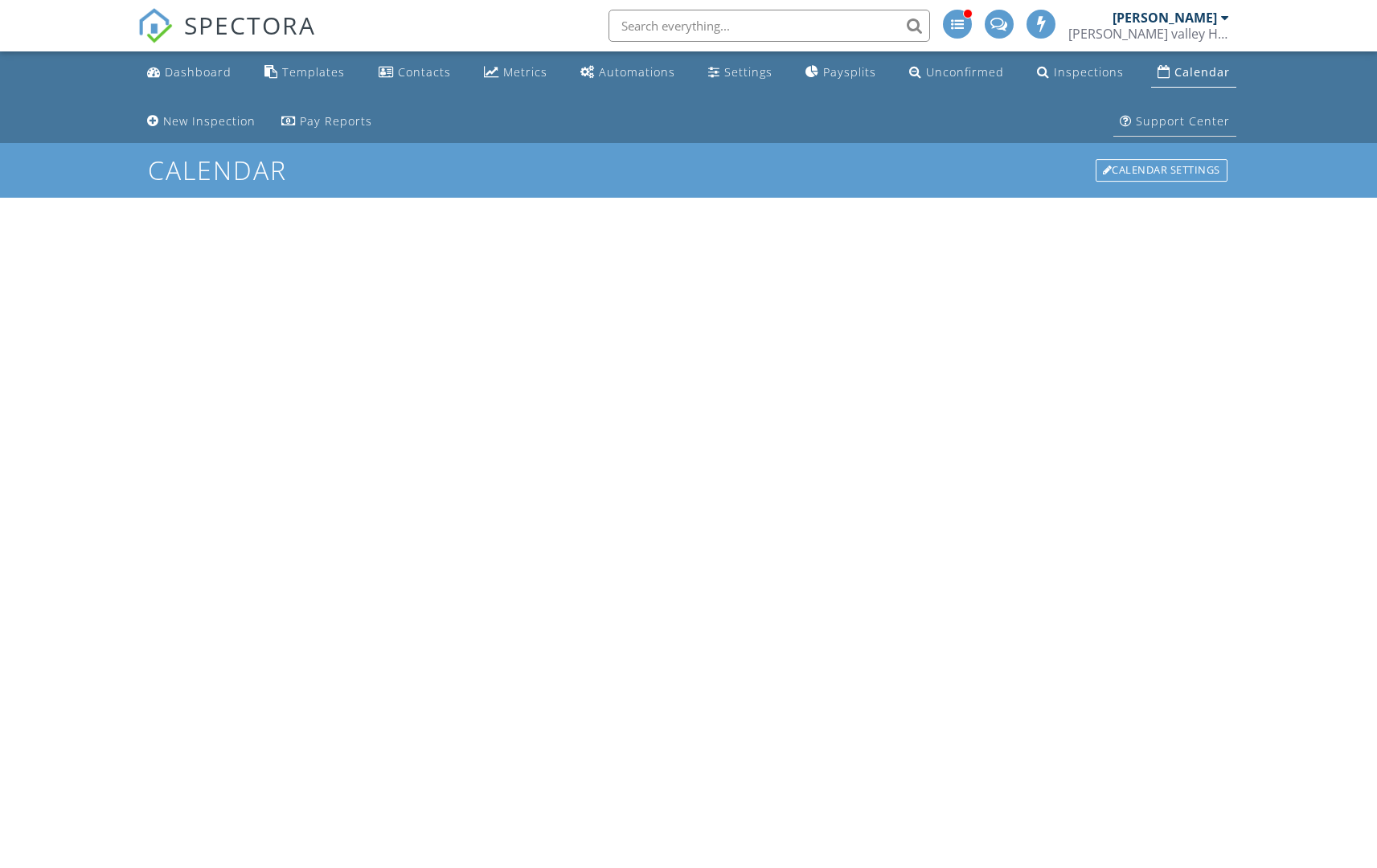scroll, scrollTop: 0, scrollLeft: 0, axis: both 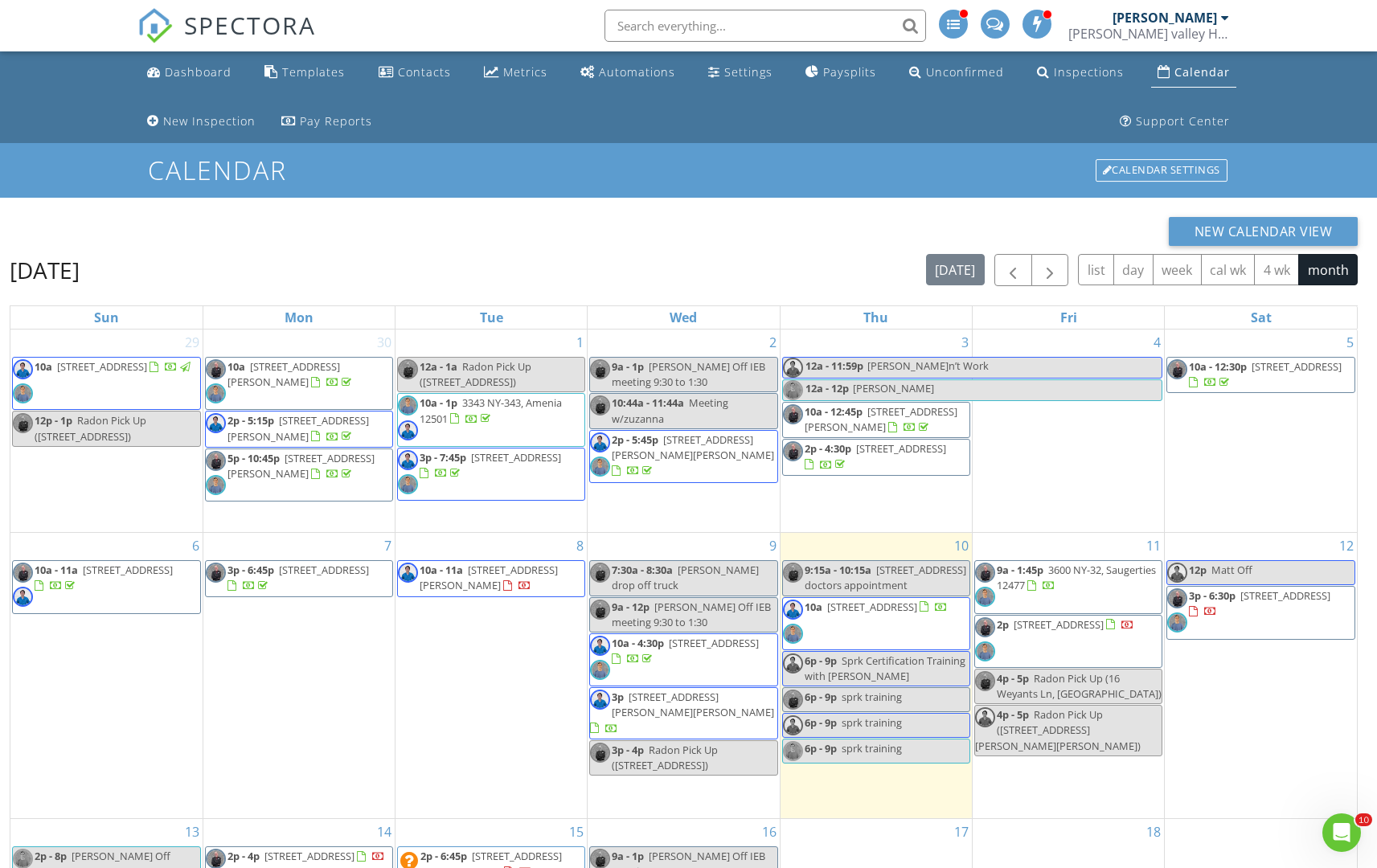 click on "[STREET_ADDRESS]" at bounding box center [1285, 596] 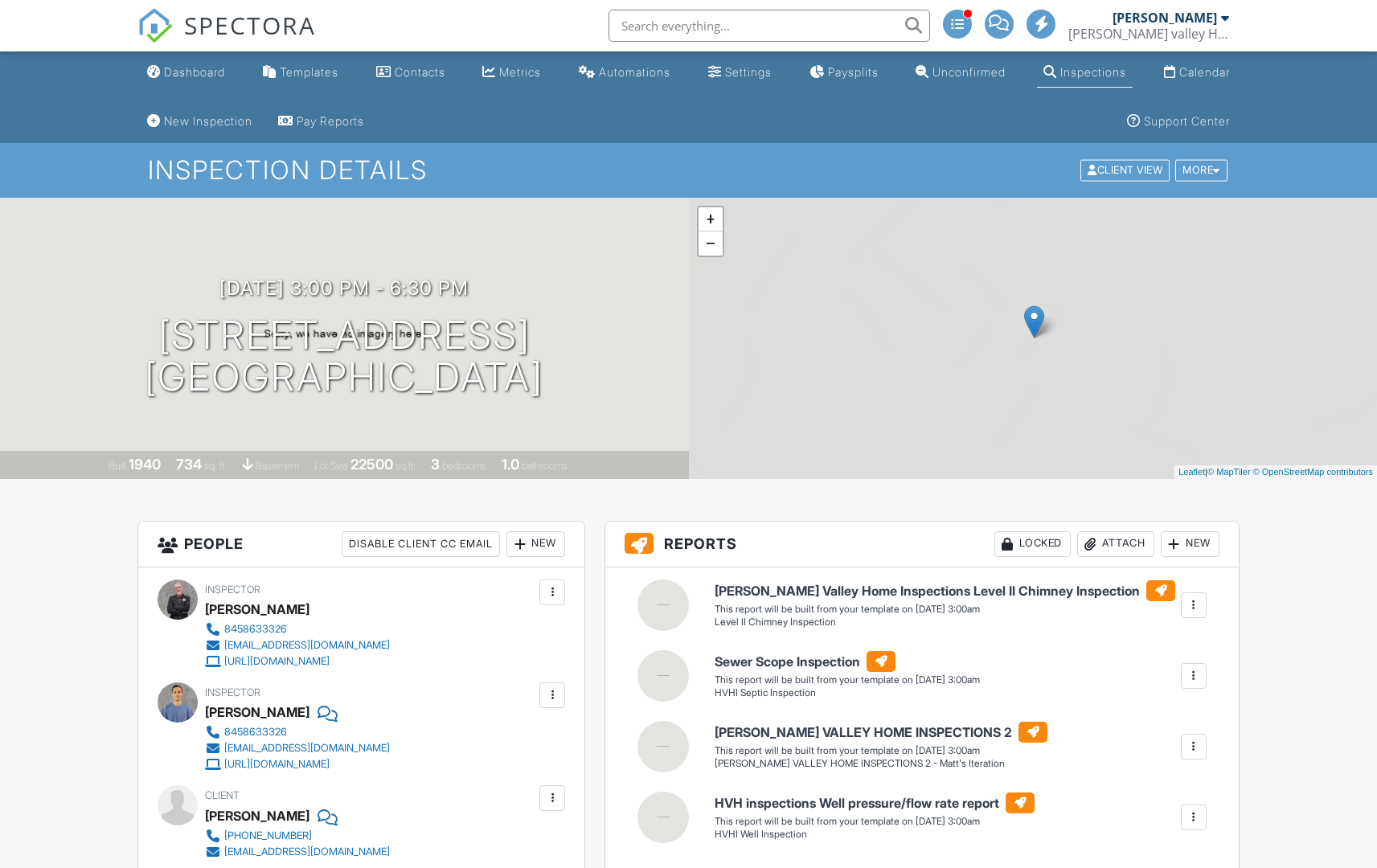 scroll, scrollTop: 0, scrollLeft: 0, axis: both 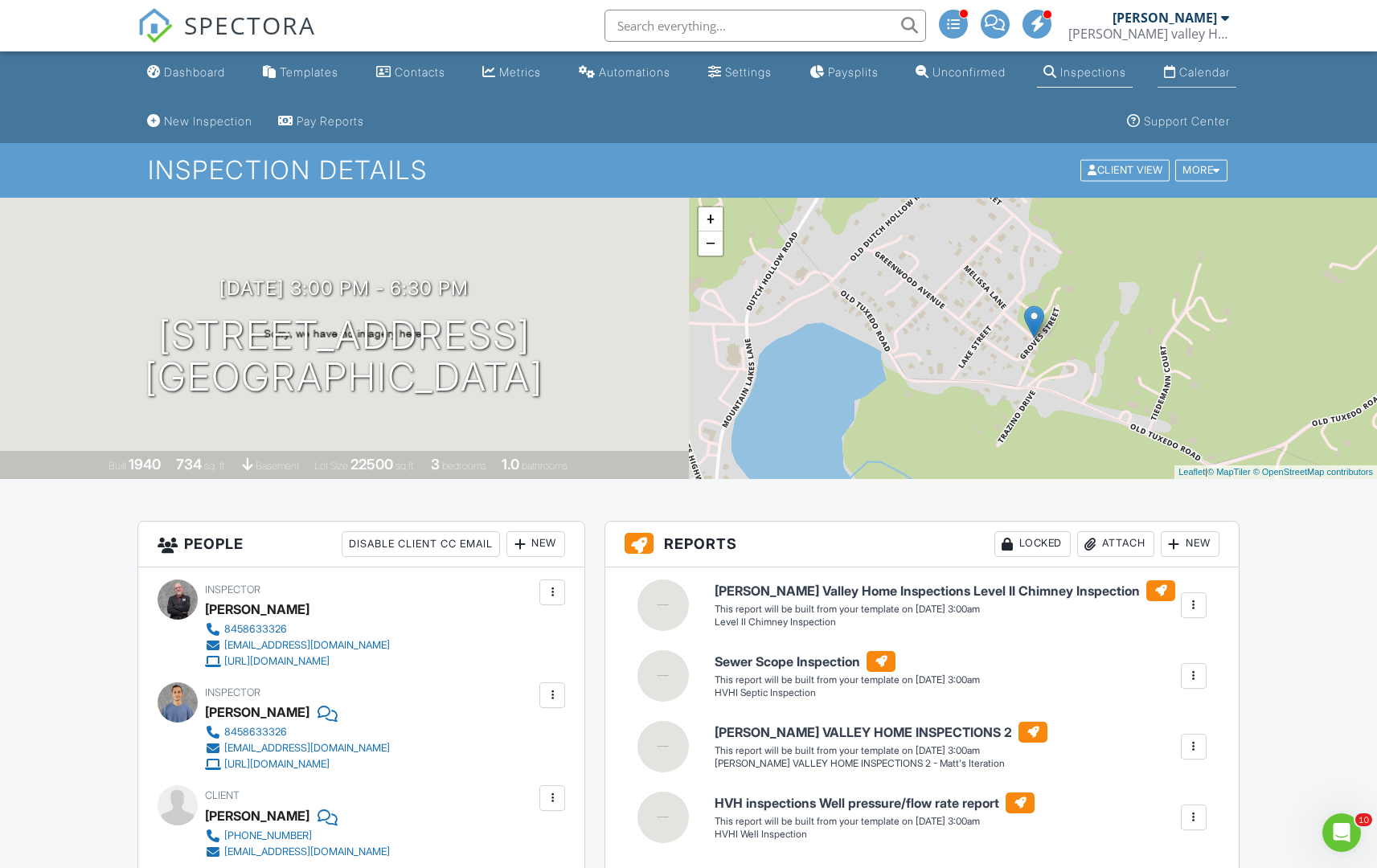 click on "Calendar" at bounding box center [1204, 72] 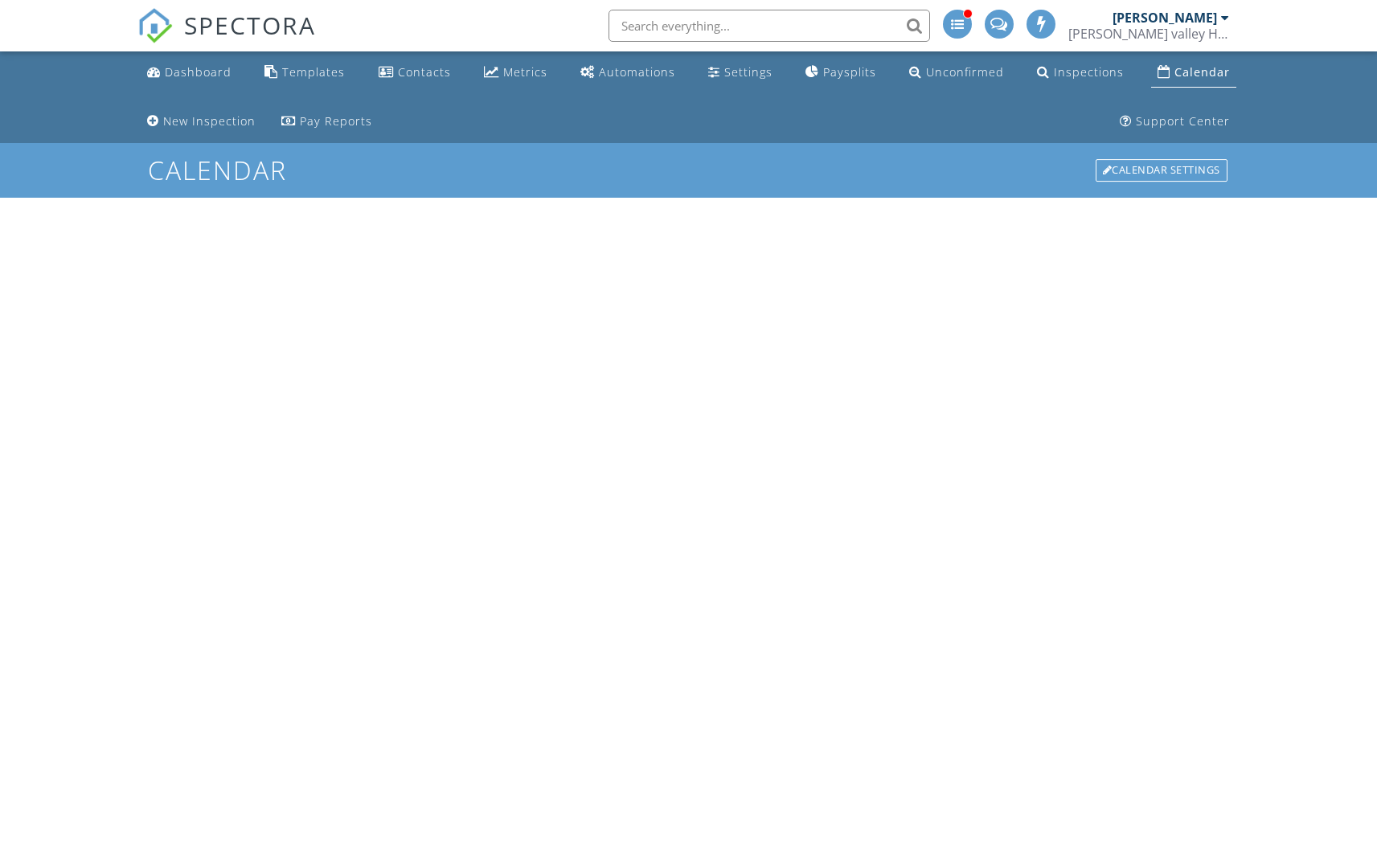 scroll, scrollTop: 0, scrollLeft: 0, axis: both 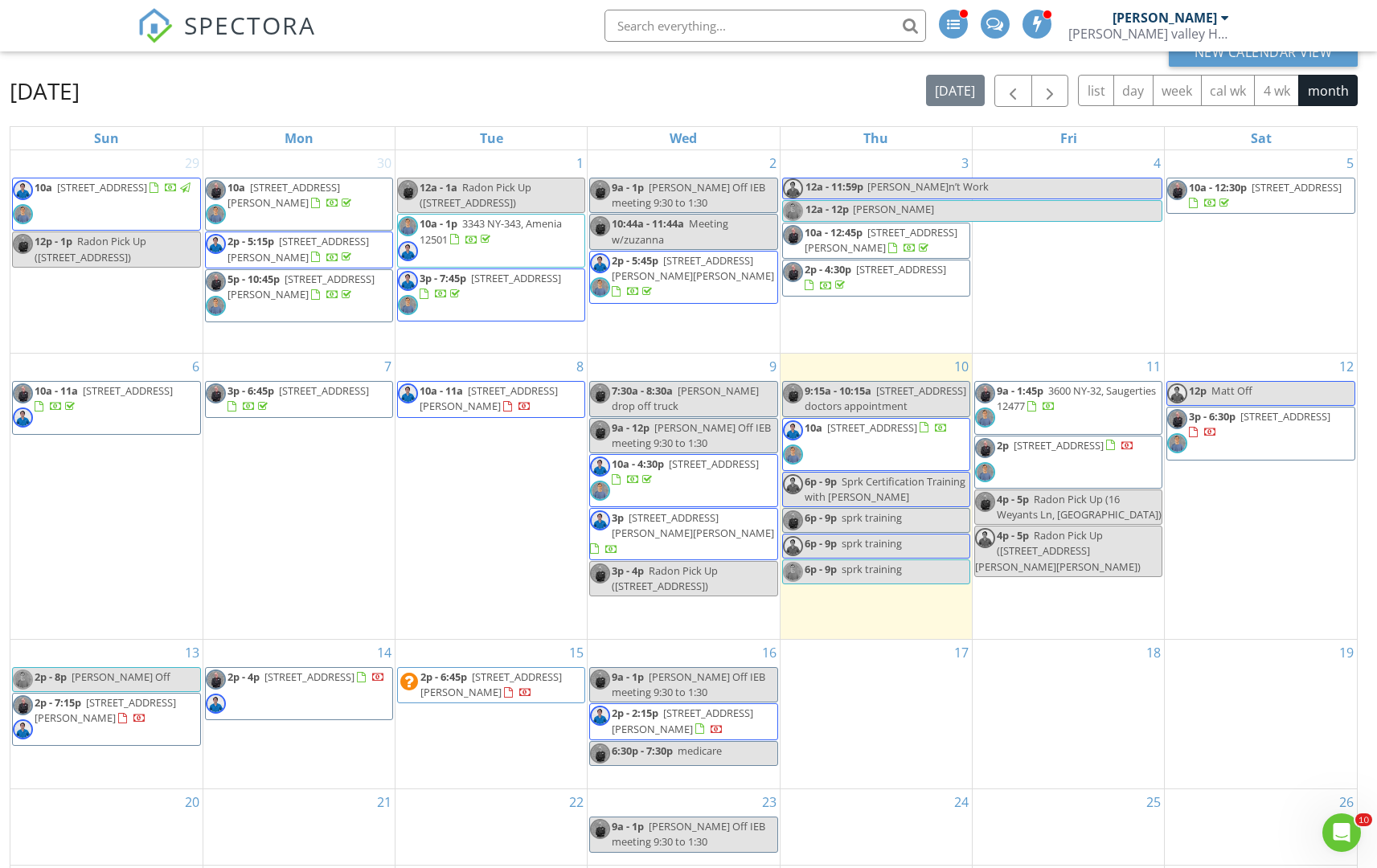 click on "[STREET_ADDRESS][PERSON_NAME]" at bounding box center (491, 684) 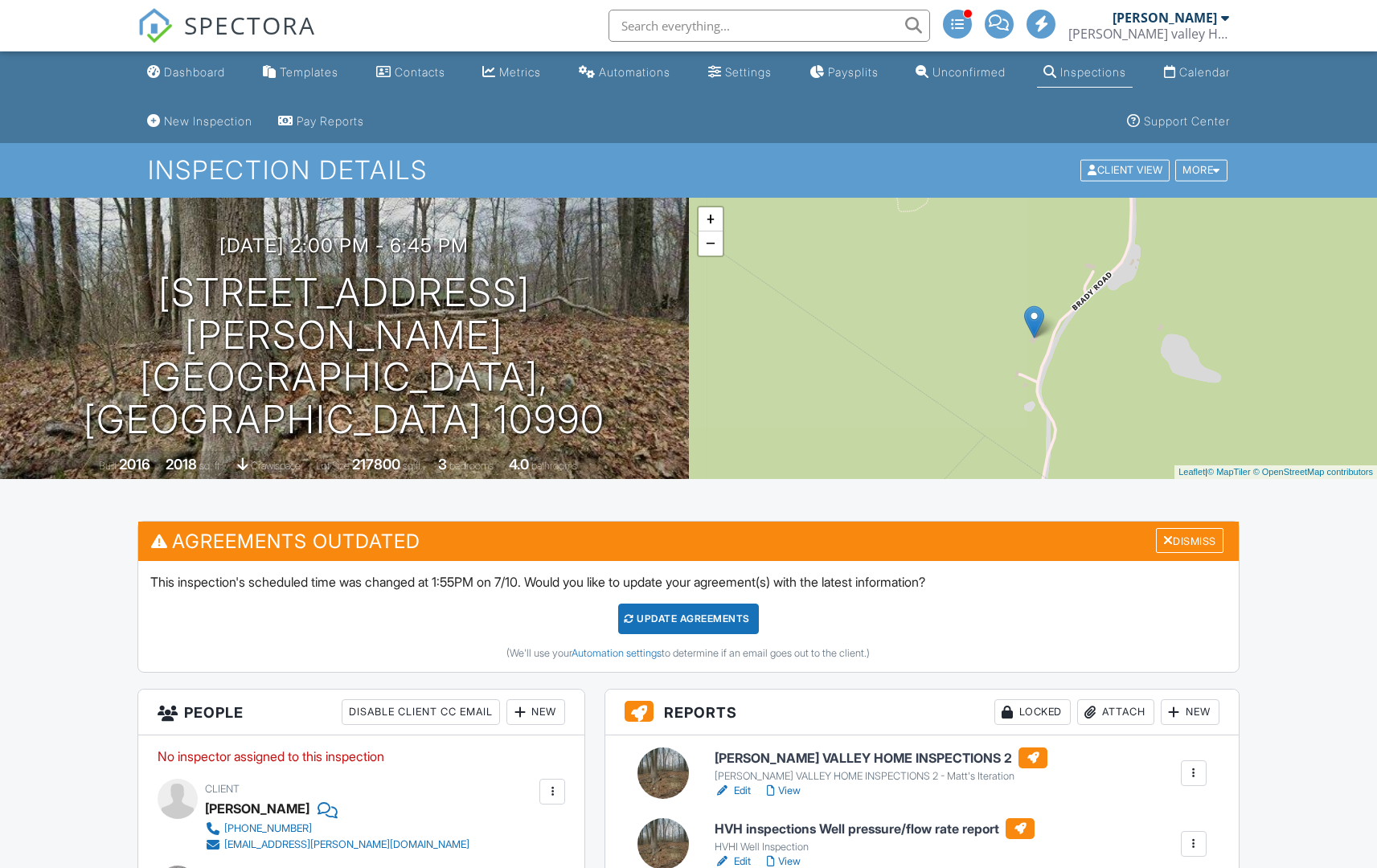 scroll, scrollTop: 0, scrollLeft: 0, axis: both 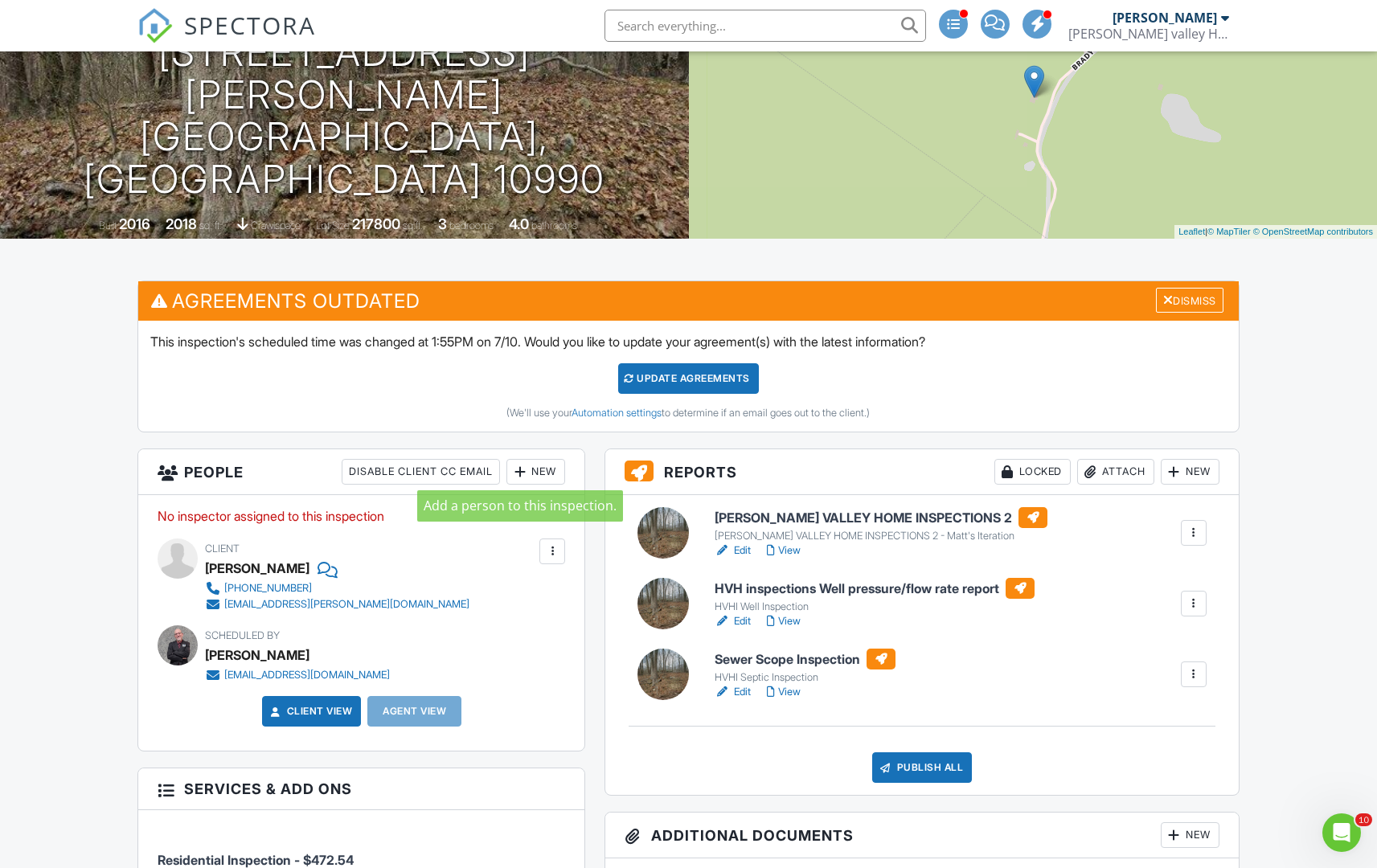 click at bounding box center [520, 472] 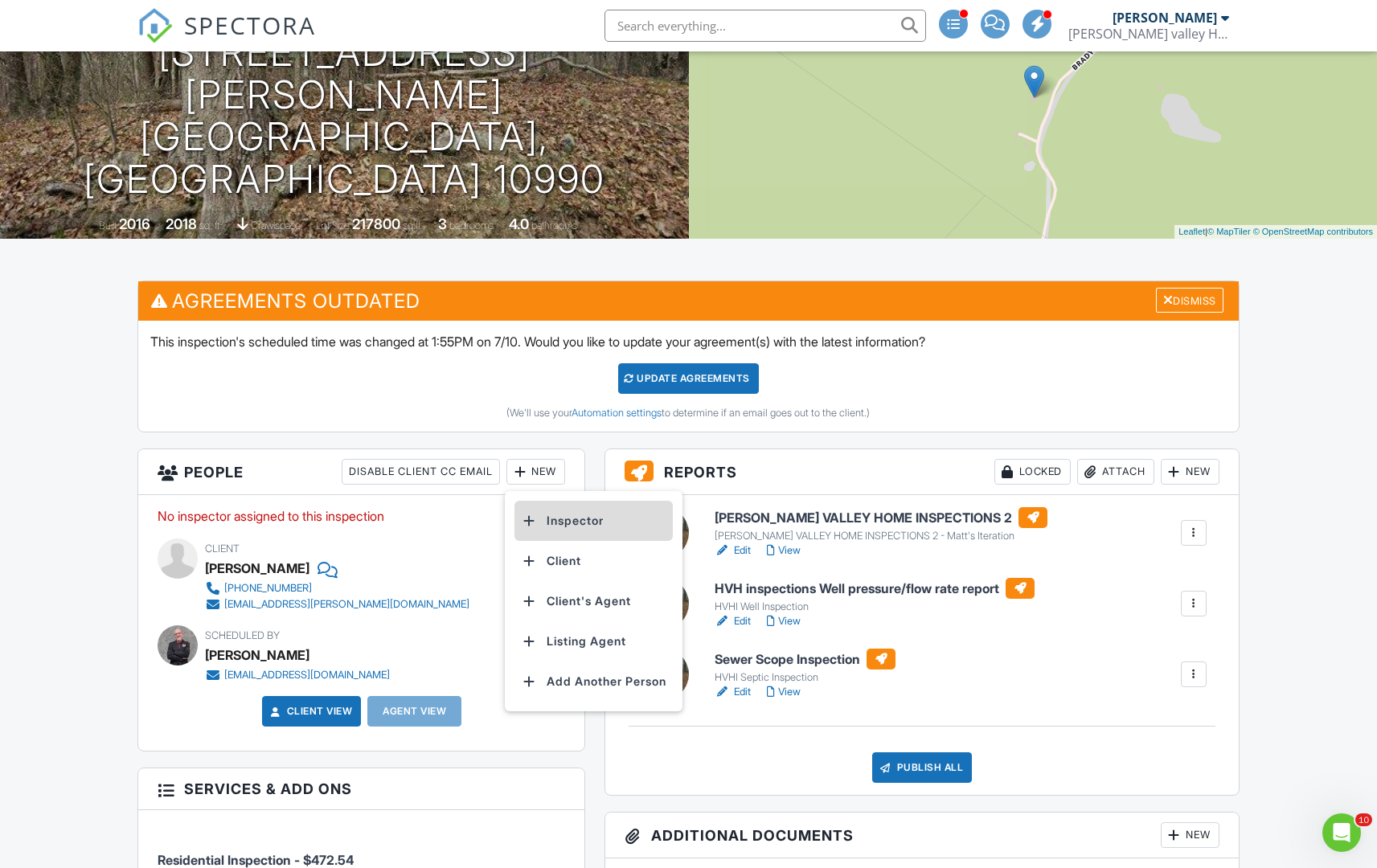 click on "Inspector" at bounding box center (593, 521) 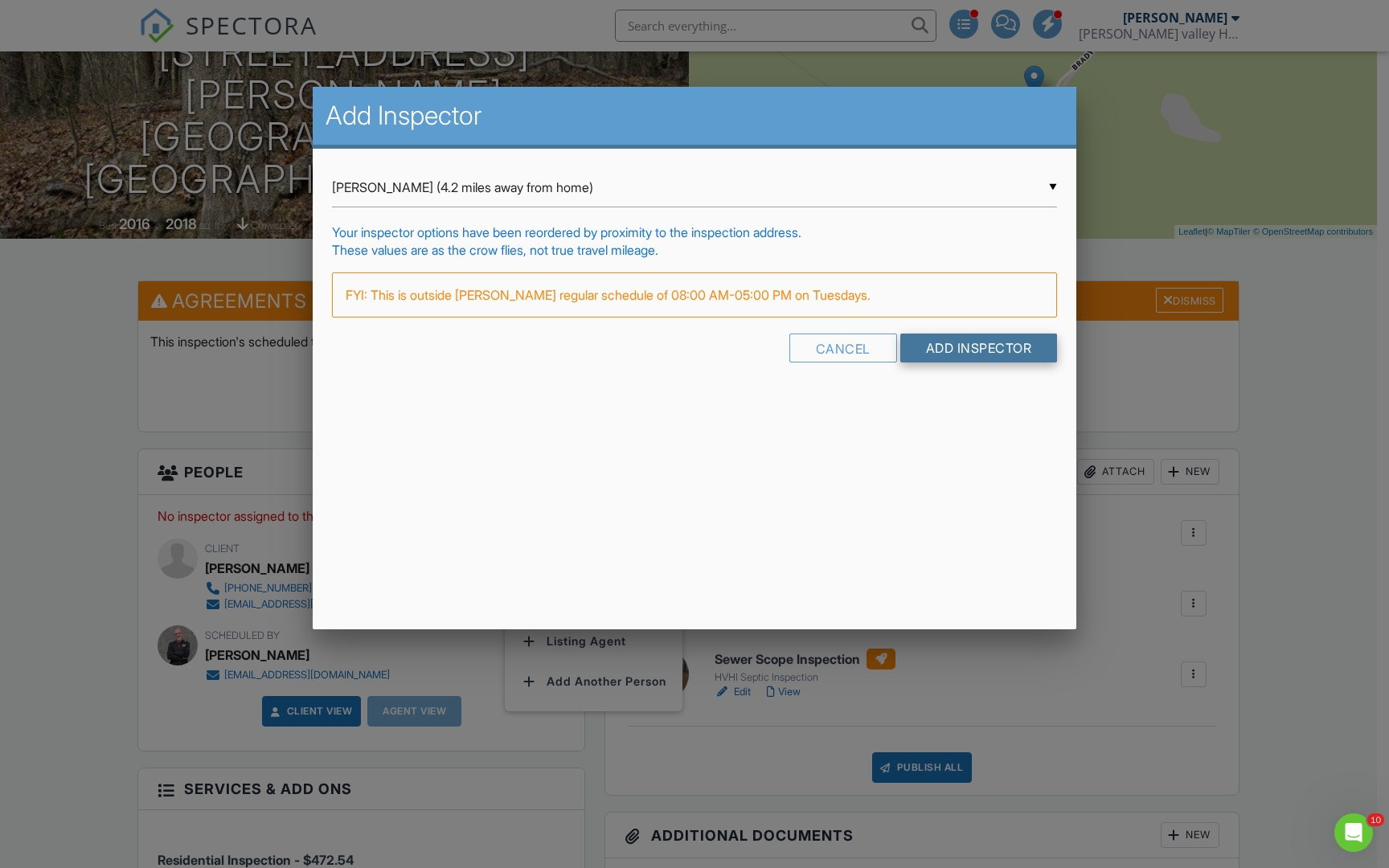 click on "Add Inspector" at bounding box center [979, 348] 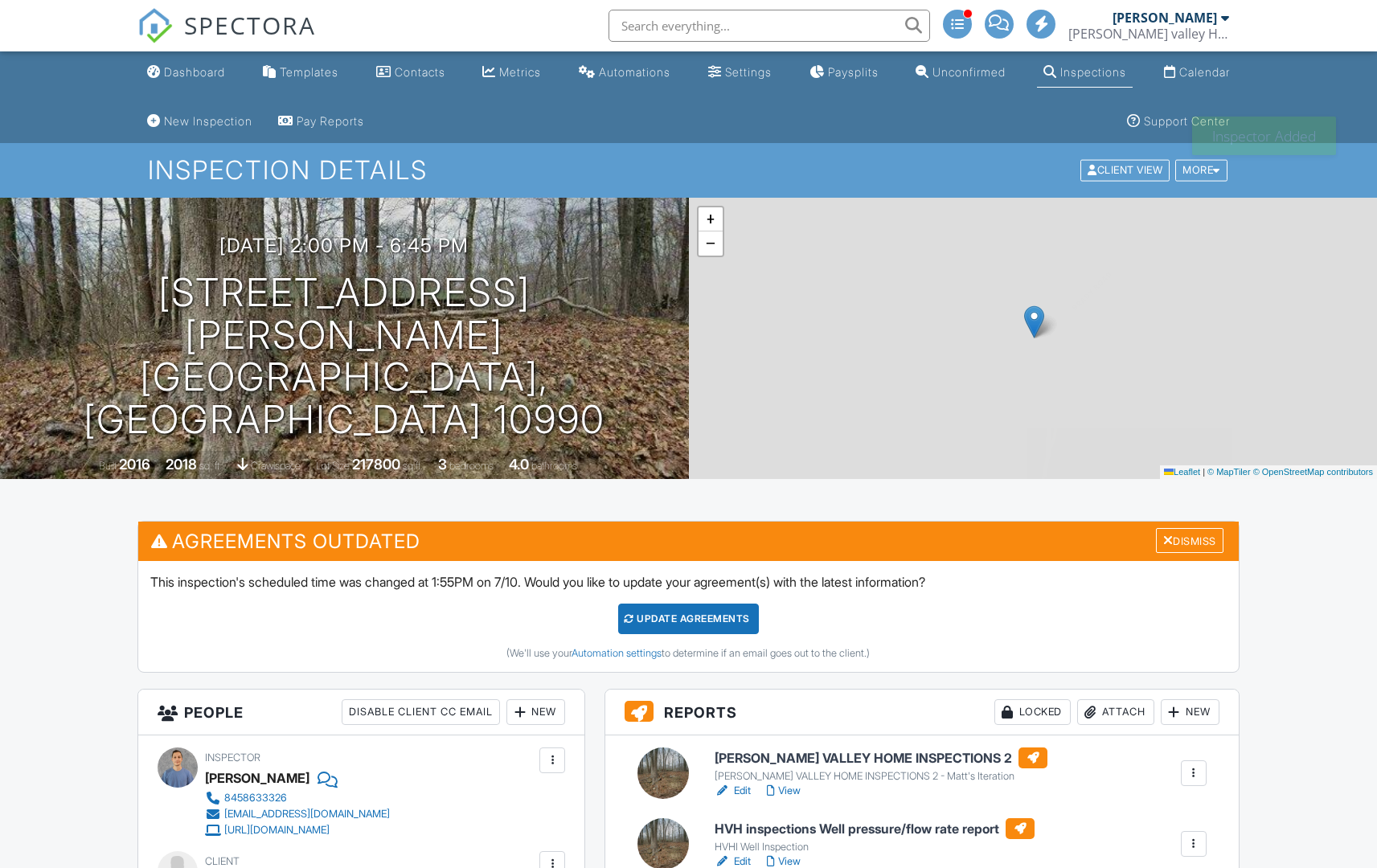 scroll, scrollTop: 0, scrollLeft: 0, axis: both 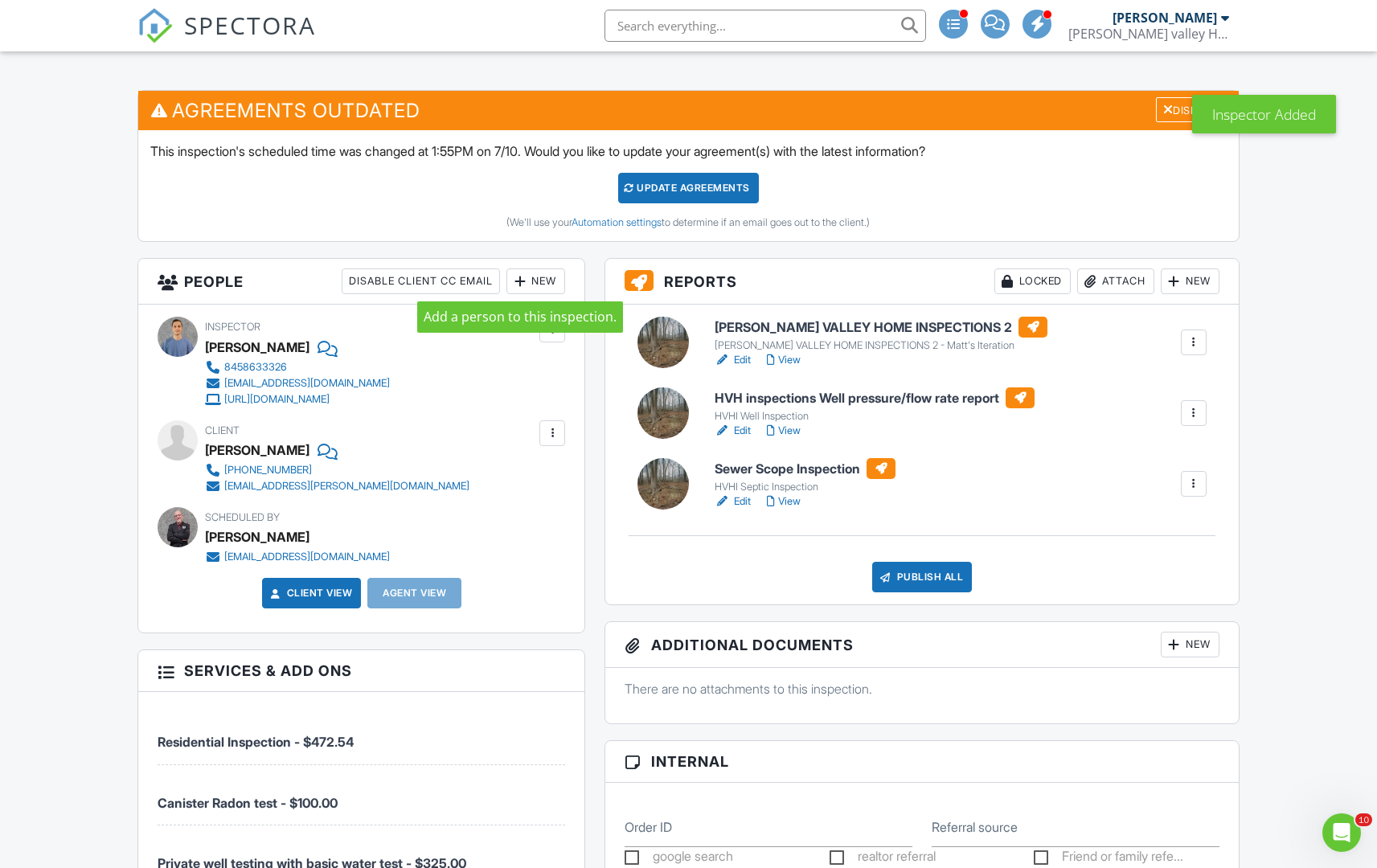 click at bounding box center (520, 281) 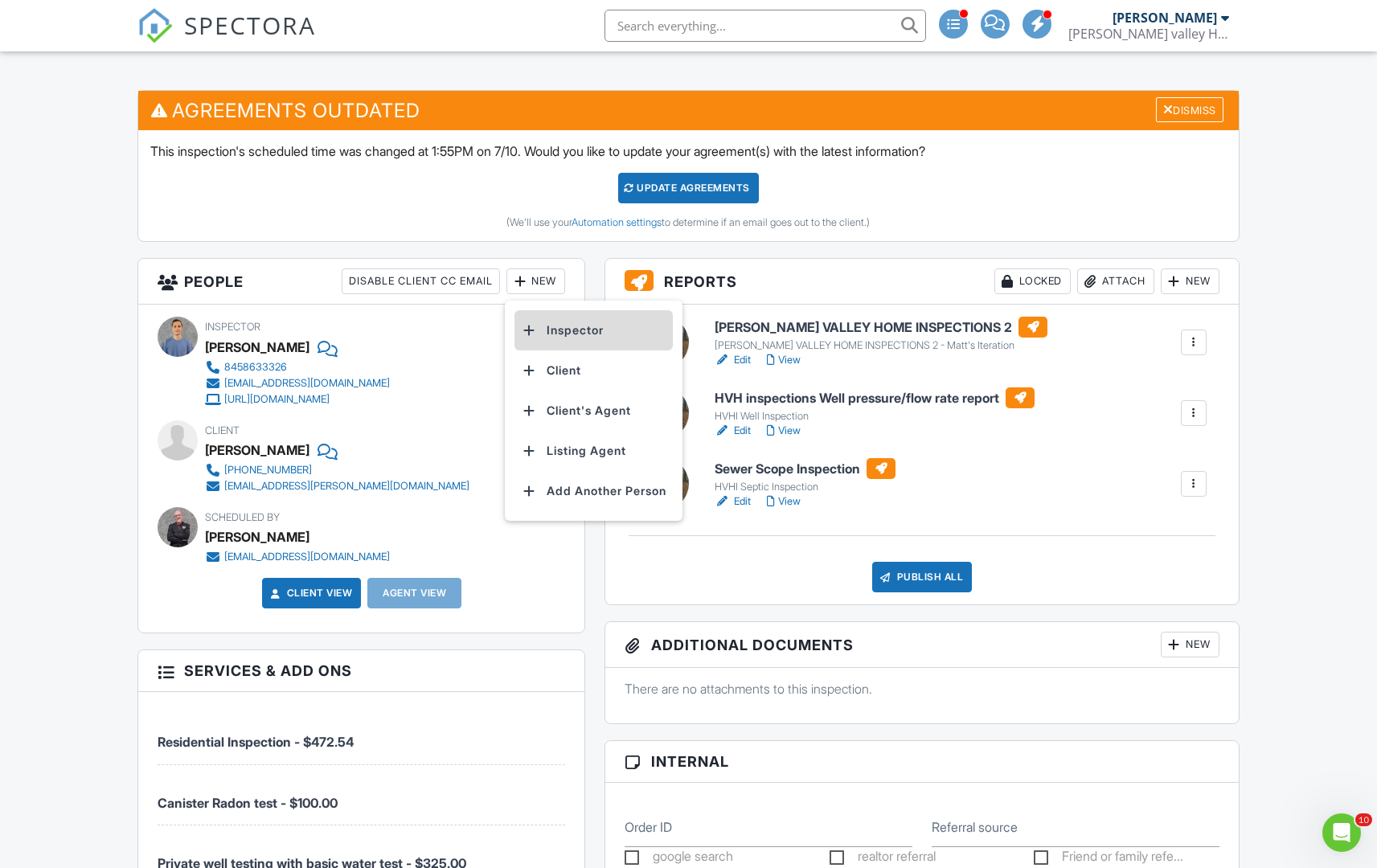 click on "Inspector" at bounding box center [593, 330] 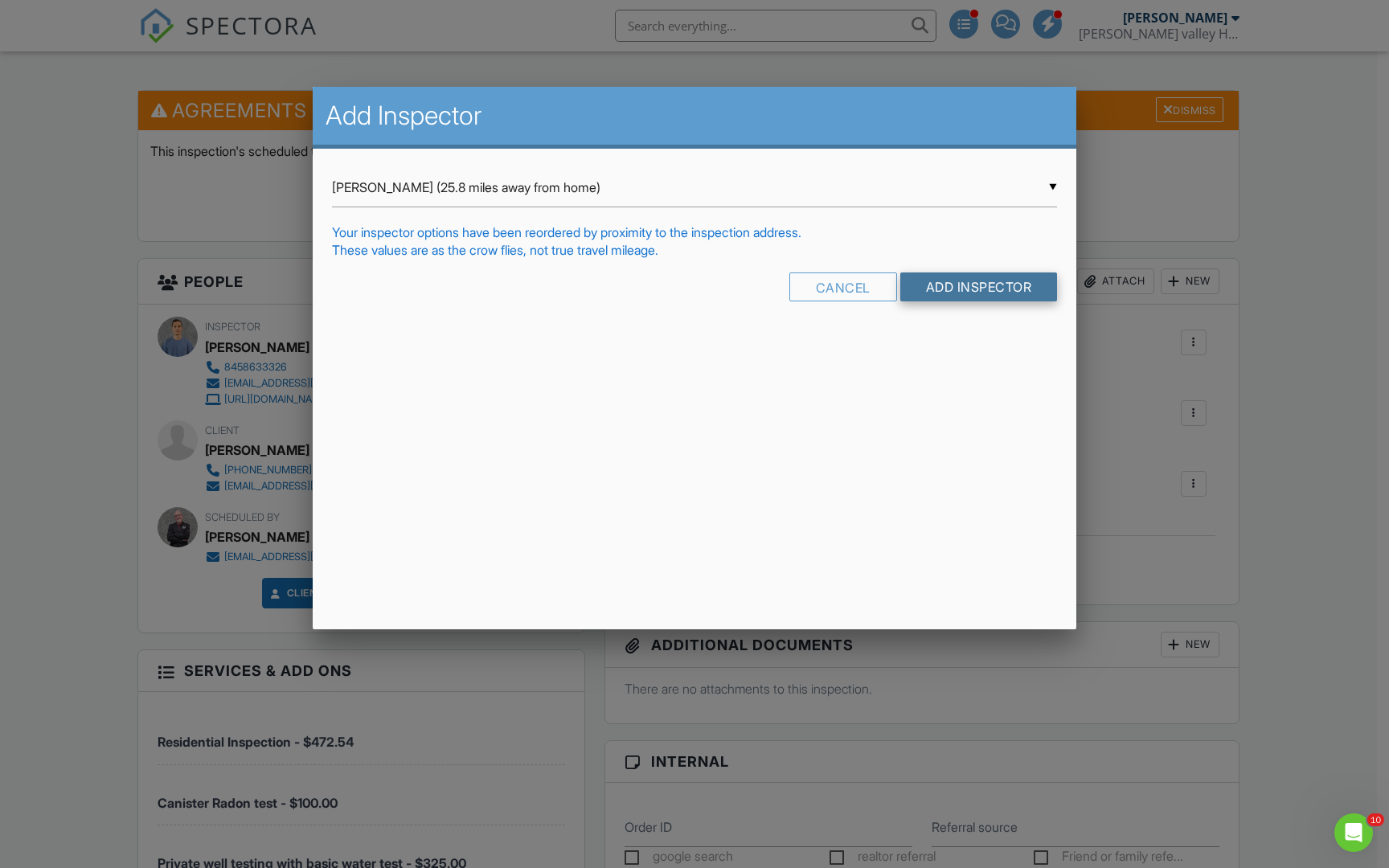 click on "Add Inspector" at bounding box center (979, 287) 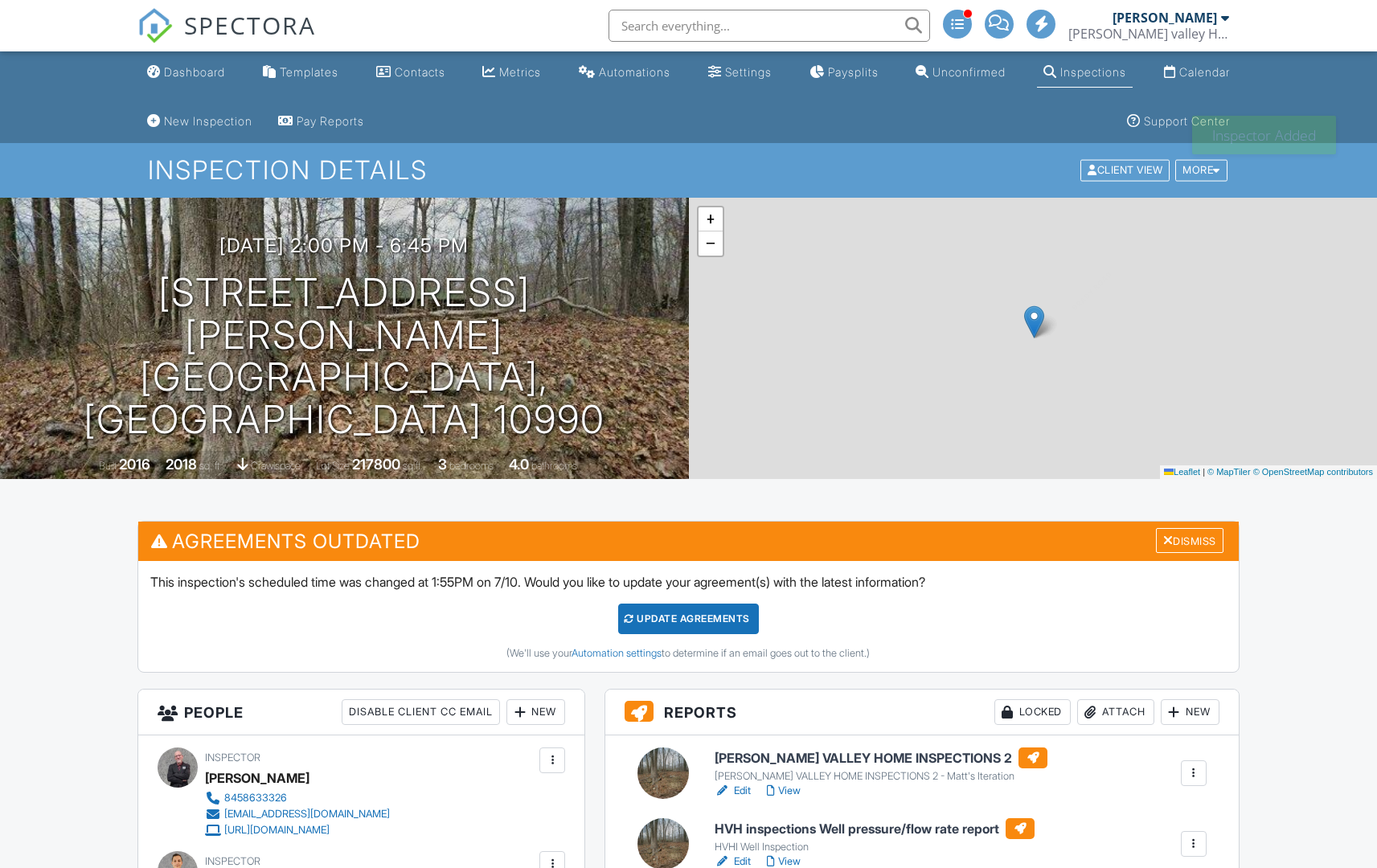 scroll, scrollTop: 0, scrollLeft: 0, axis: both 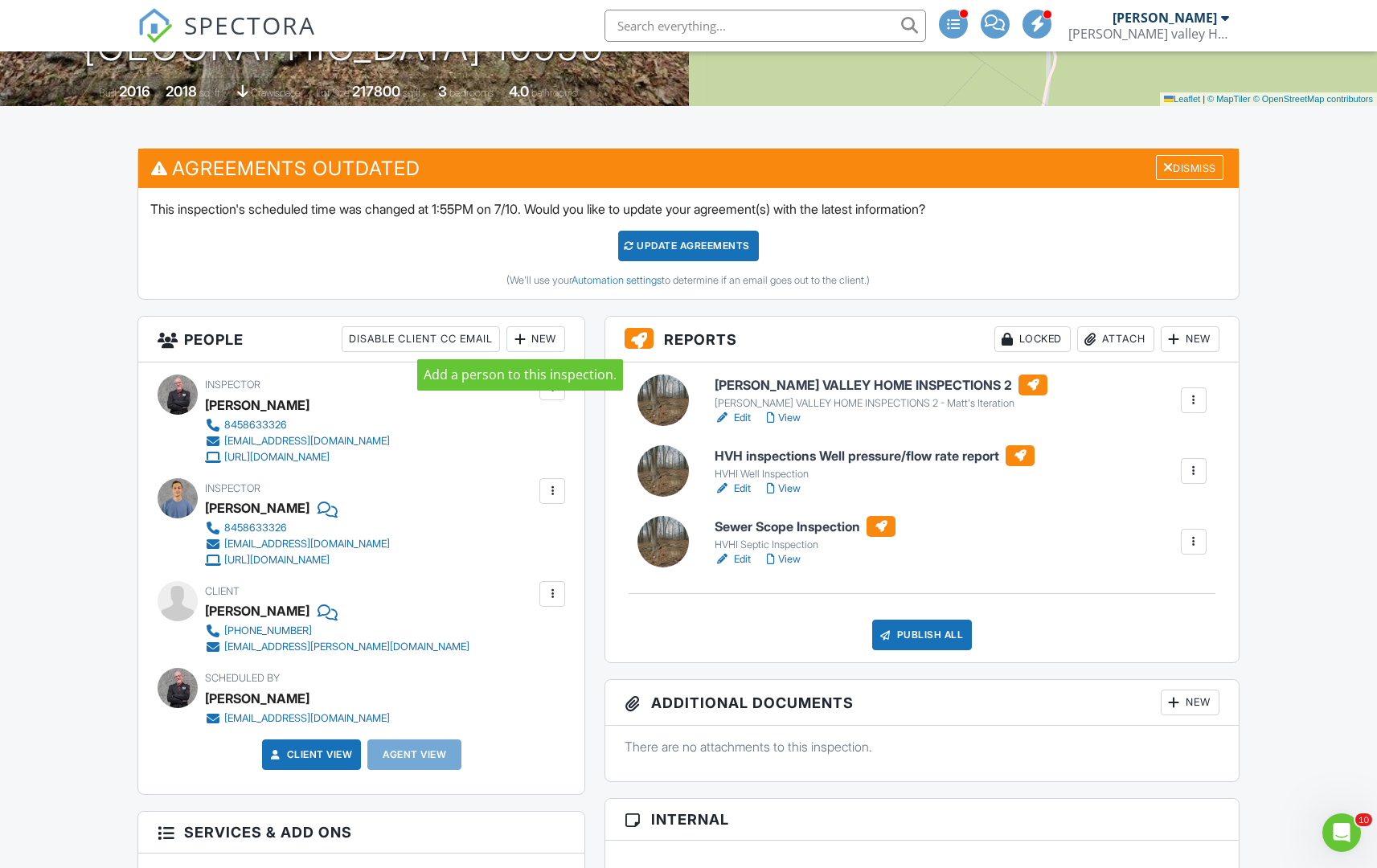 click at bounding box center [520, 339] 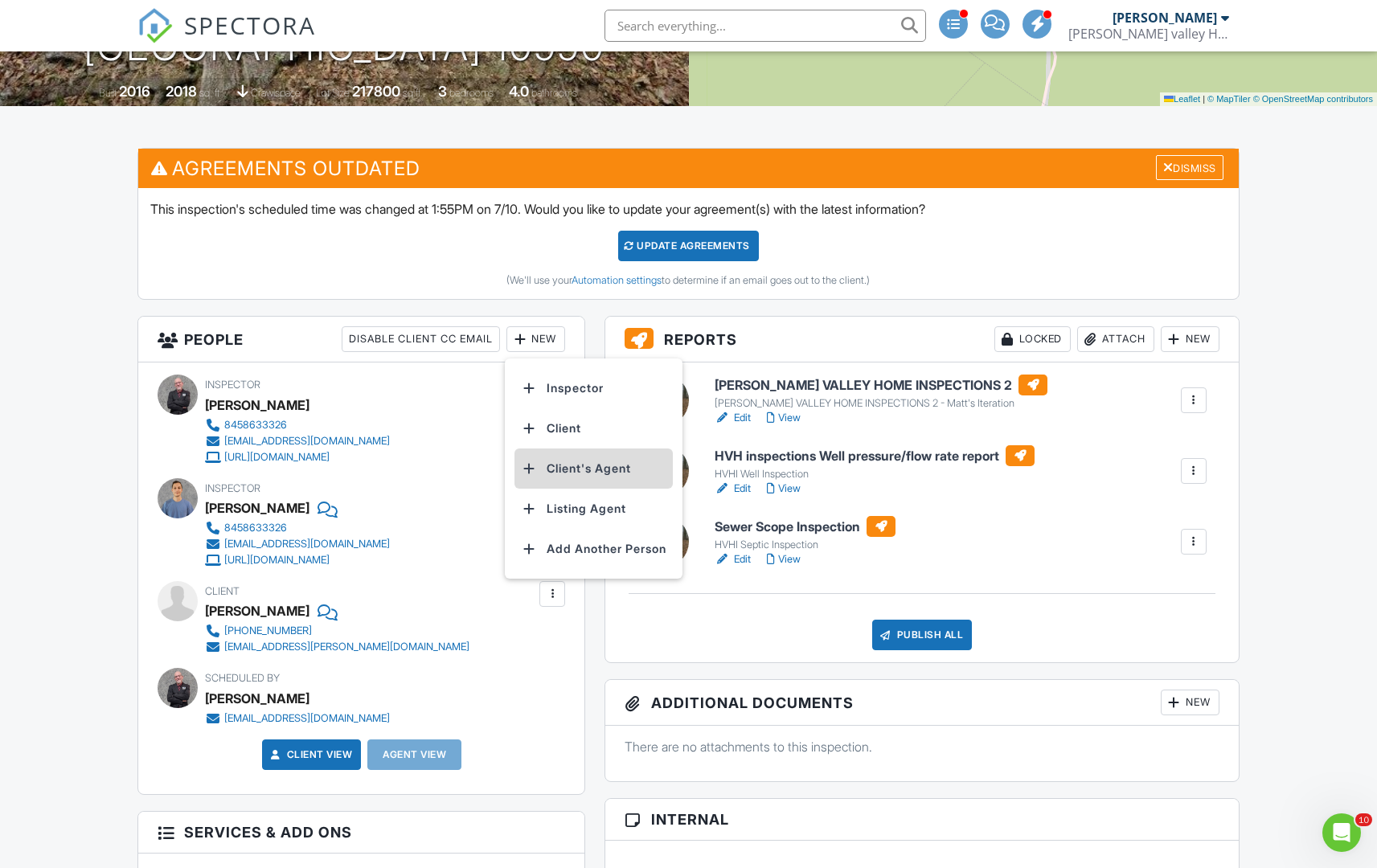 click on "Client's Agent" at bounding box center [593, 469] 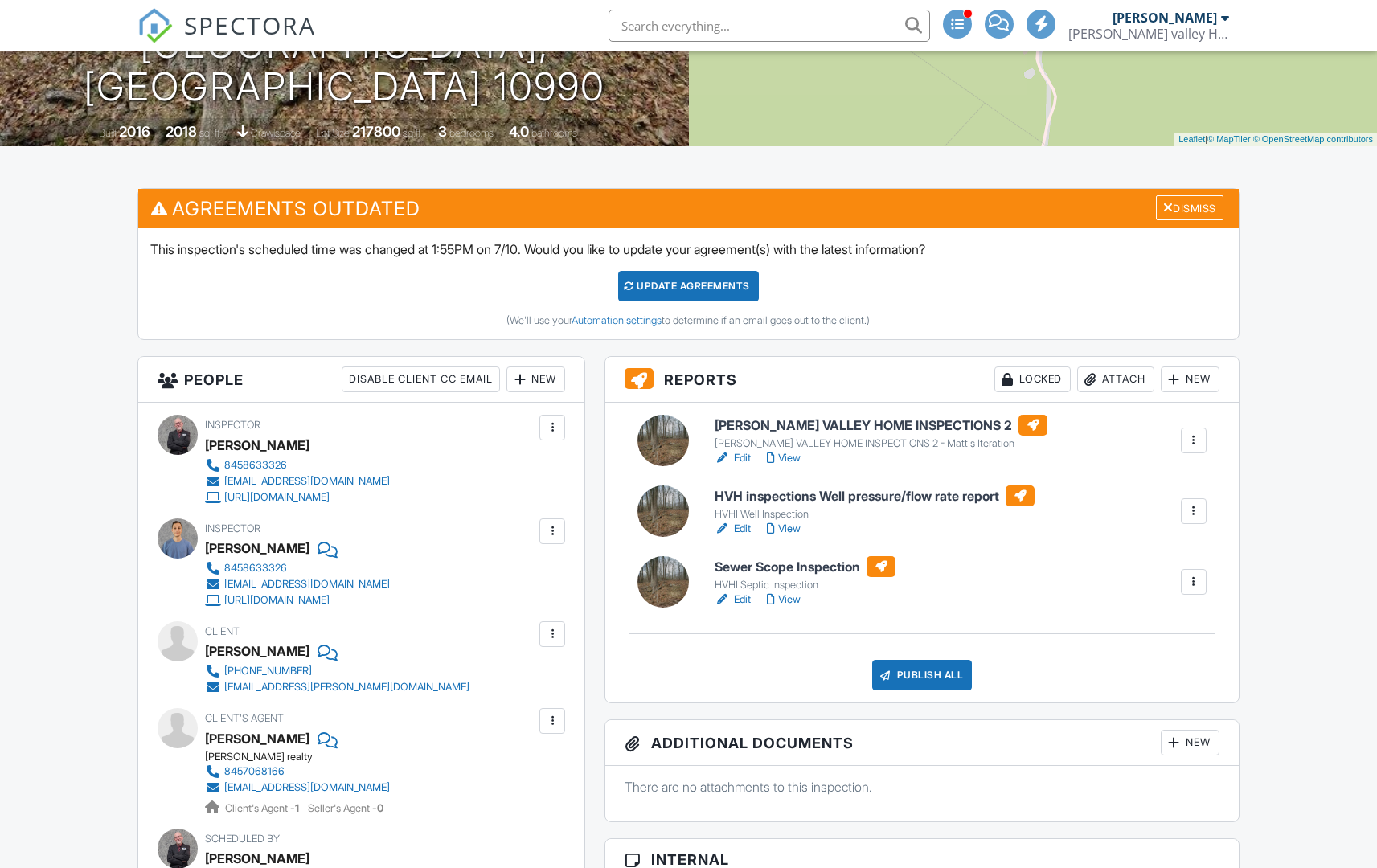 scroll, scrollTop: 333, scrollLeft: 0, axis: vertical 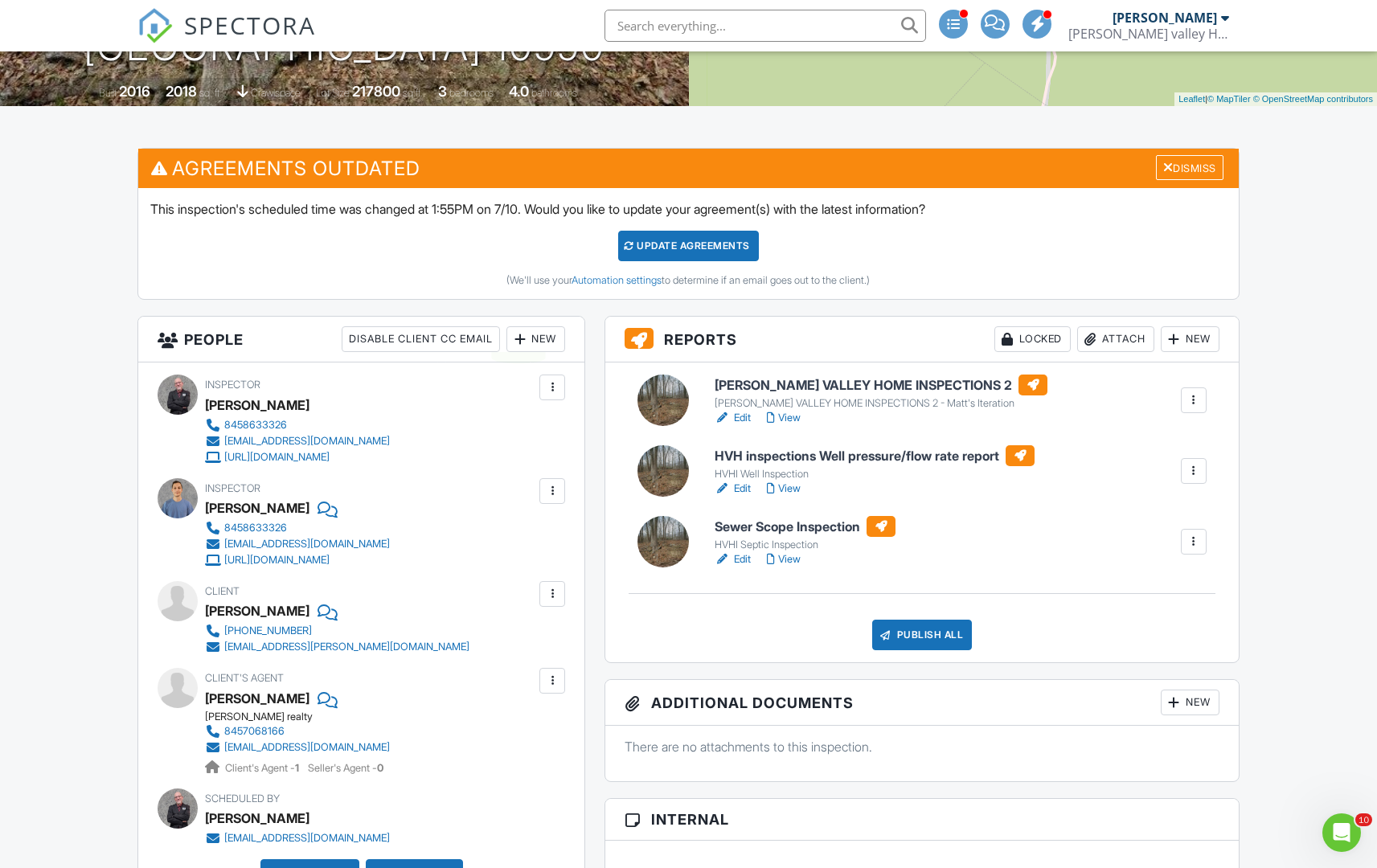 click at bounding box center [520, 339] 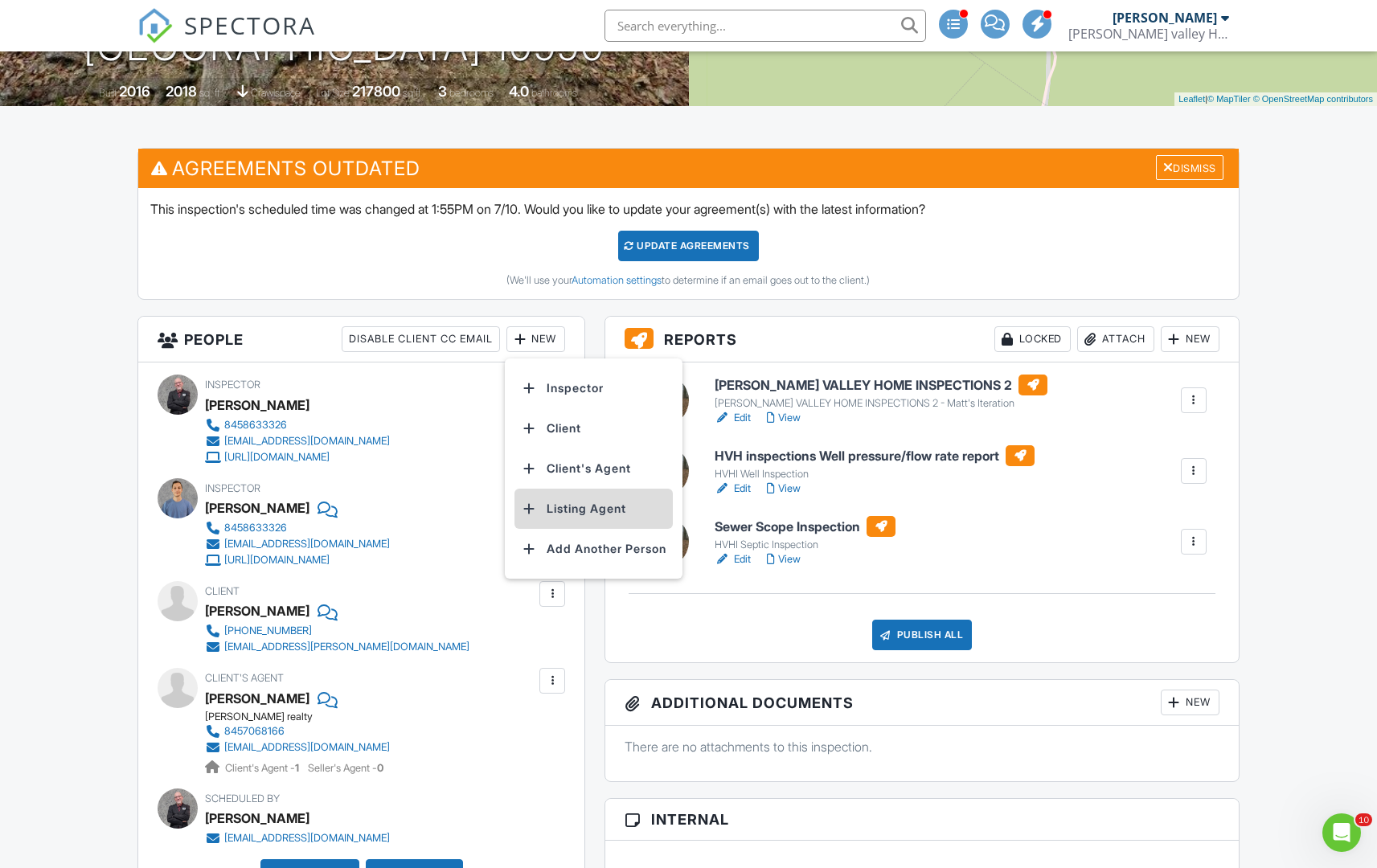 click on "Listing Agent" at bounding box center [593, 509] 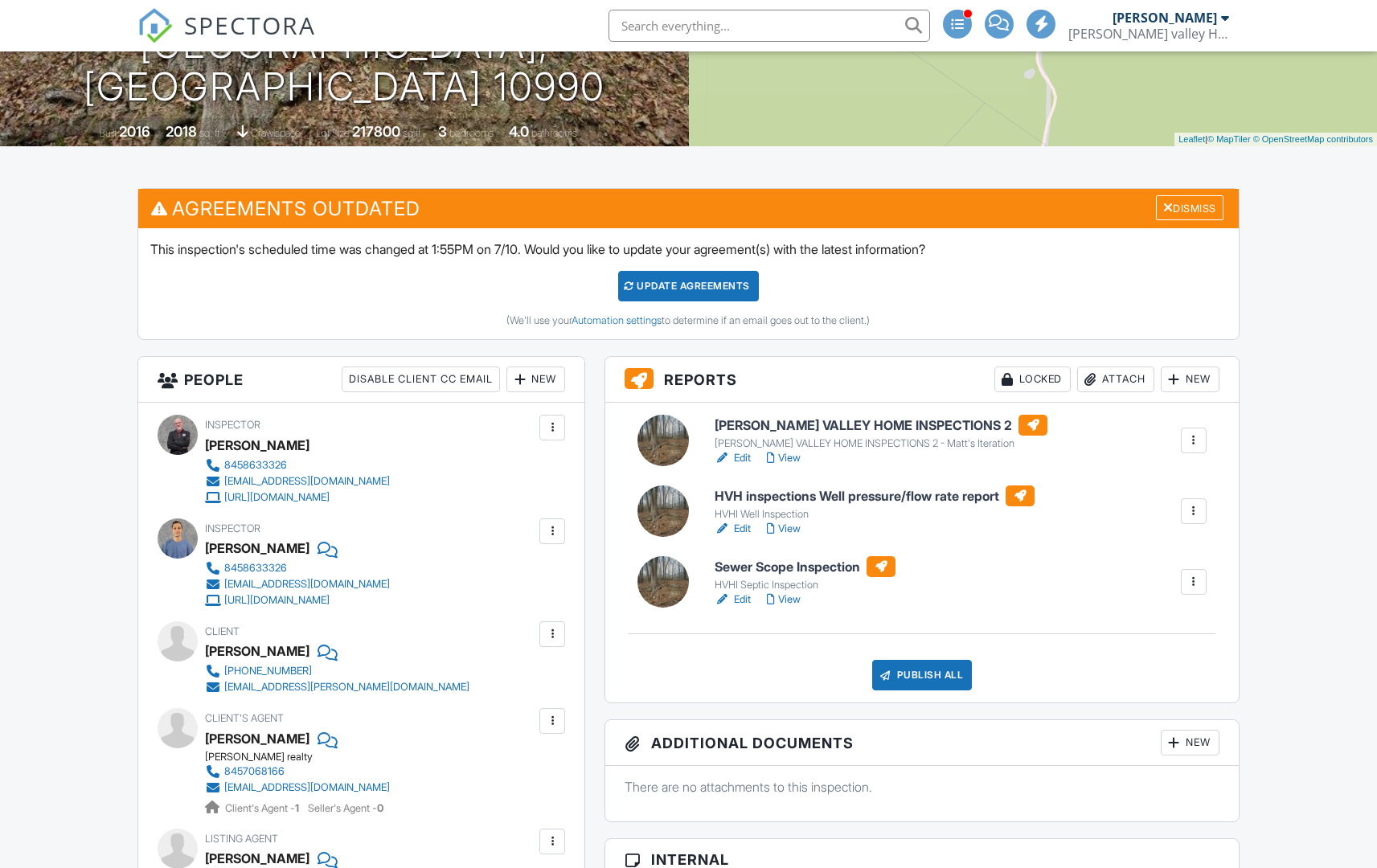 scroll, scrollTop: 0, scrollLeft: 0, axis: both 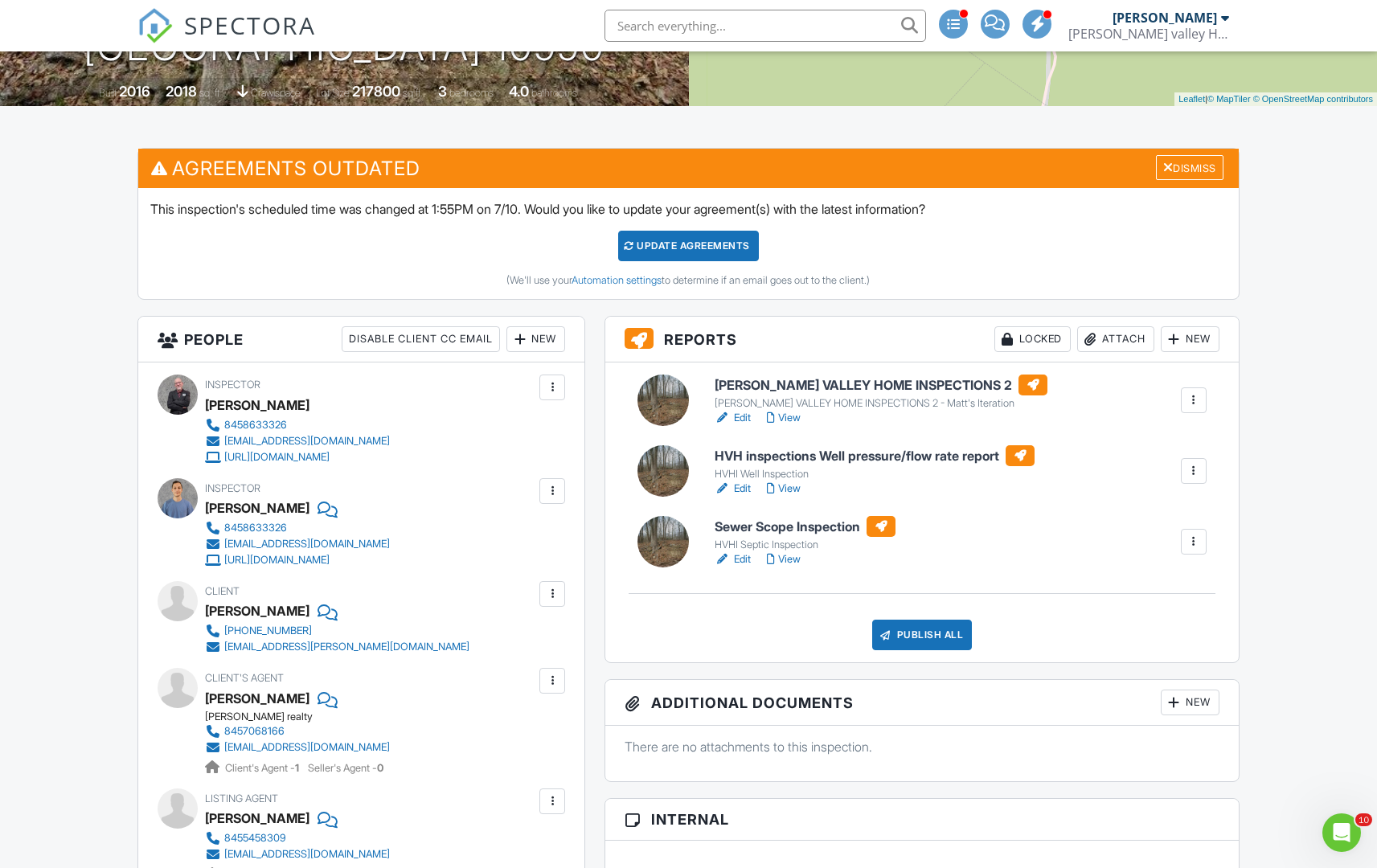 click on "Update Agreements" at bounding box center (688, 246) 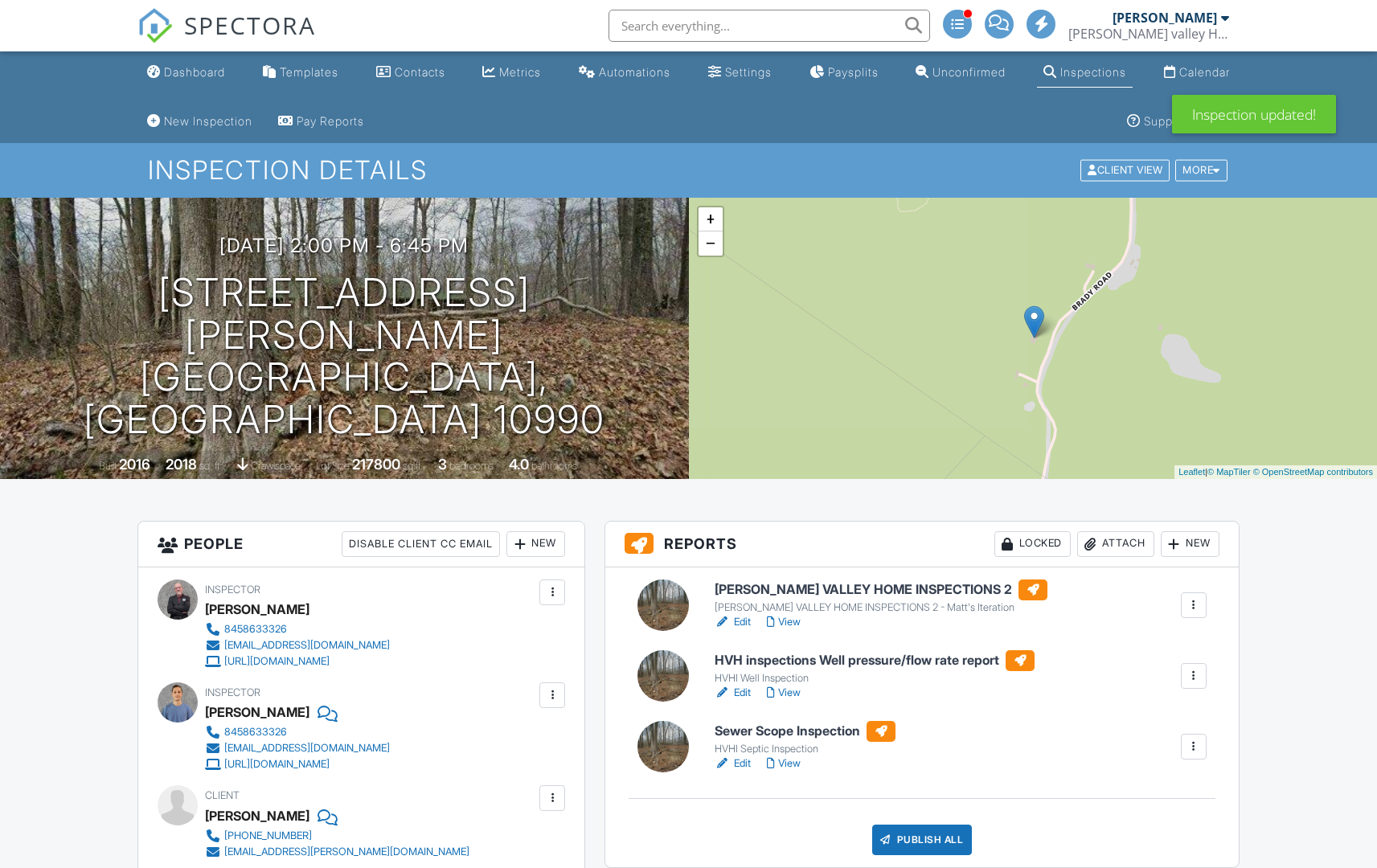 scroll, scrollTop: 0, scrollLeft: 0, axis: both 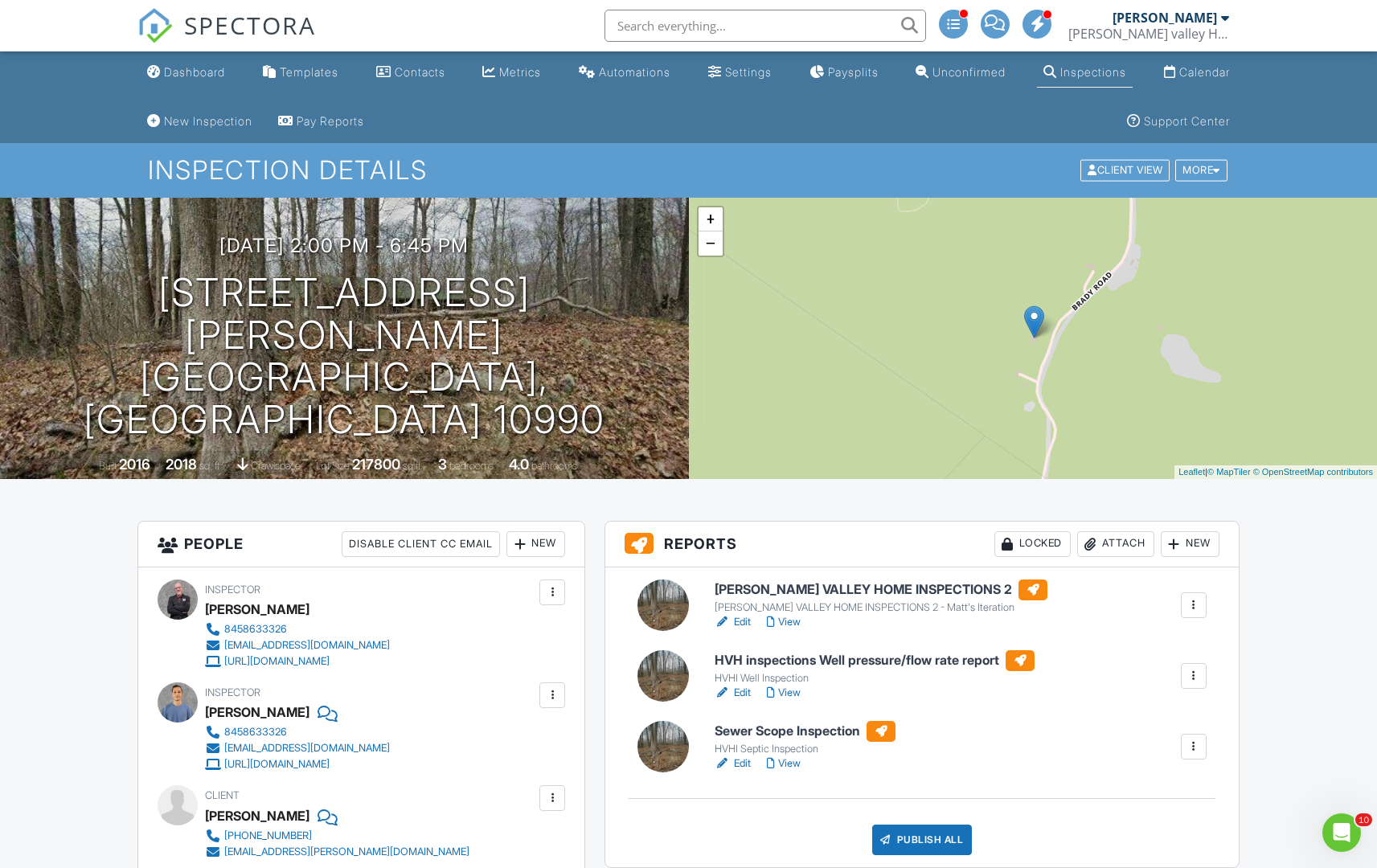 click on "Calendar" at bounding box center [1204, 72] 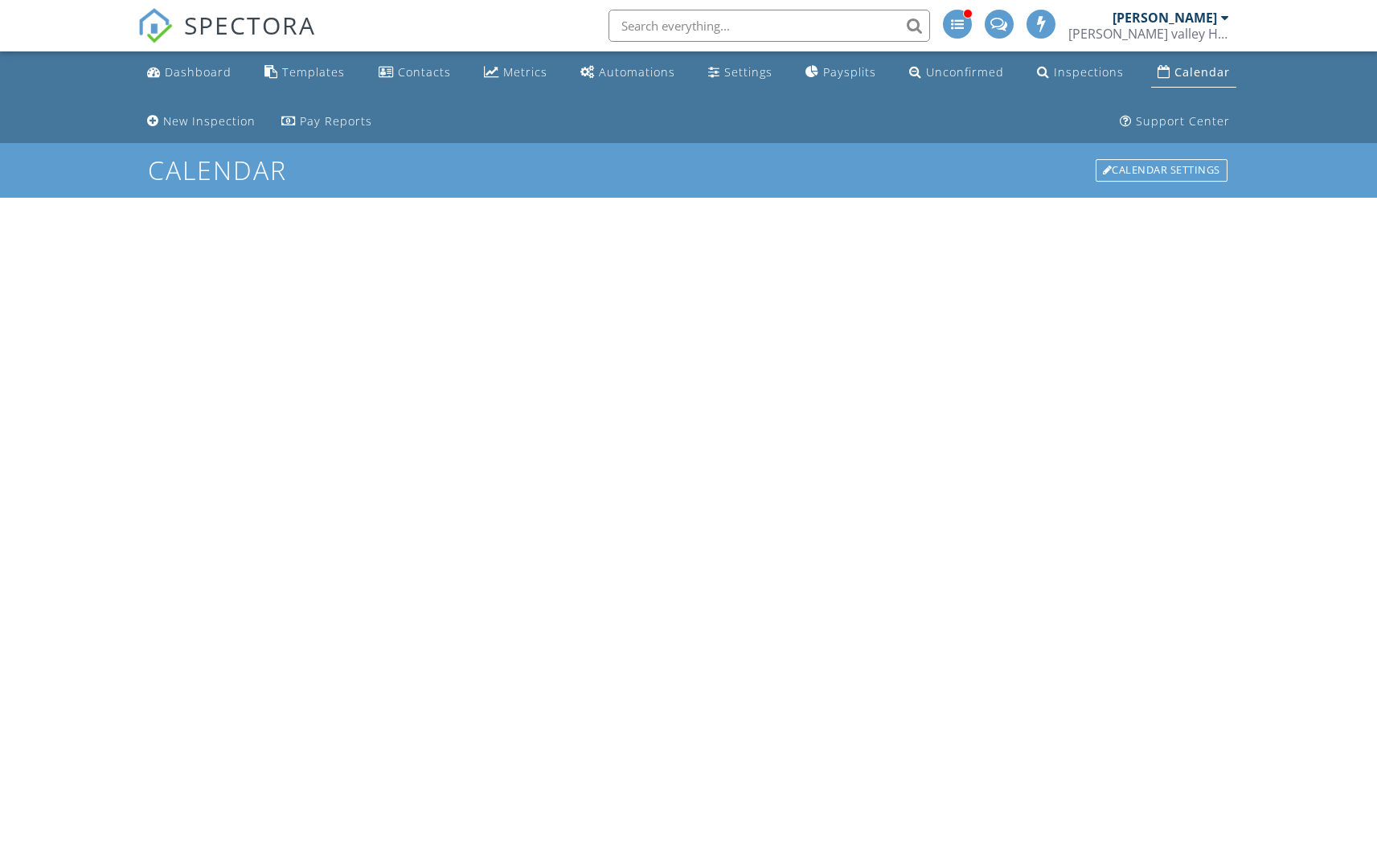 scroll, scrollTop: 0, scrollLeft: 0, axis: both 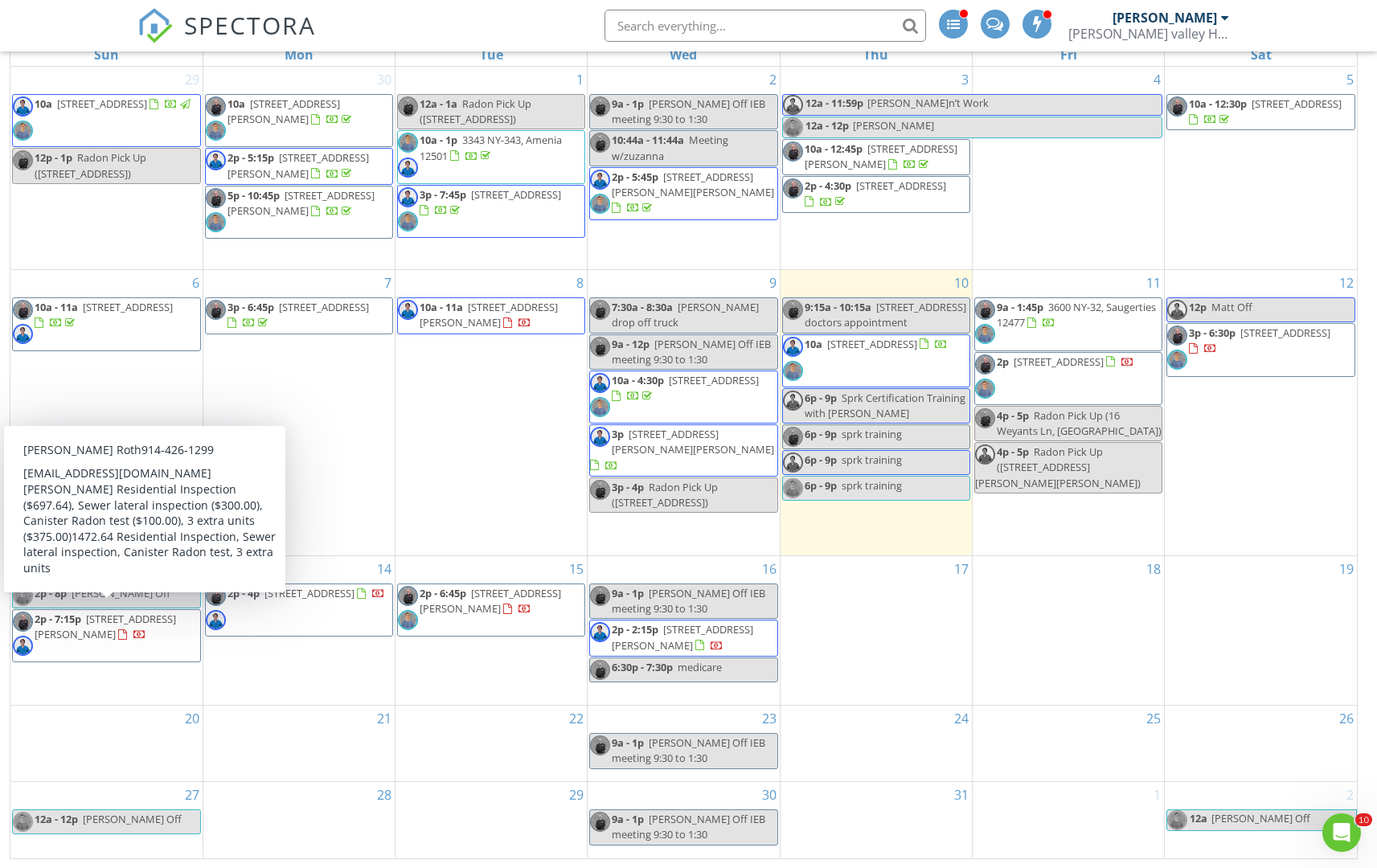 click on "2p - 7:15p
[STREET_ADDRESS][PERSON_NAME]" at bounding box center (106, 636) 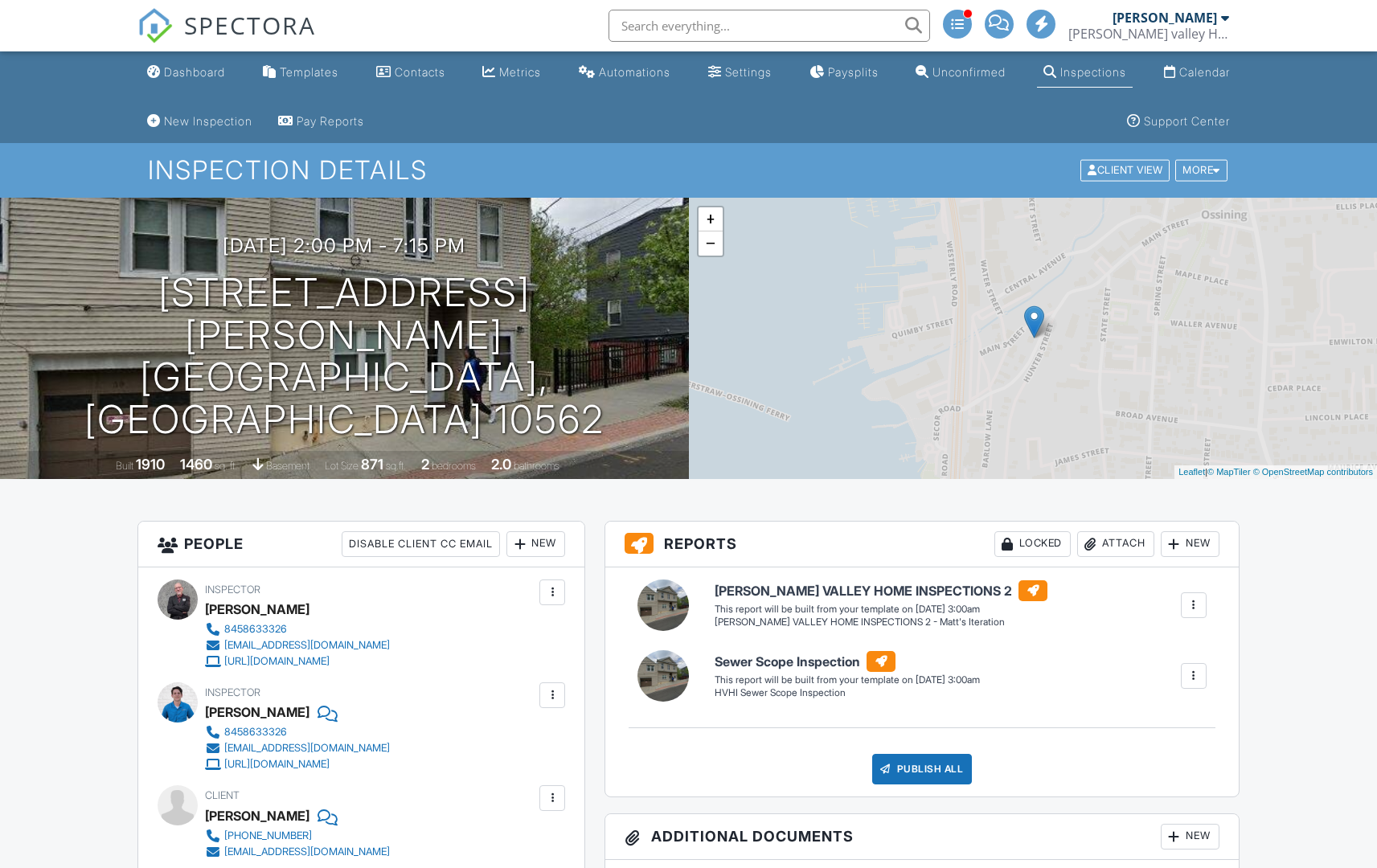 scroll, scrollTop: 0, scrollLeft: 0, axis: both 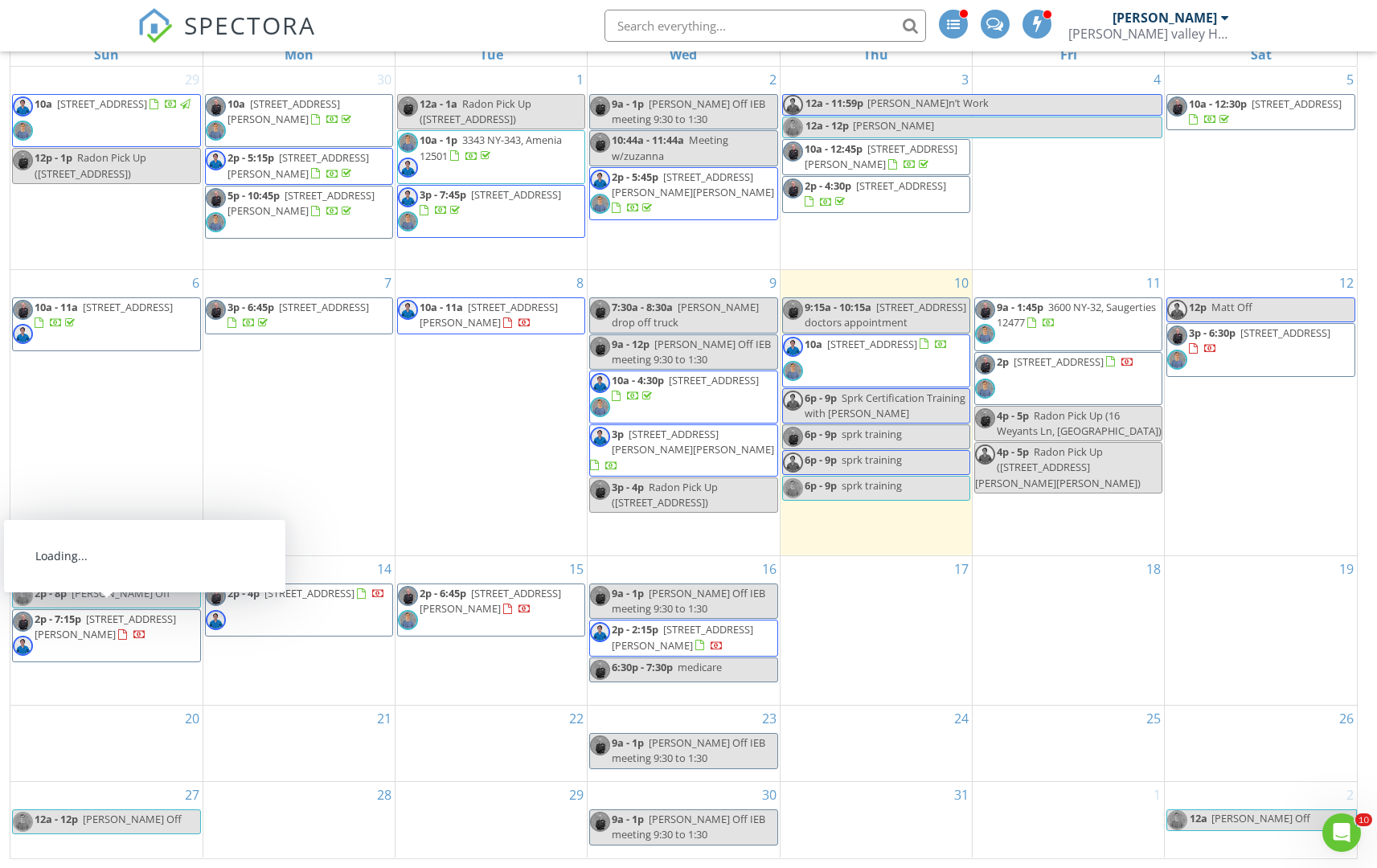 click on "39 Secor Rd, Ossining 10562" at bounding box center [105, 626] 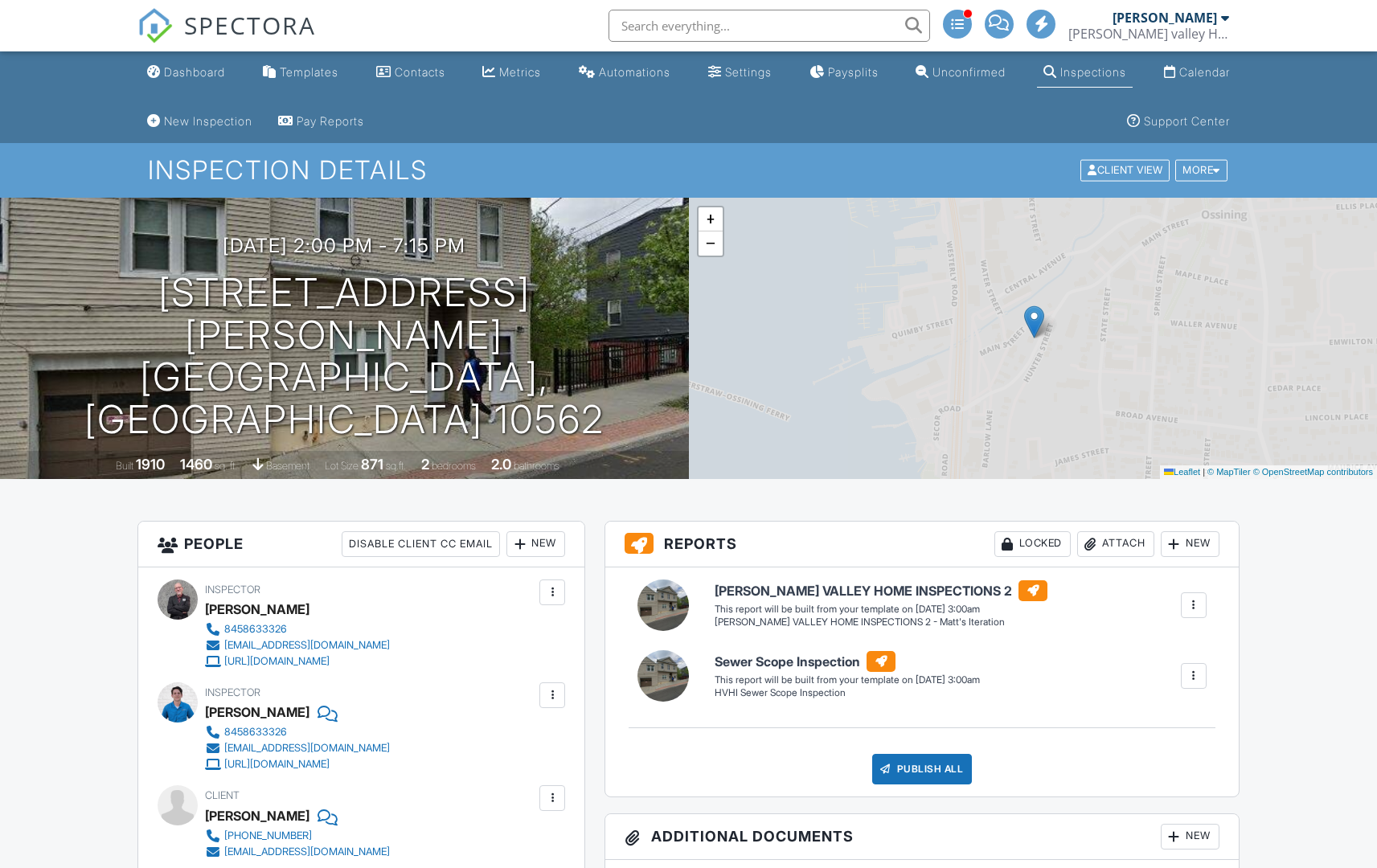 scroll, scrollTop: 0, scrollLeft: 0, axis: both 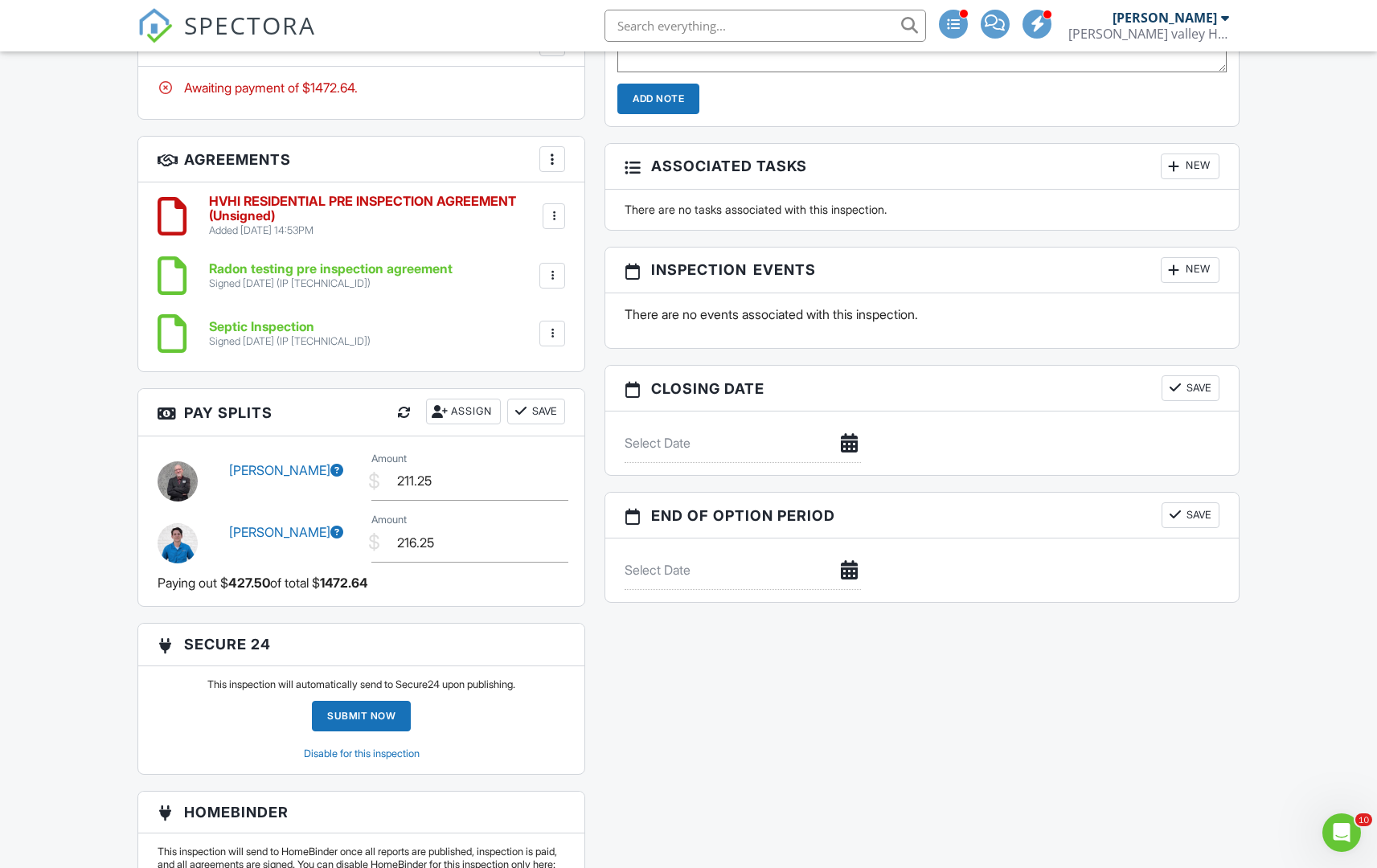 click at bounding box center [554, 216] 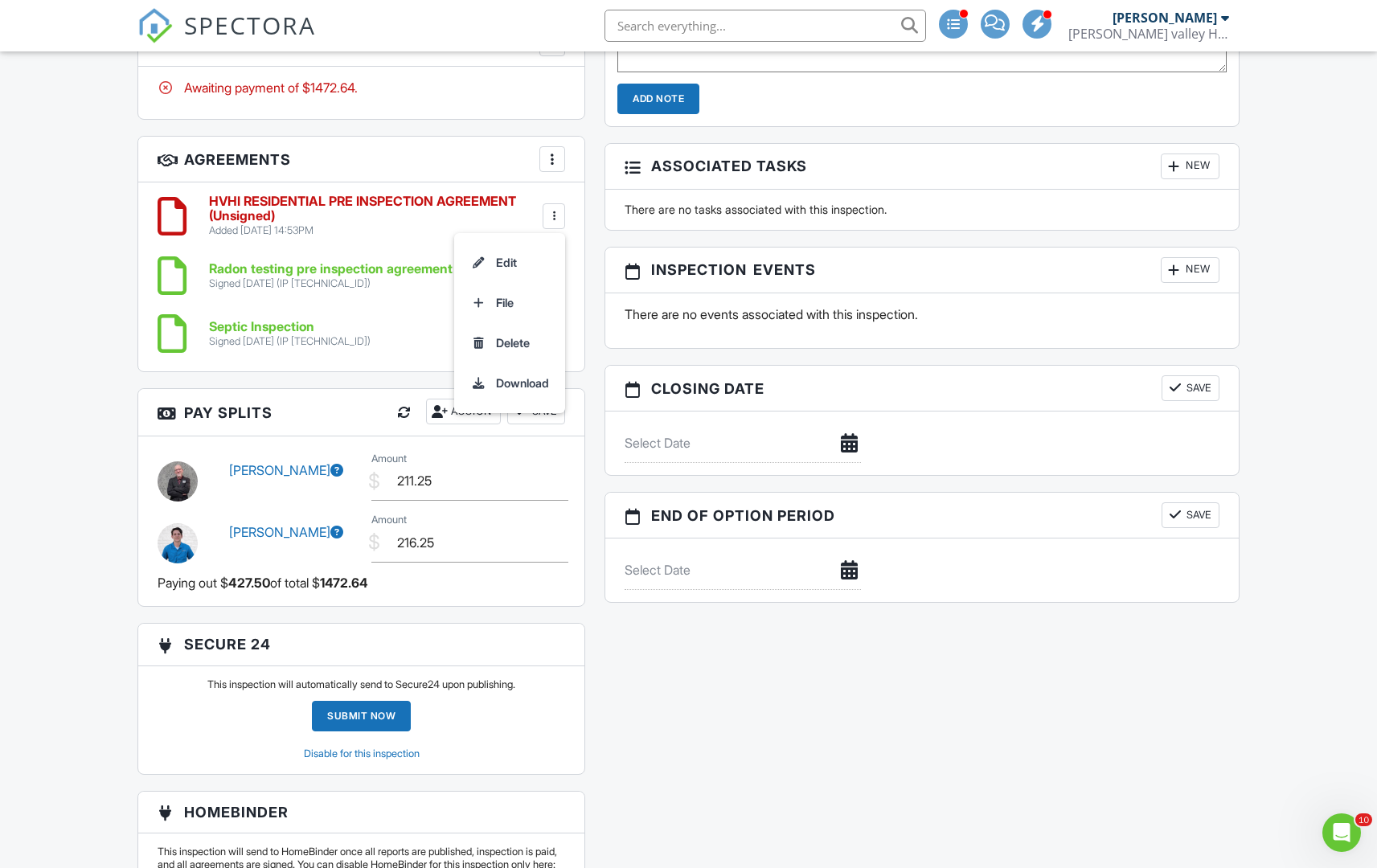 click on "HVHI RESIDENTIAL PRE INSPECTION AGREEMENT
(Unsigned)" at bounding box center [374, 208] 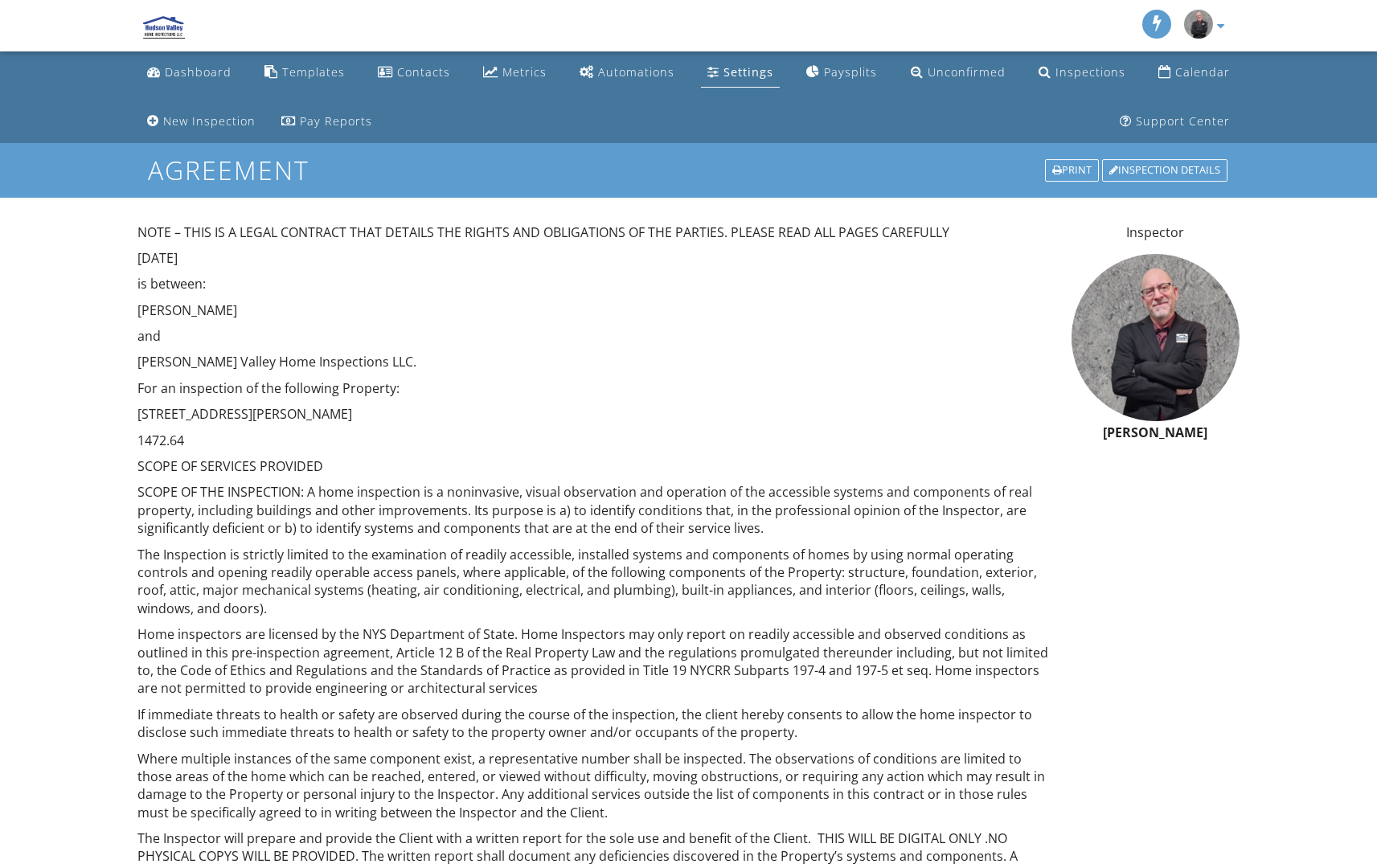 scroll, scrollTop: 0, scrollLeft: 0, axis: both 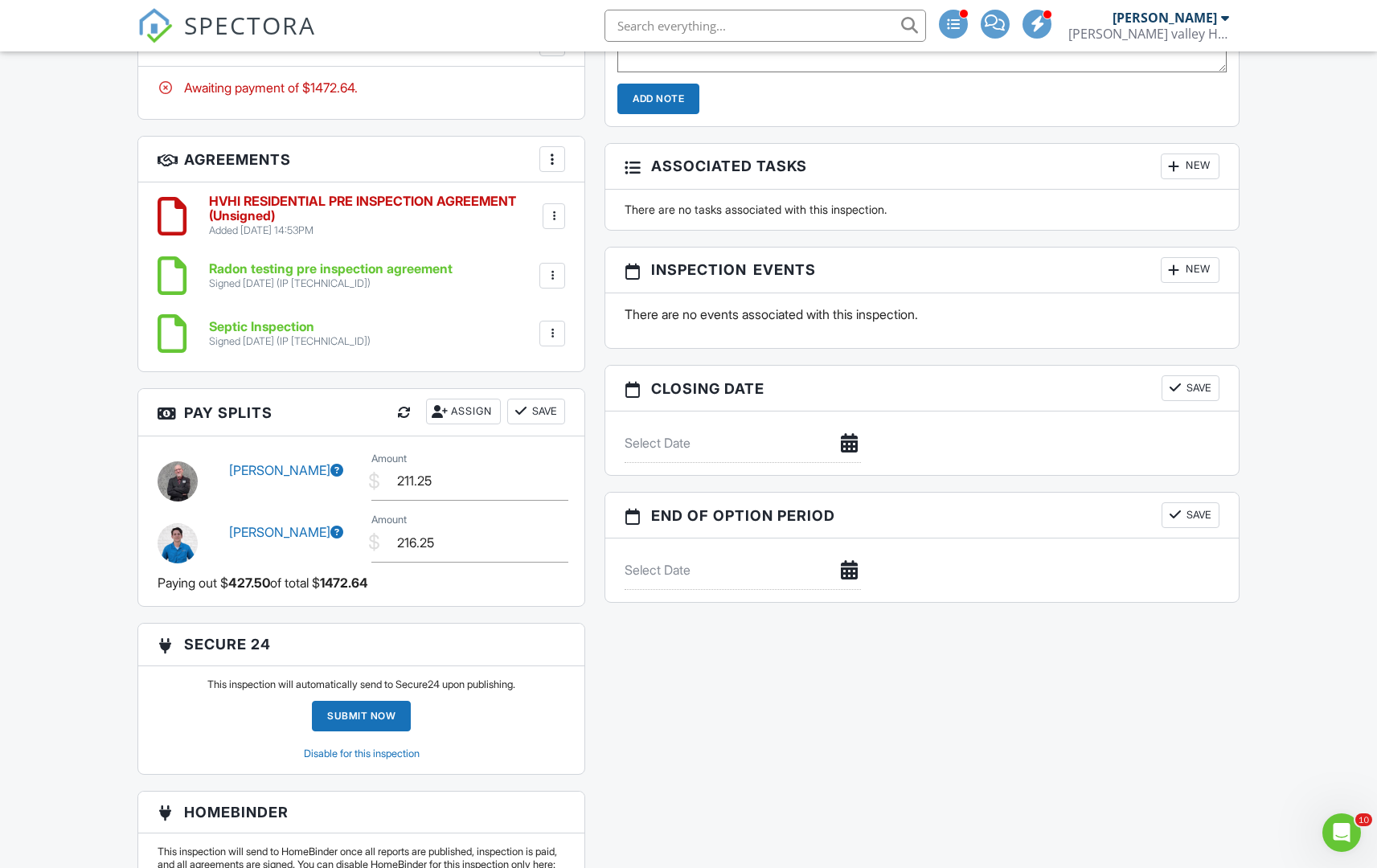 click at bounding box center (554, 216) 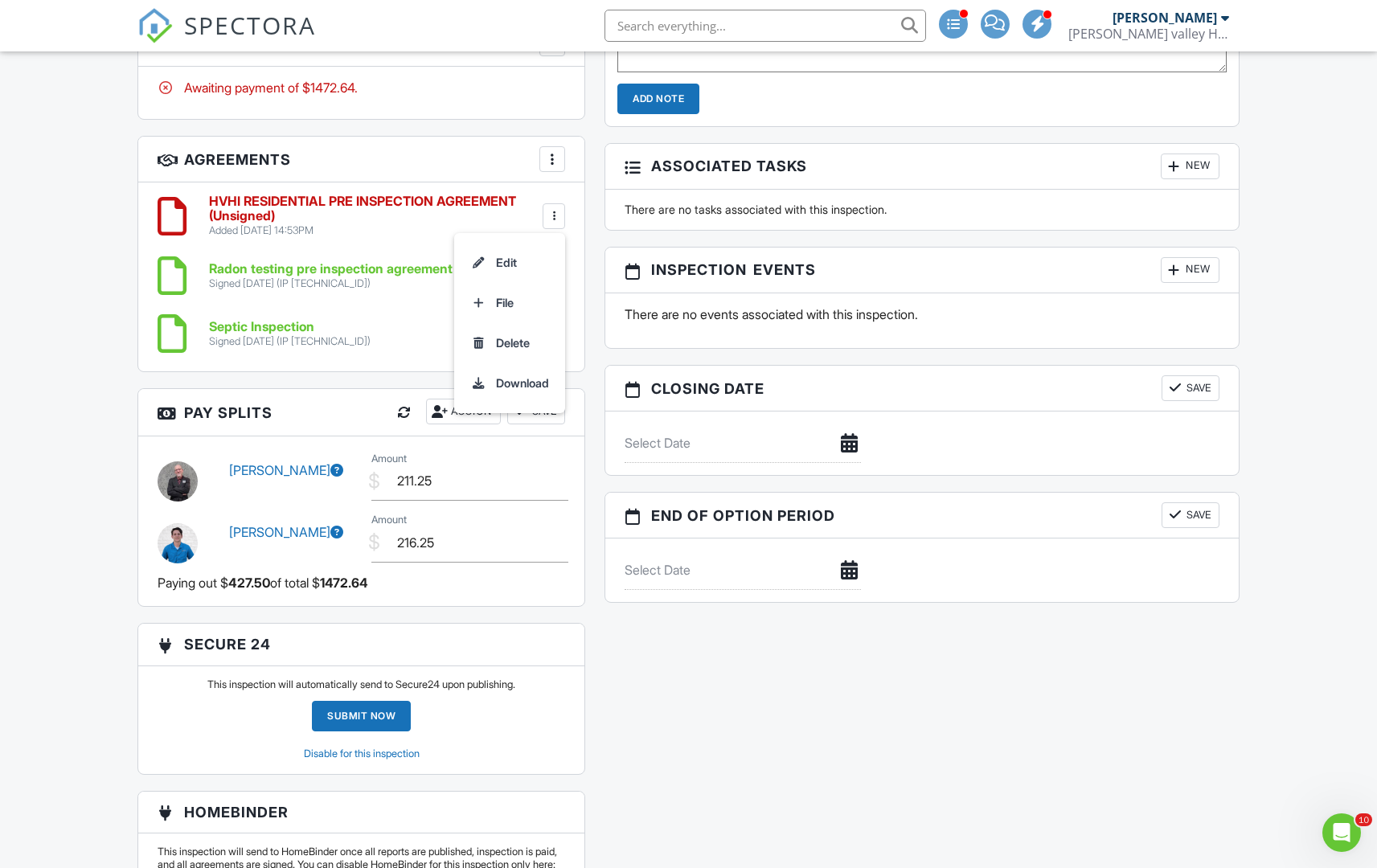 click on "Agreements
More
Add Agreement
Edit Agreement Templates" at bounding box center [361, 159] 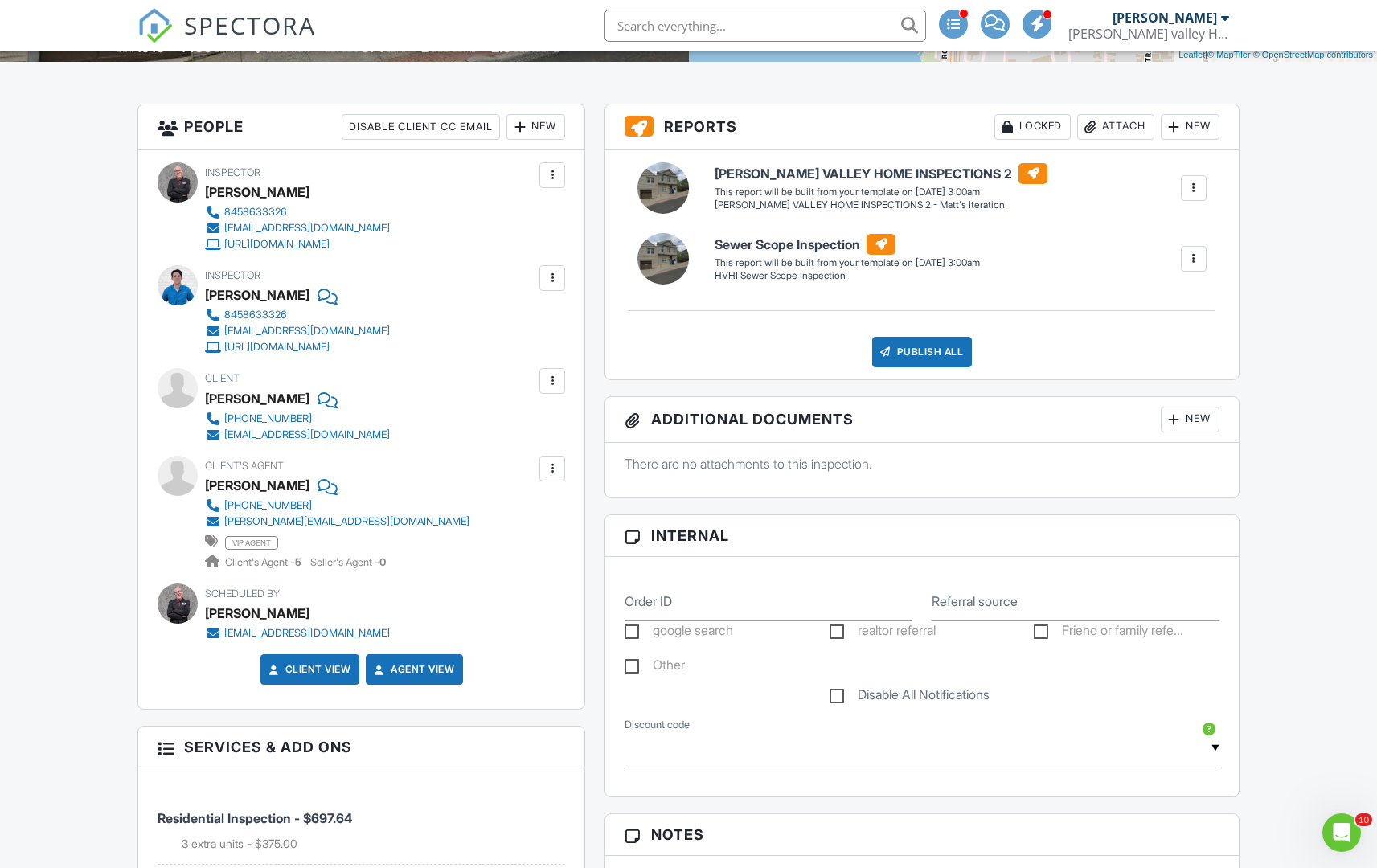 scroll, scrollTop: 0, scrollLeft: 0, axis: both 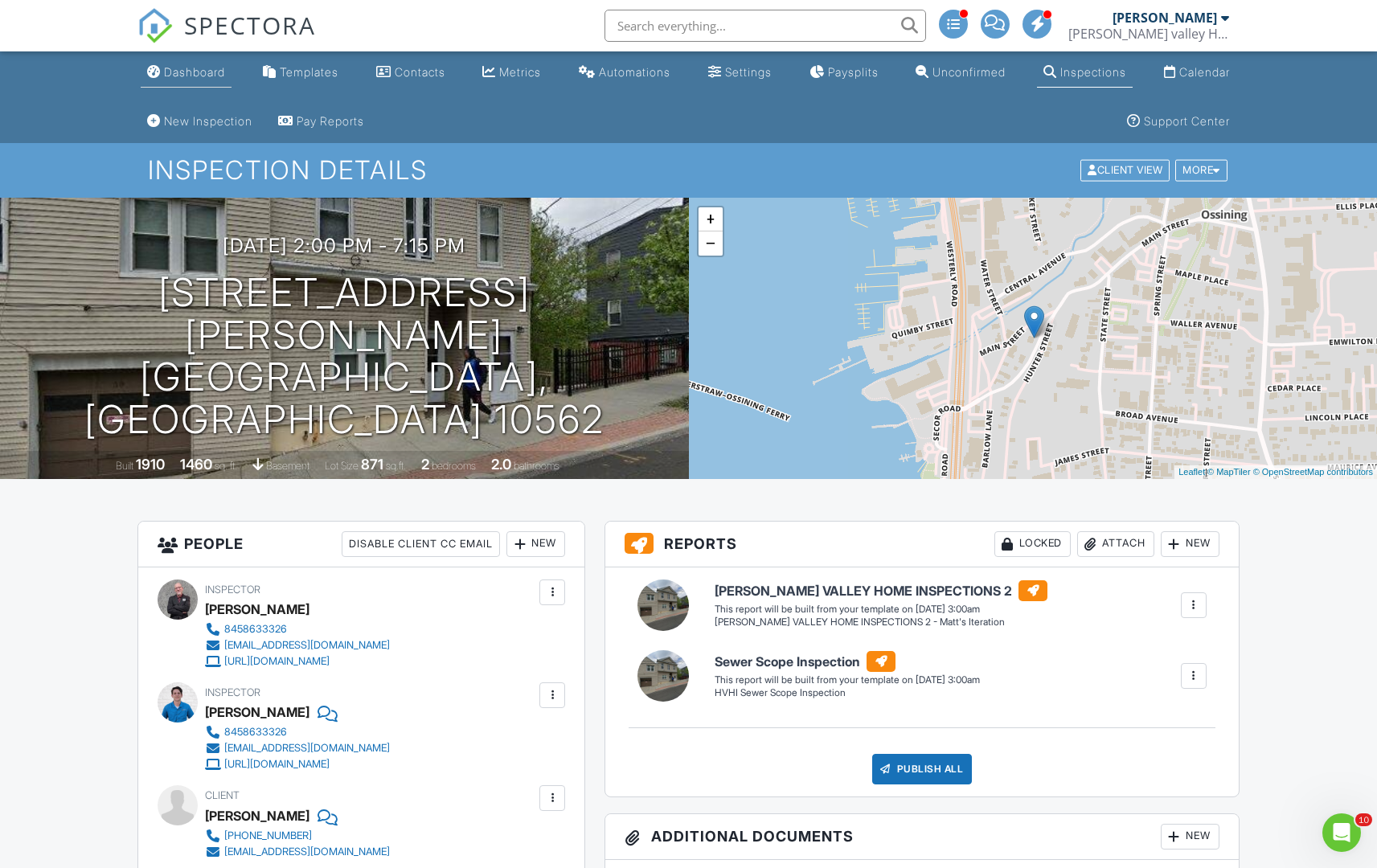 click on "Dashboard" at bounding box center (195, 72) 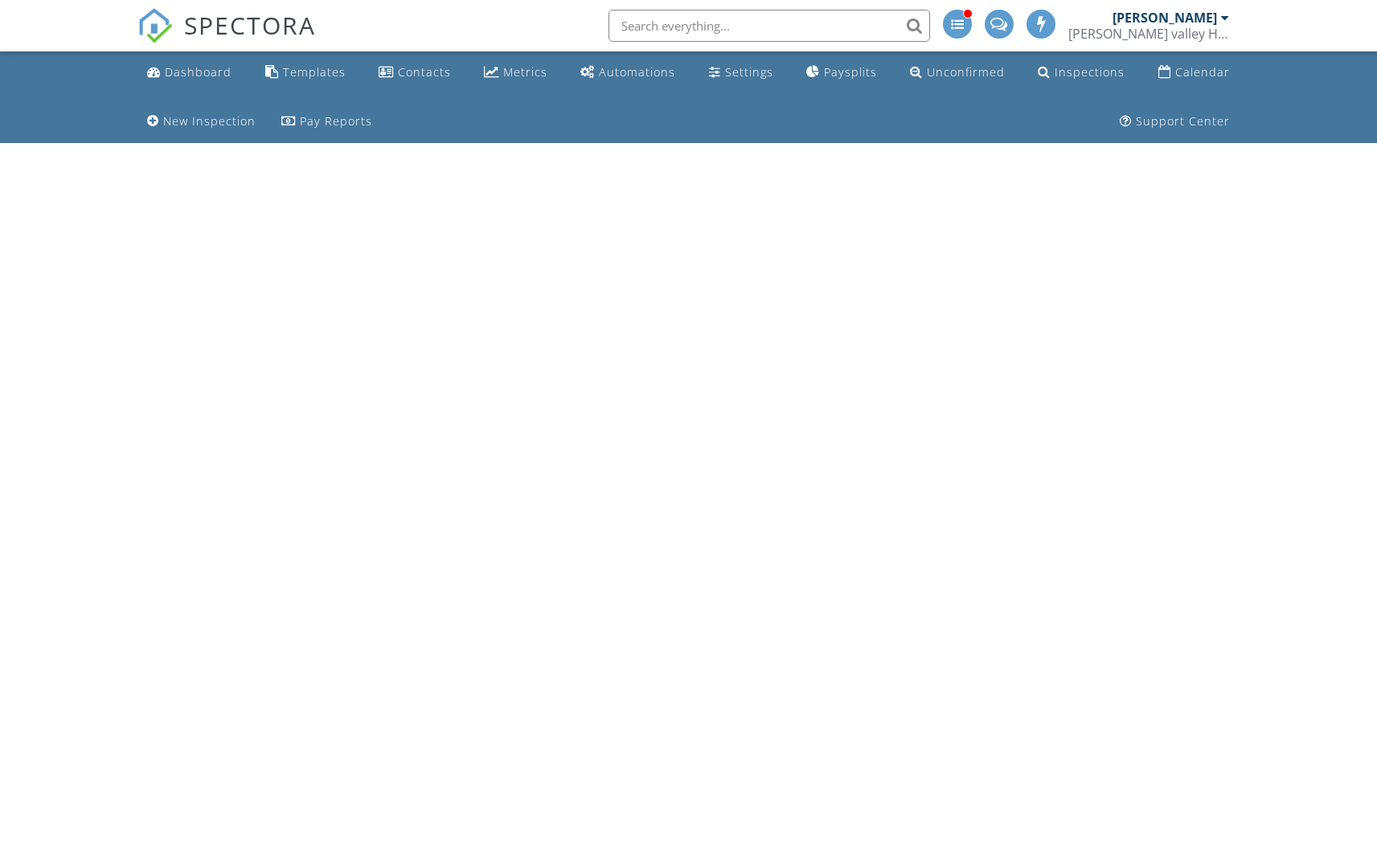 scroll, scrollTop: 0, scrollLeft: 0, axis: both 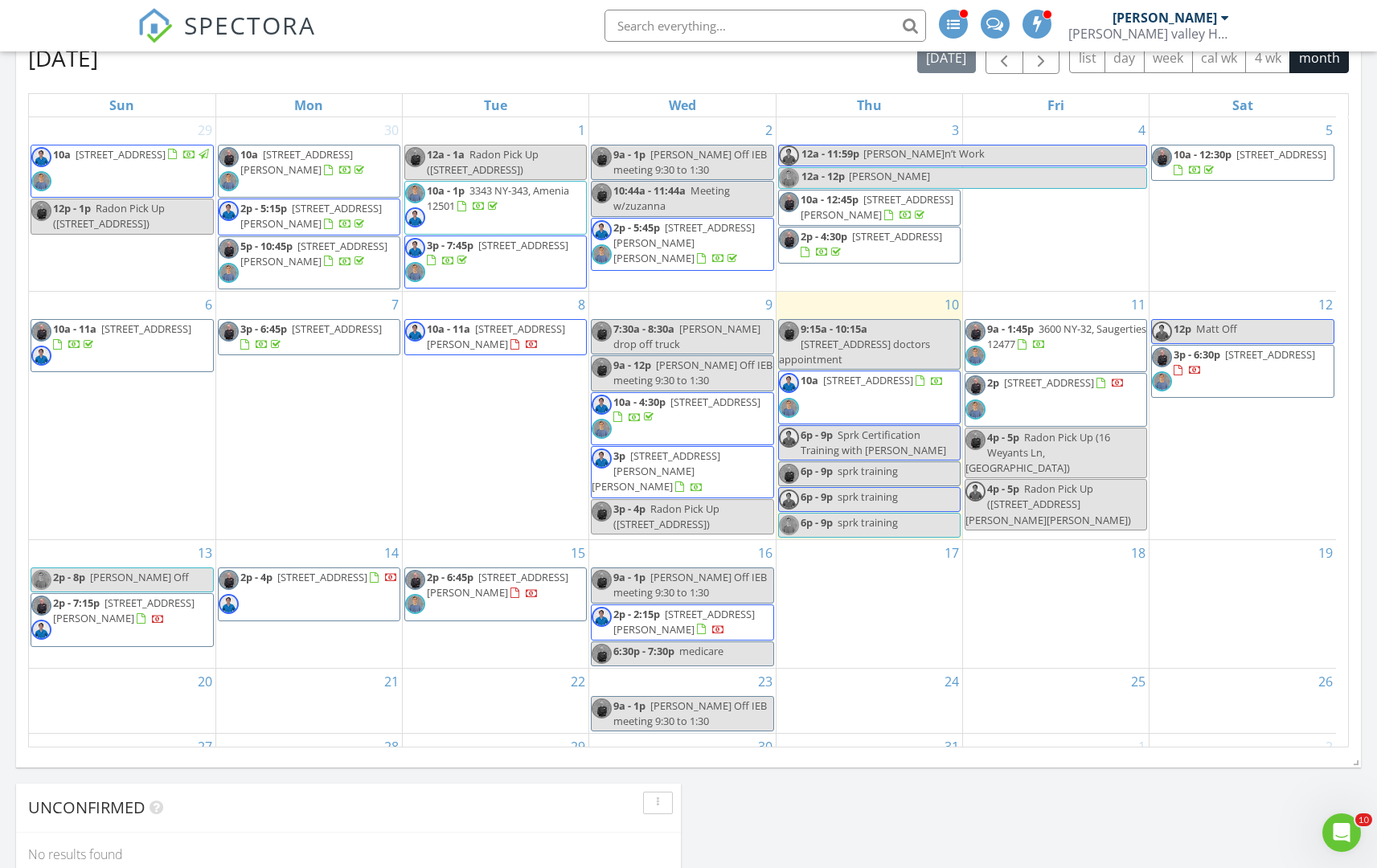 click on "2p - 7:15p
39 Secor Rd, Ossining 10562" at bounding box center [122, 620] 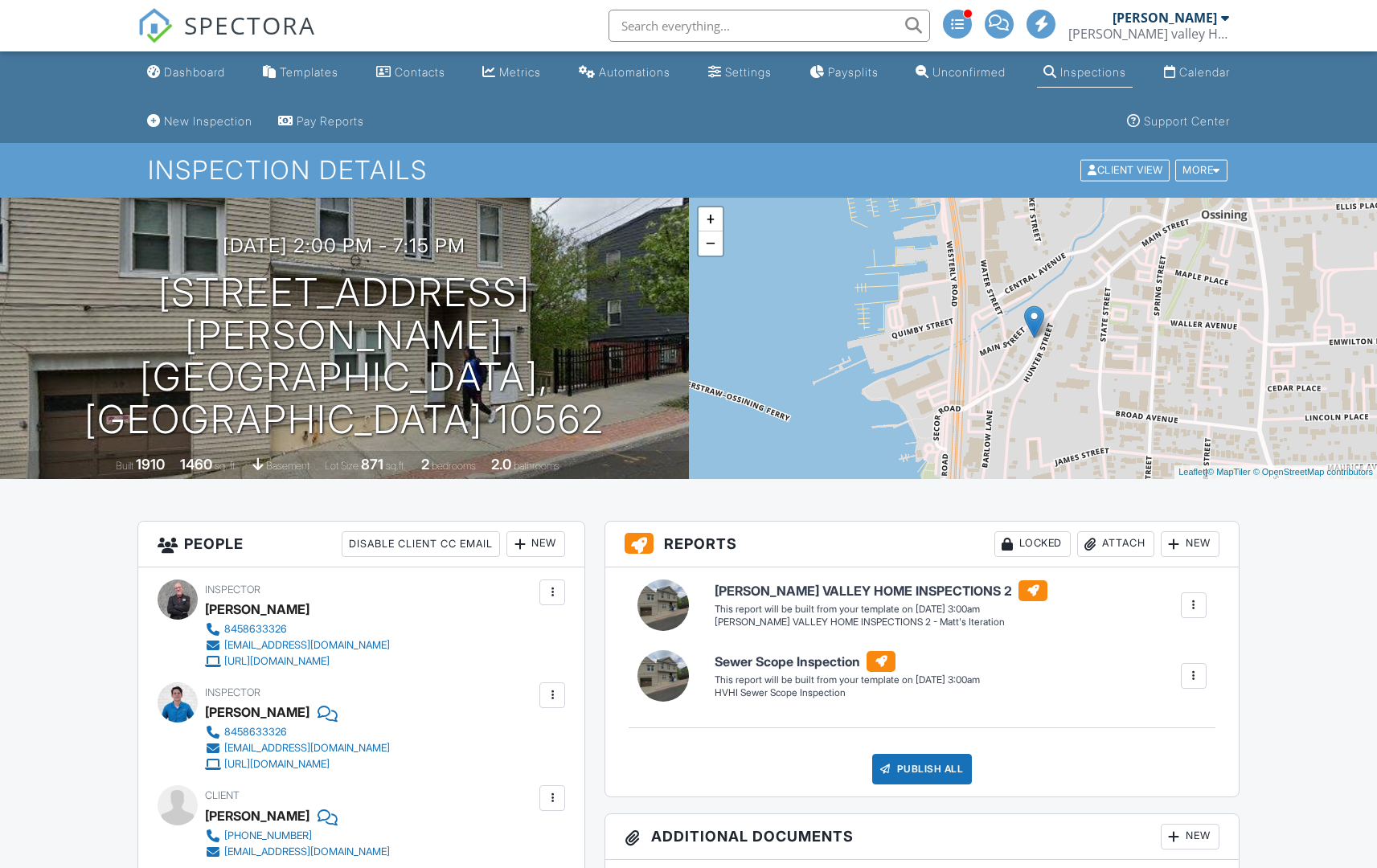 scroll, scrollTop: 764, scrollLeft: 0, axis: vertical 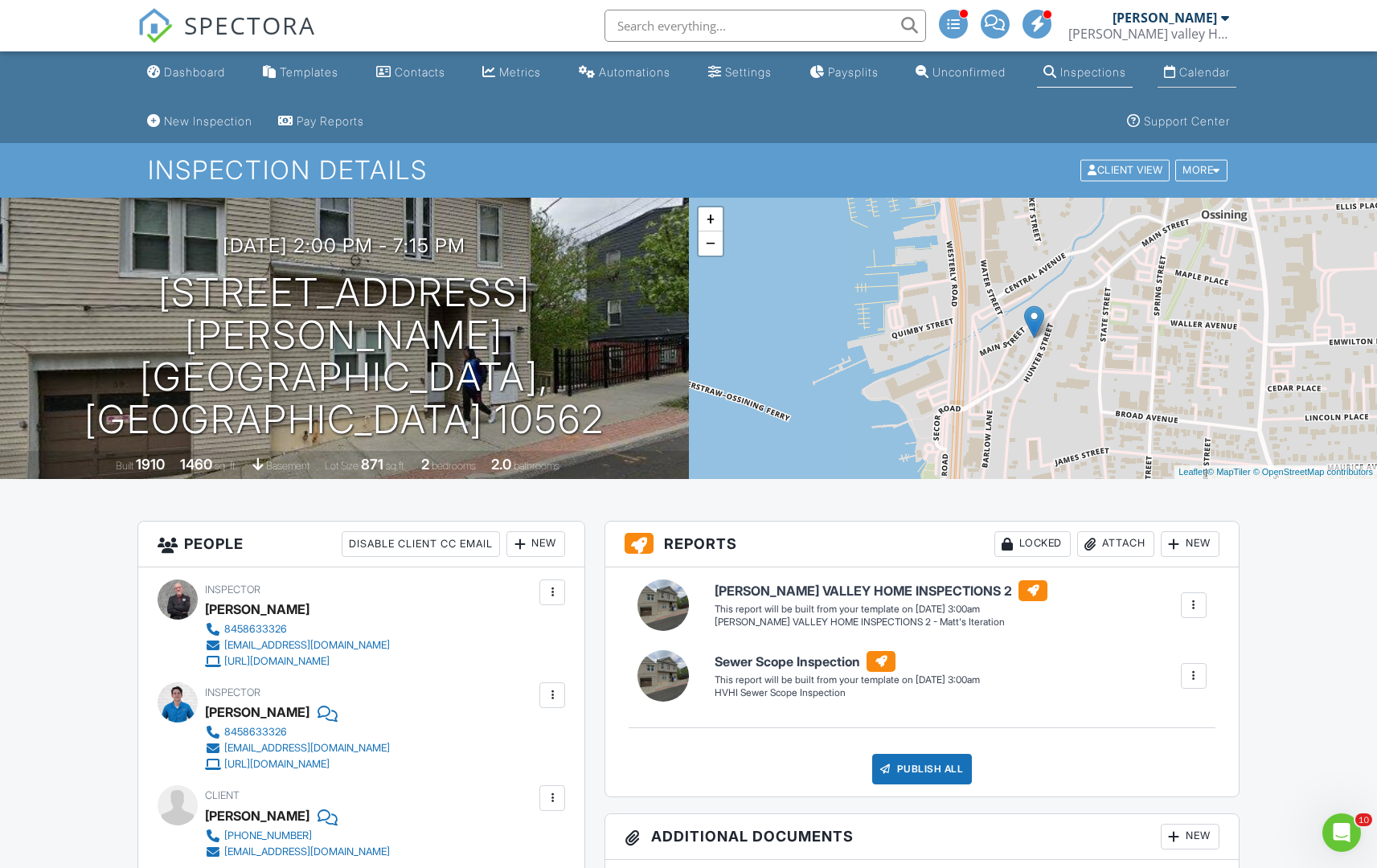 click on "Calendar" at bounding box center [1204, 72] 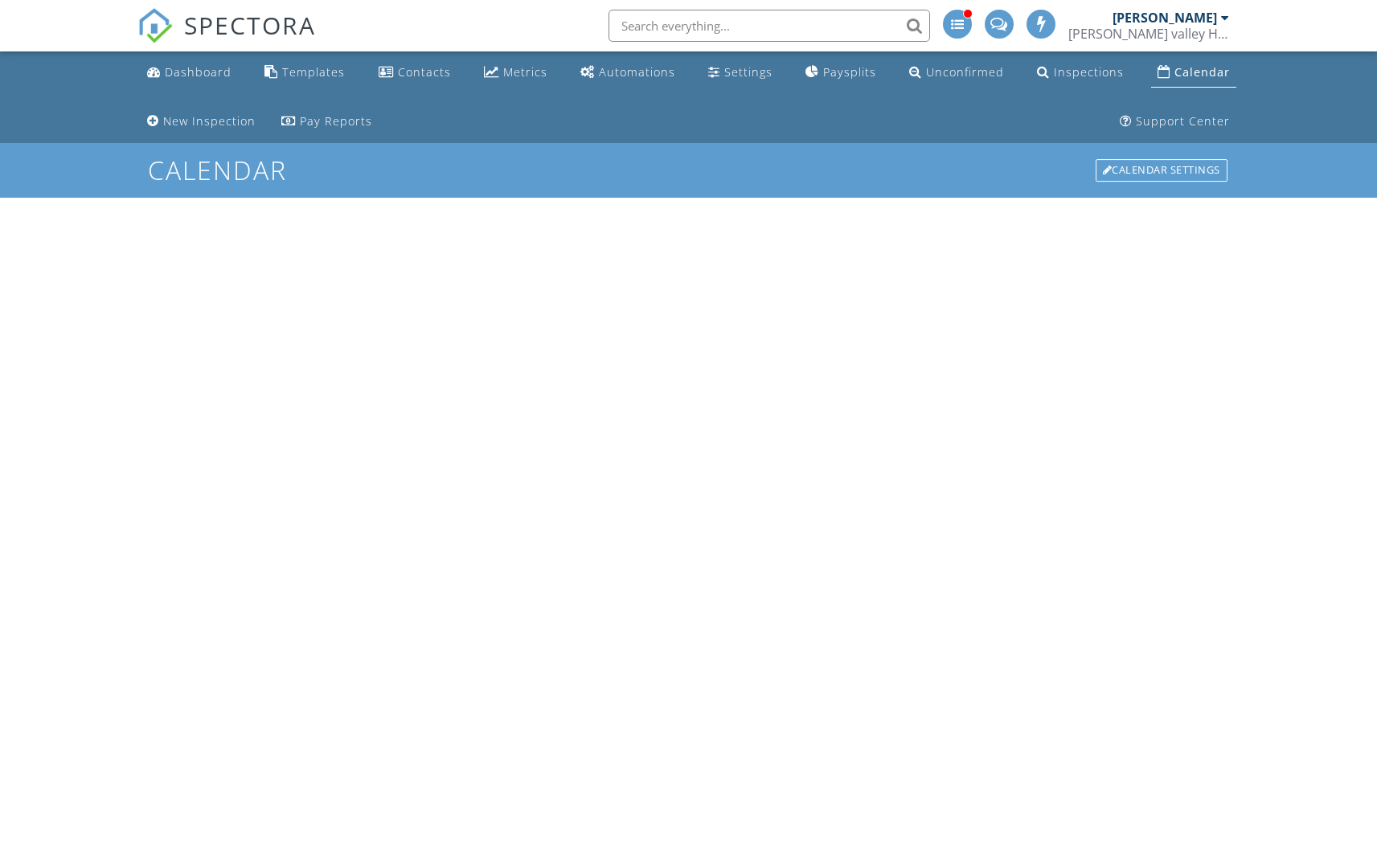 scroll, scrollTop: 0, scrollLeft: 0, axis: both 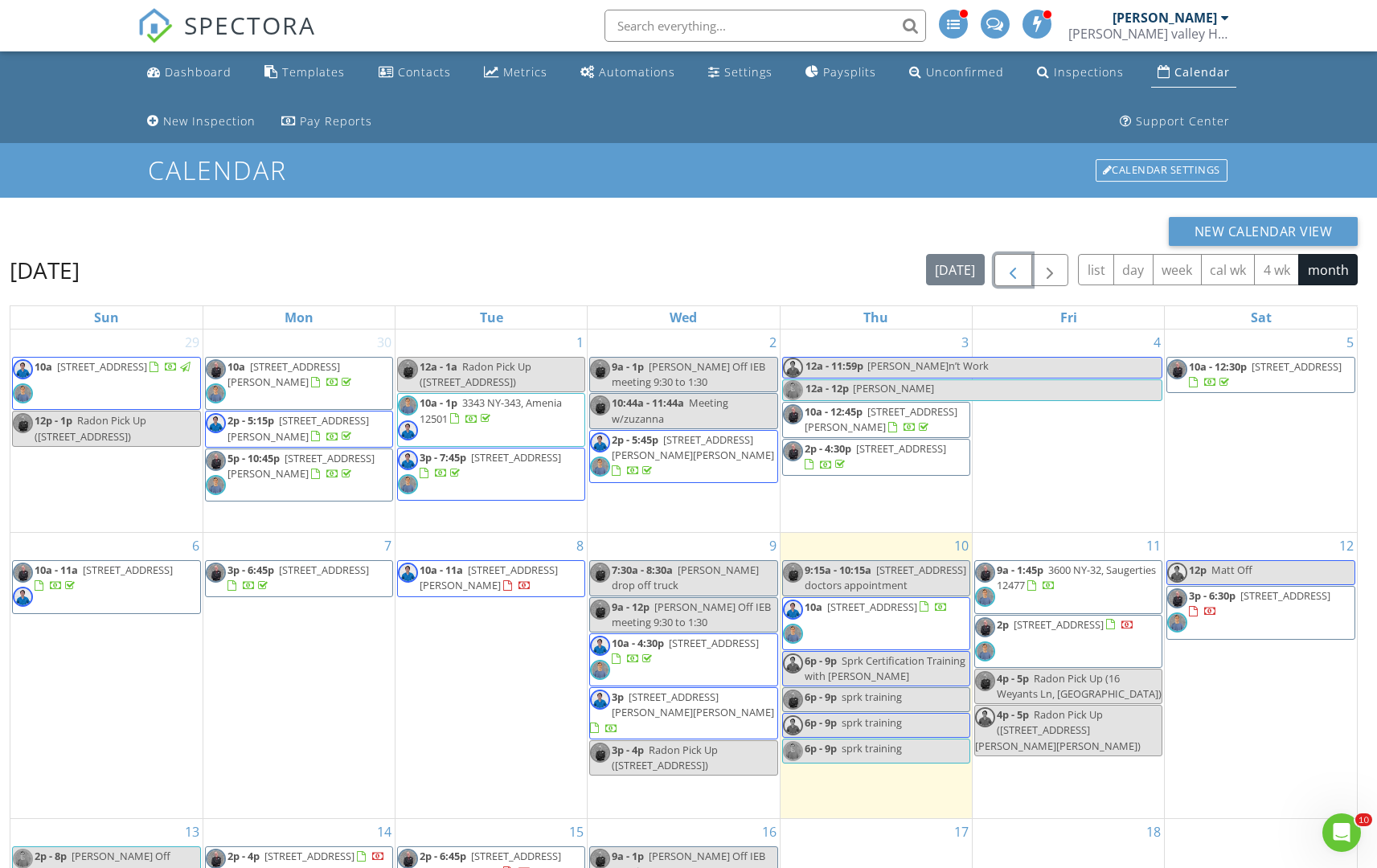 click at bounding box center [1013, 271] 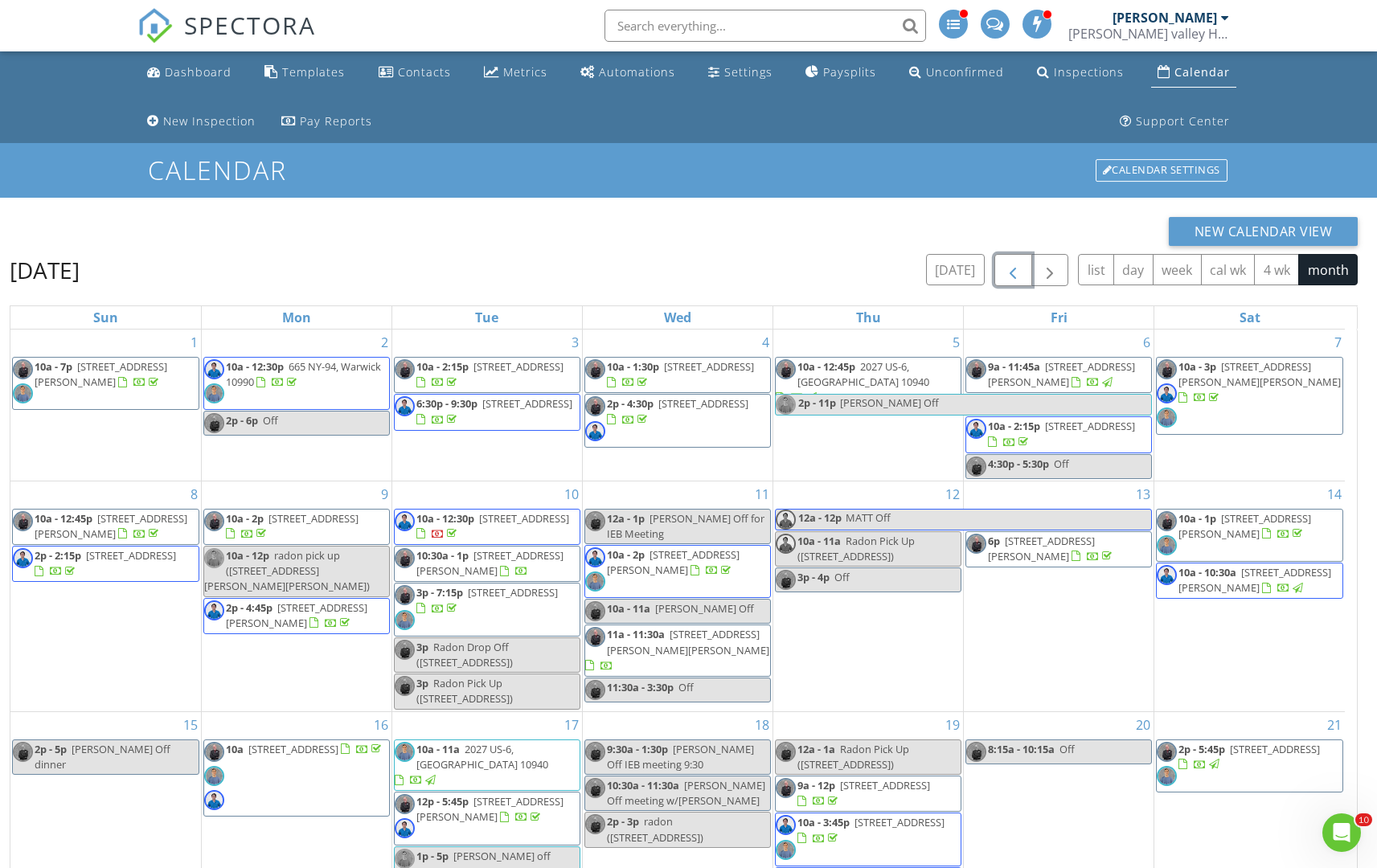 scroll, scrollTop: 297, scrollLeft: 0, axis: vertical 